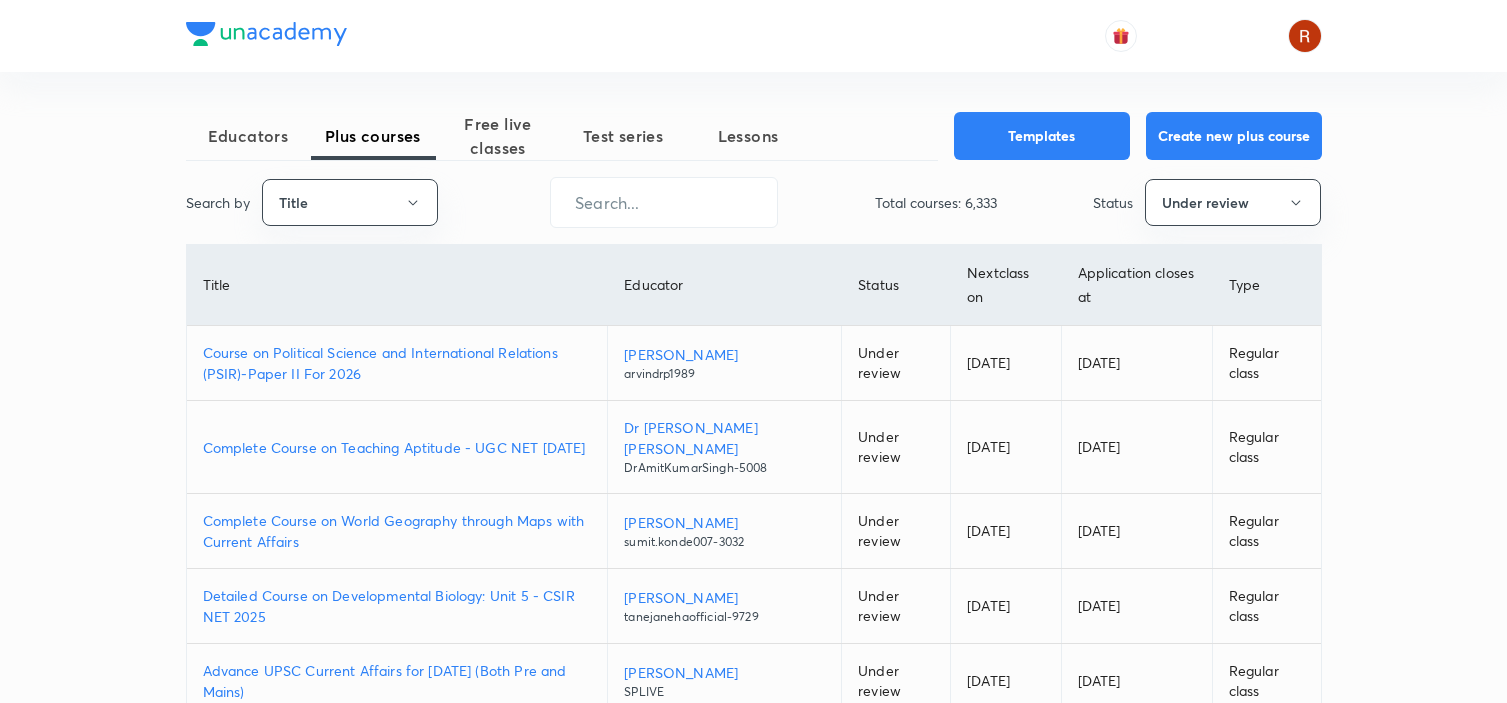 scroll, scrollTop: 0, scrollLeft: 0, axis: both 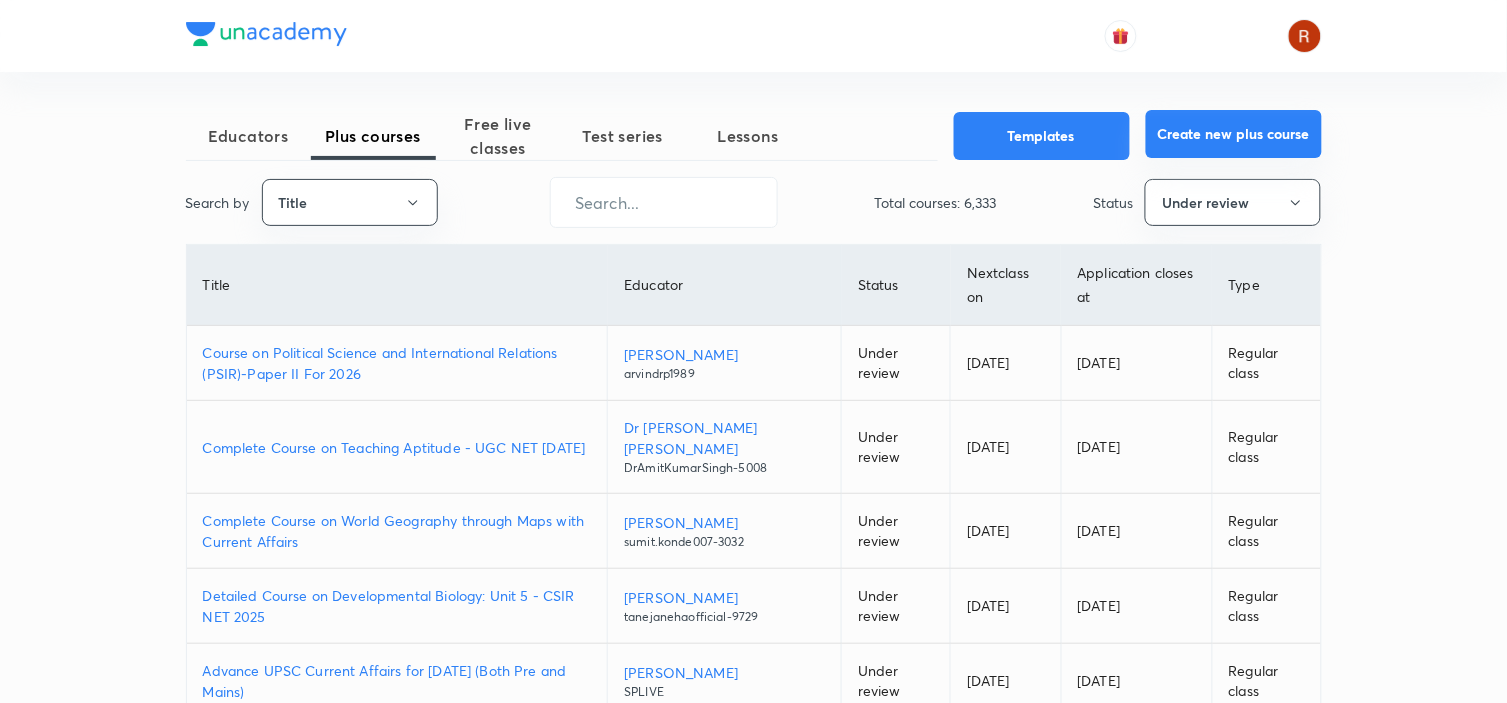 click on "Create new plus course" at bounding box center [1234, 134] 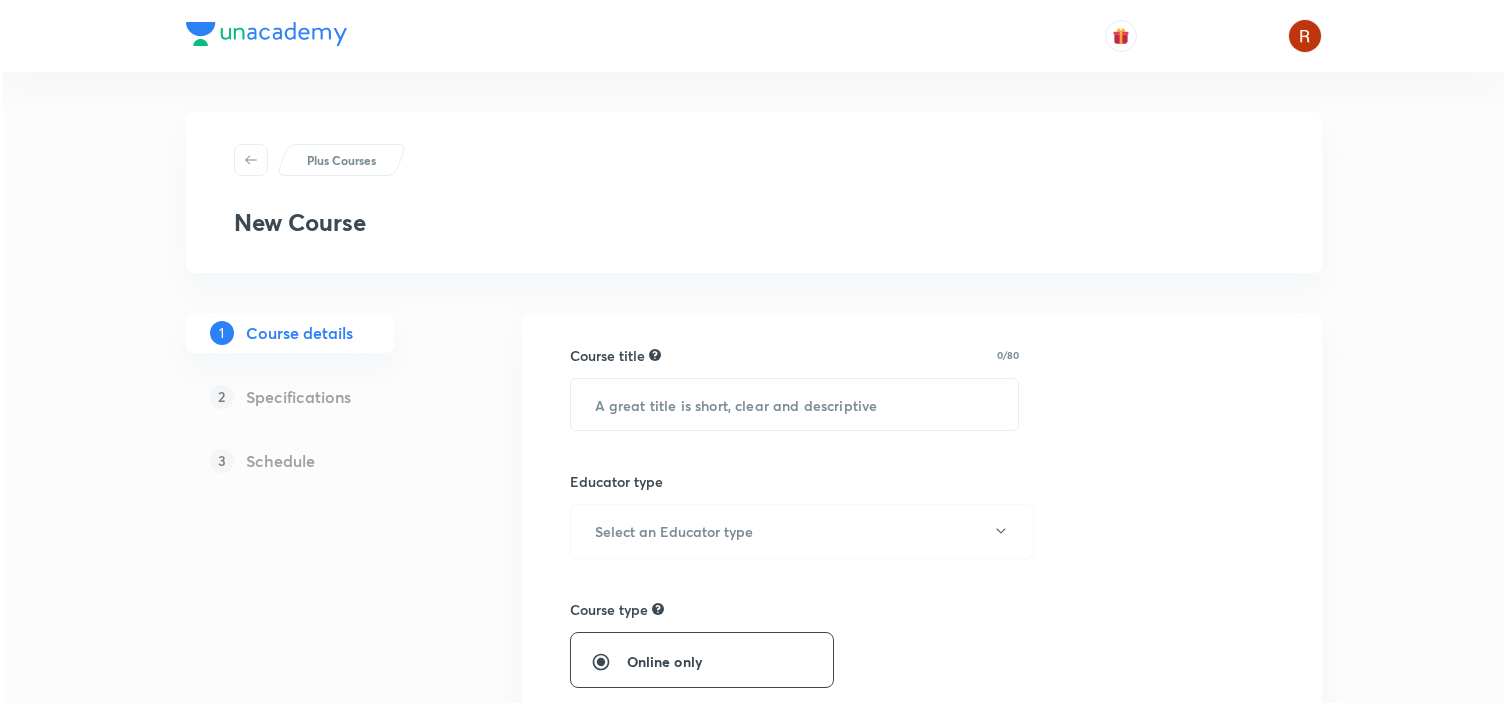 scroll, scrollTop: 0, scrollLeft: 0, axis: both 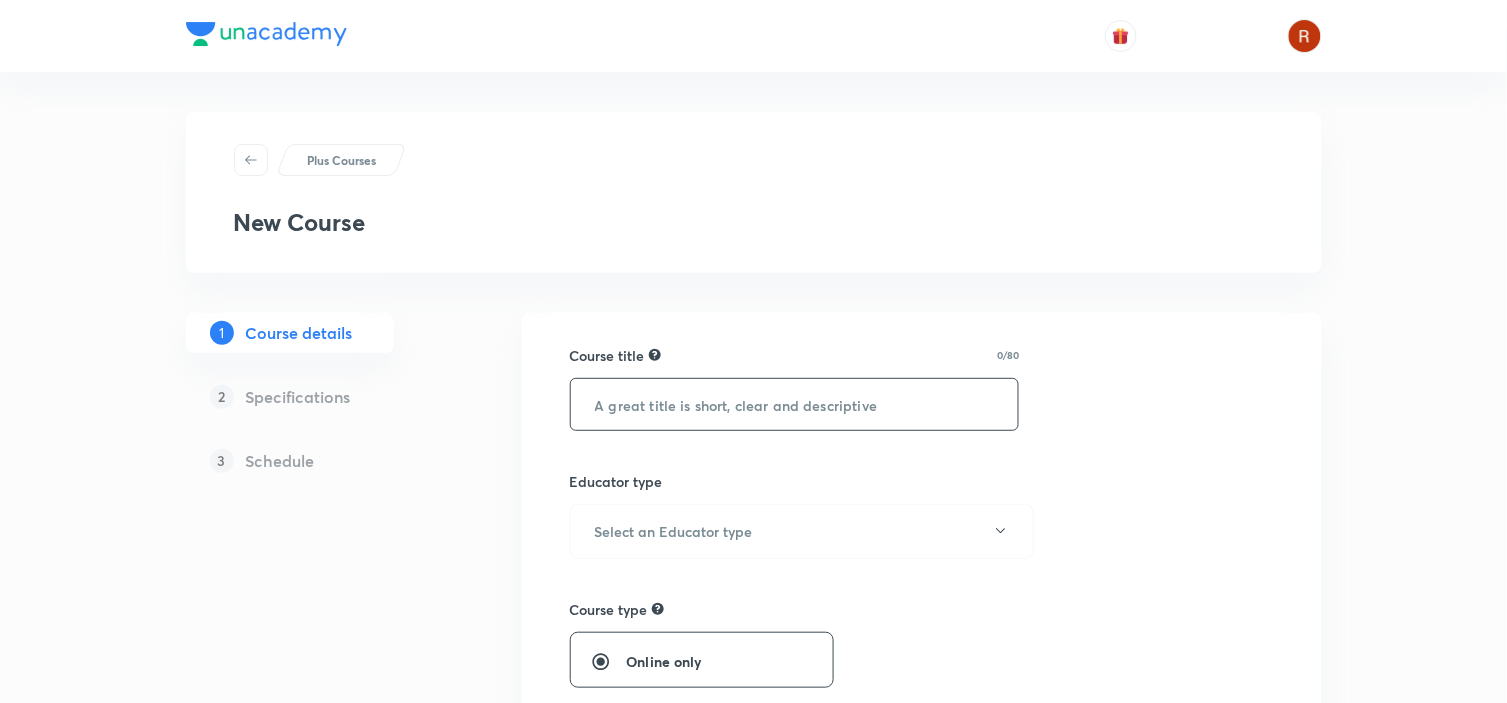 click at bounding box center [795, 404] 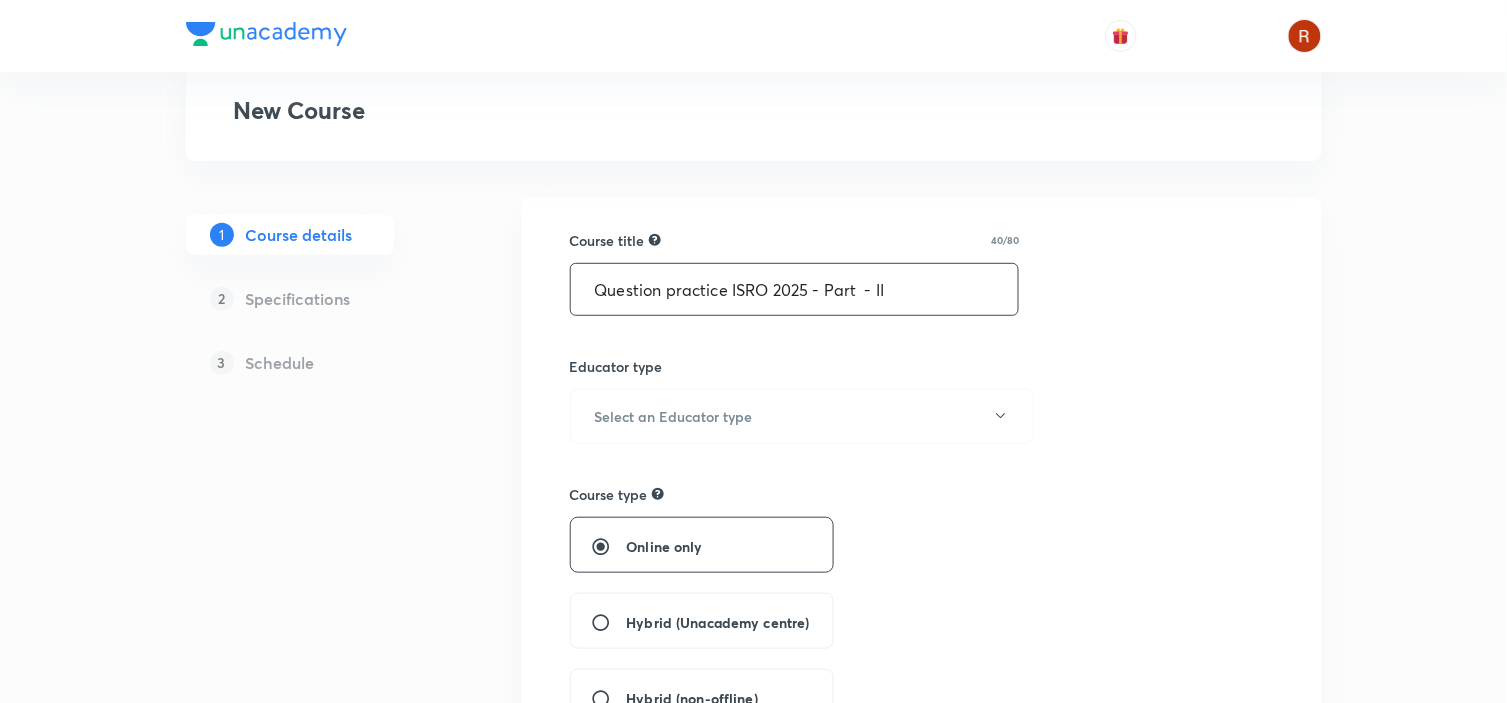 scroll, scrollTop: 116, scrollLeft: 0, axis: vertical 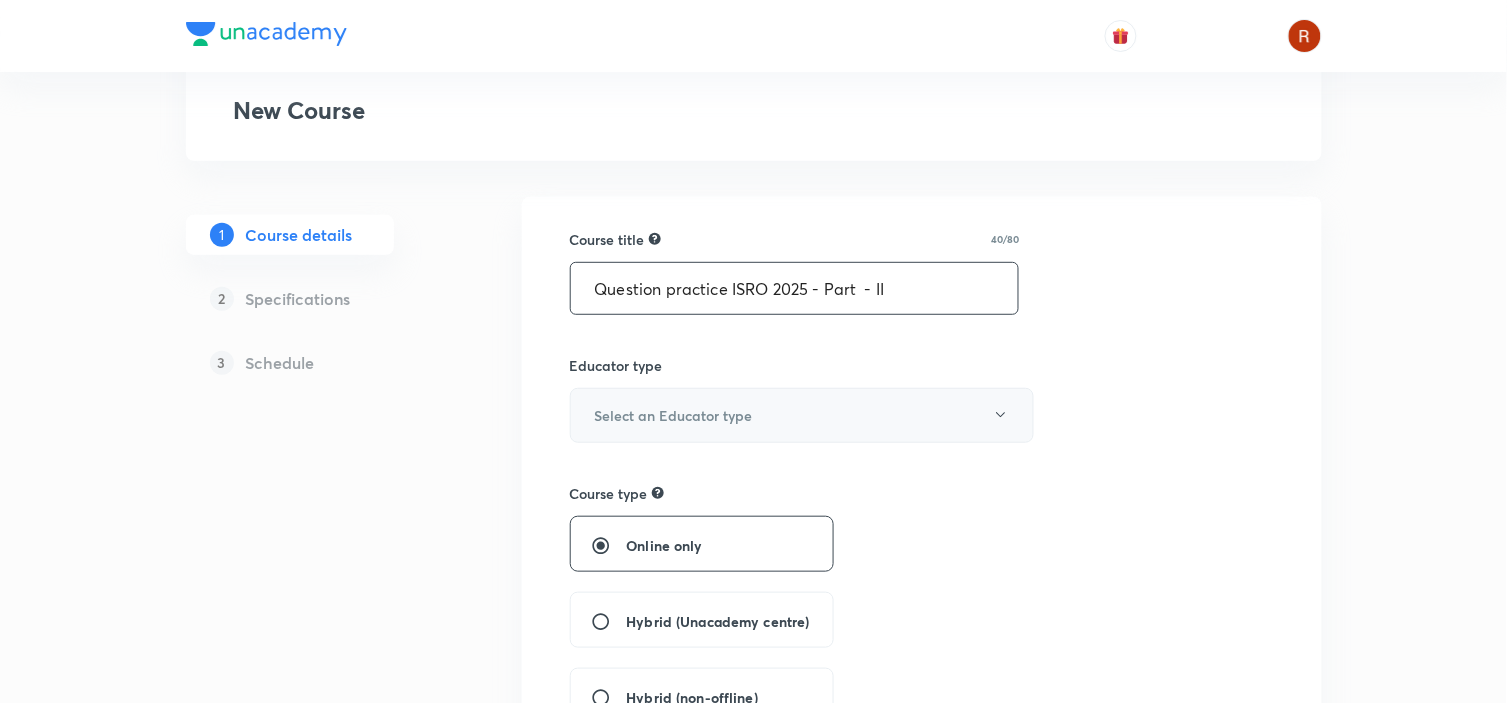 type on "Question practice ISRO 2025 - Part  - II" 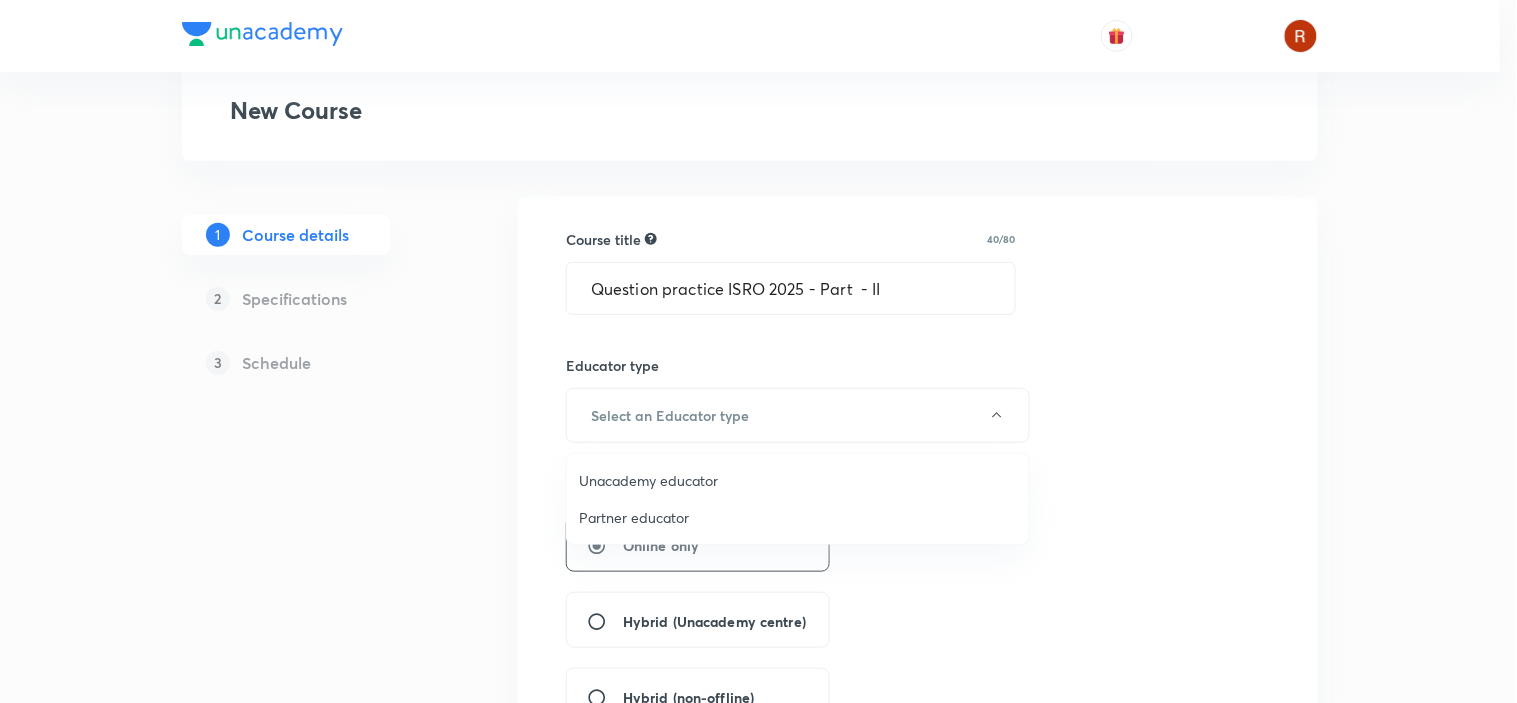 click on "Unacademy educator" at bounding box center [798, 480] 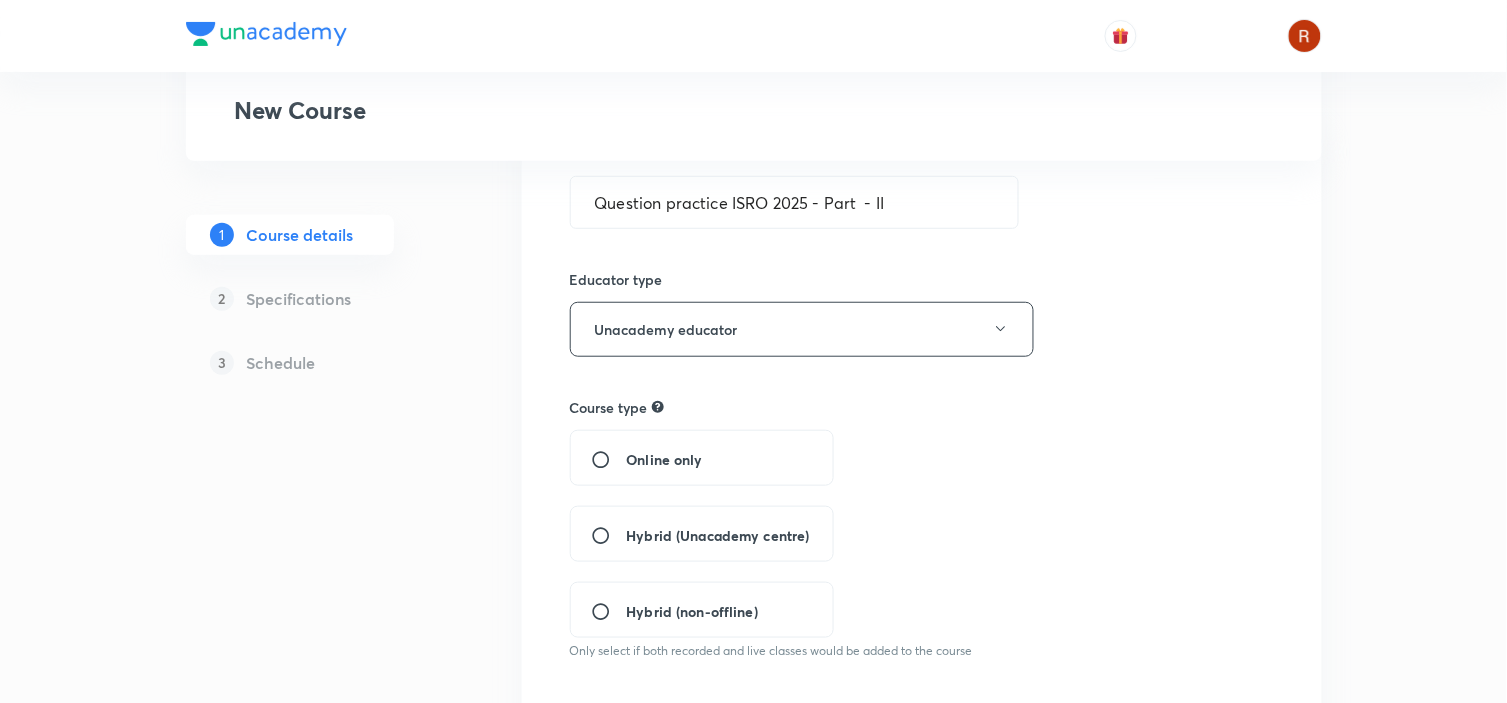 scroll, scrollTop: 203, scrollLeft: 0, axis: vertical 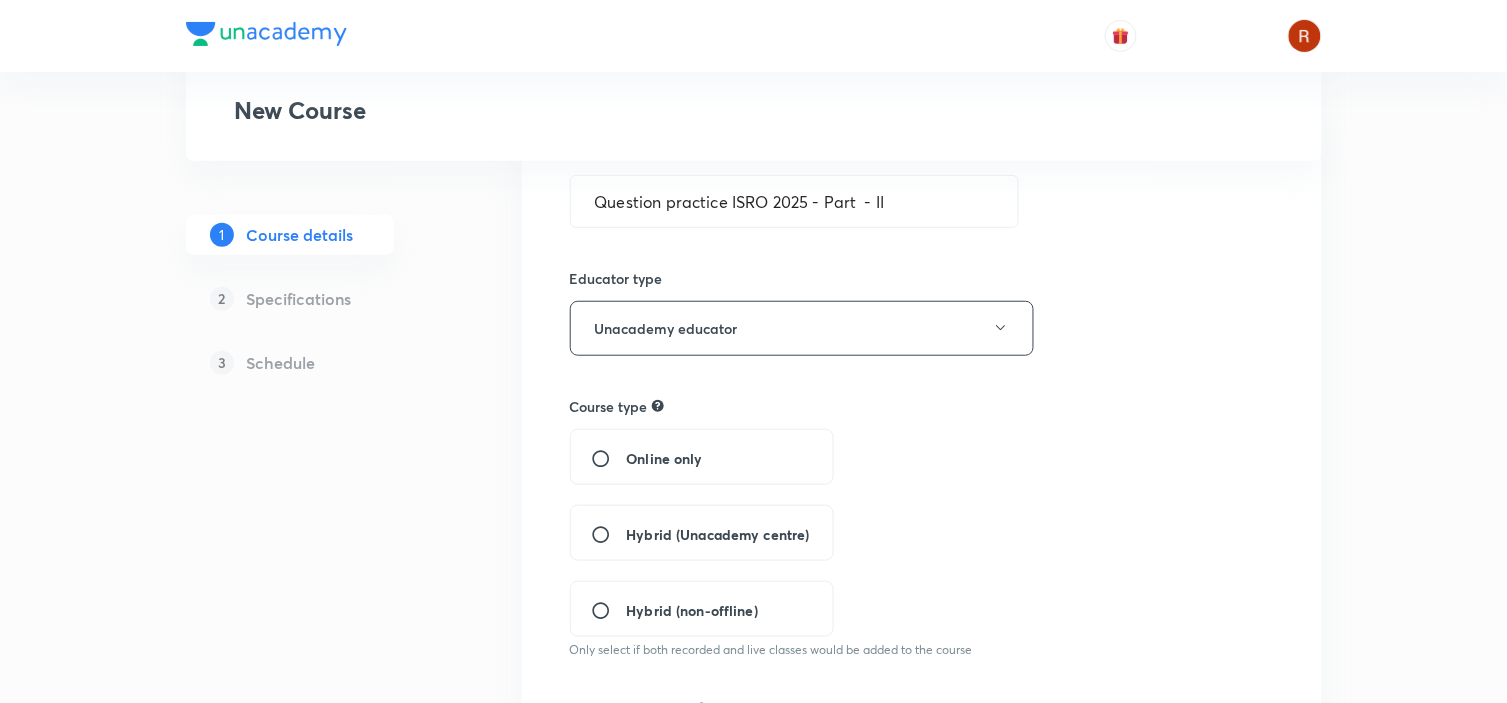 click on "Online only" at bounding box center (702, 457) 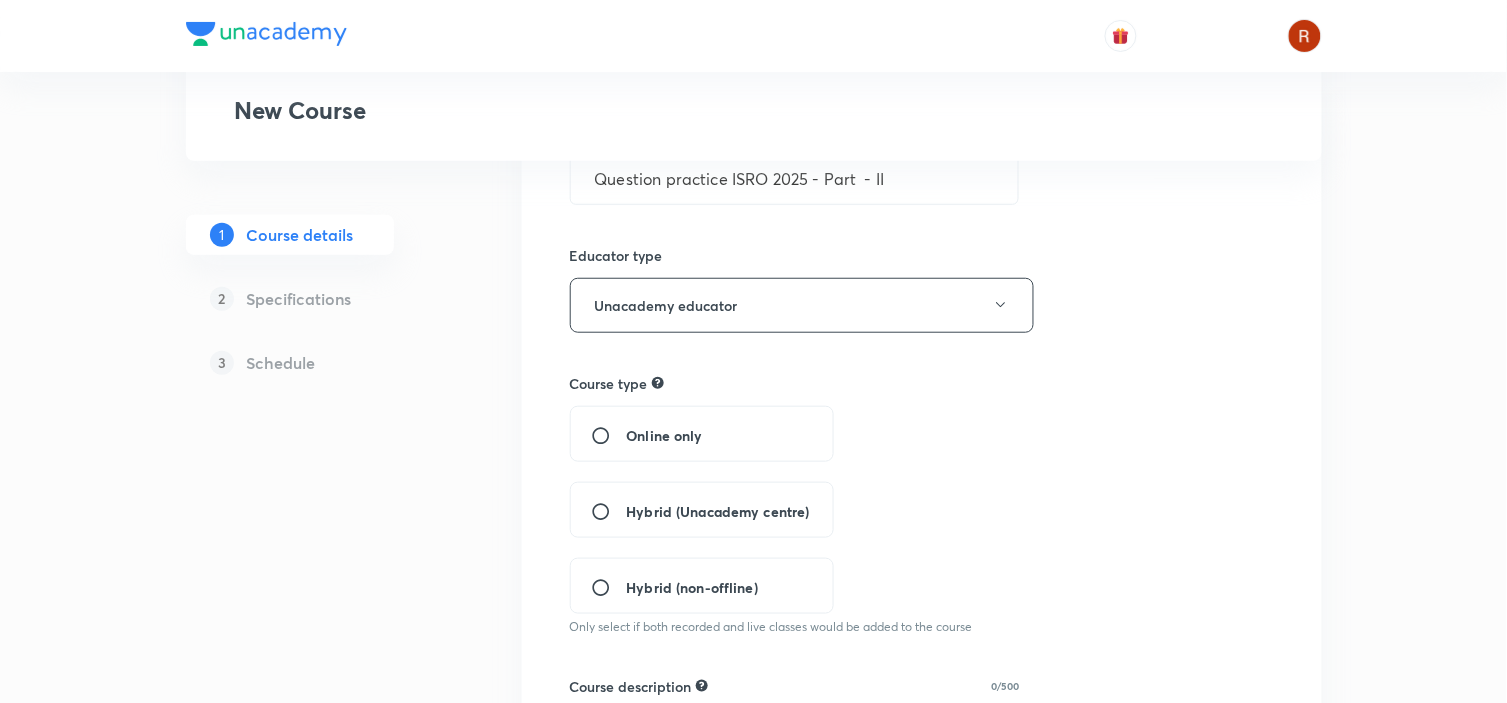 scroll, scrollTop: 227, scrollLeft: 0, axis: vertical 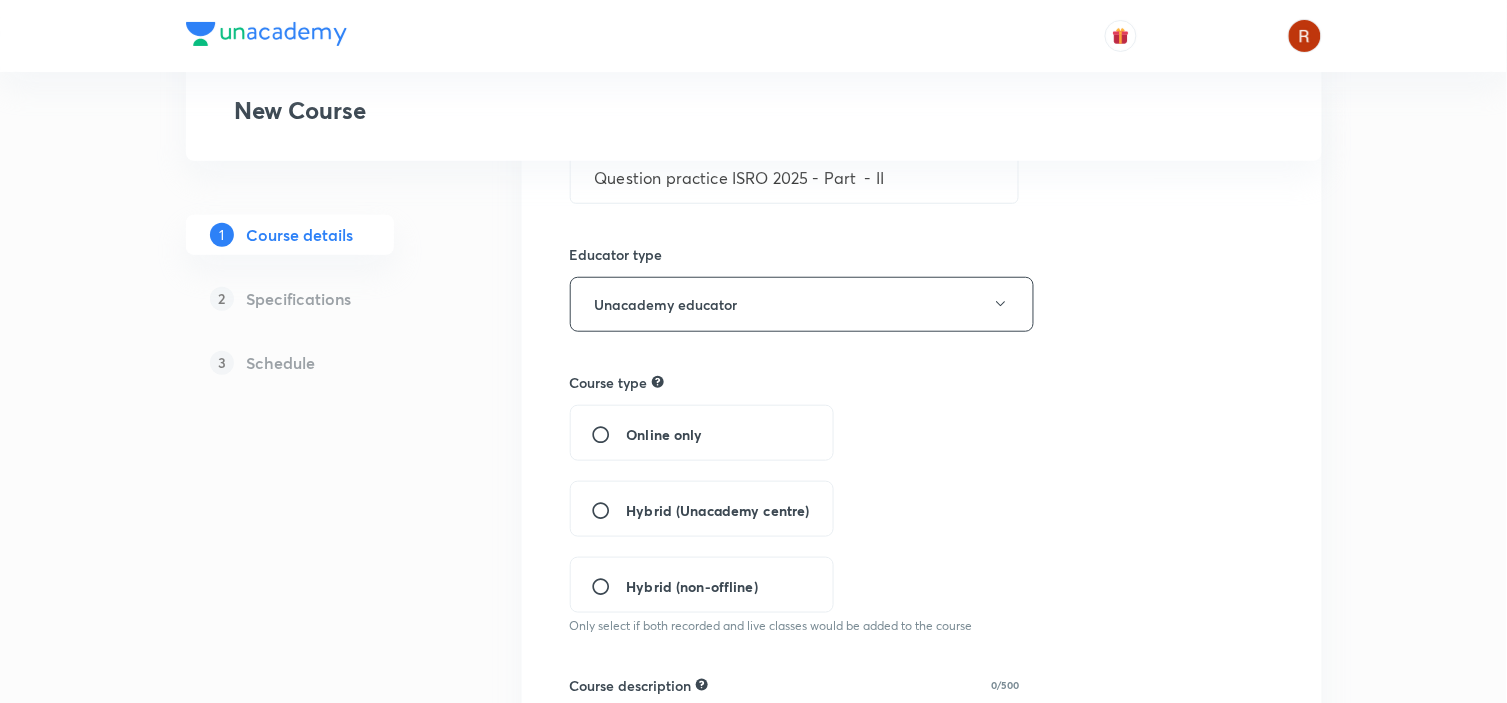 click on "Online only" at bounding box center [609, 435] 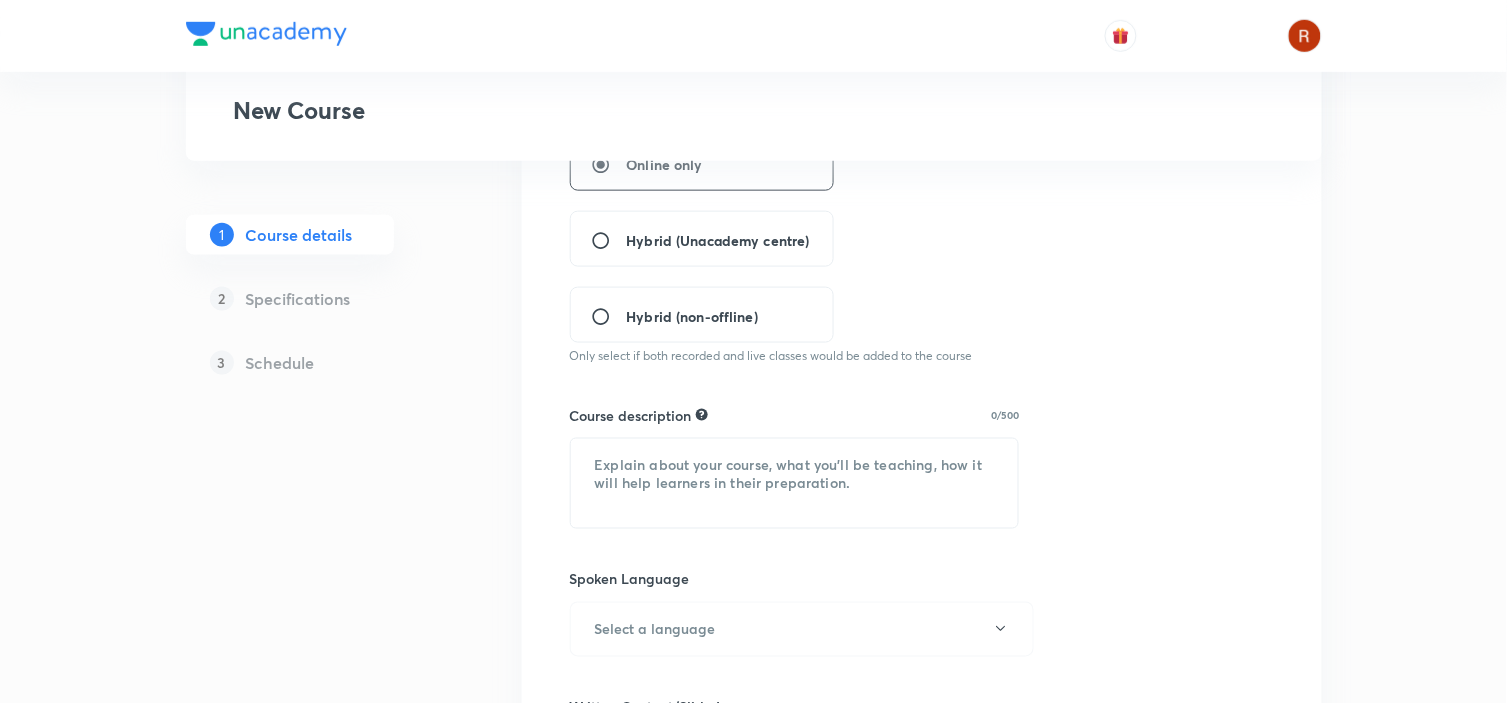 scroll, scrollTop: 498, scrollLeft: 0, axis: vertical 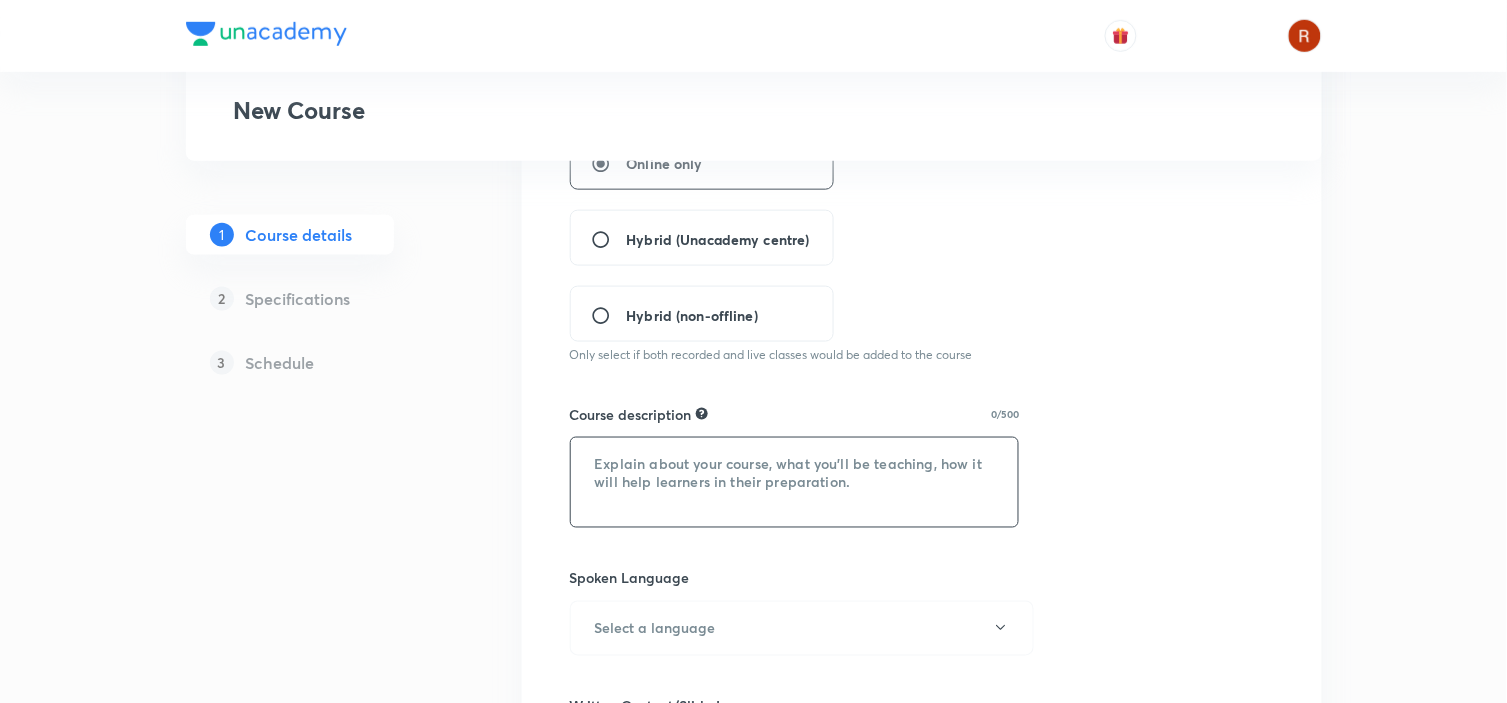 click at bounding box center (795, 482) 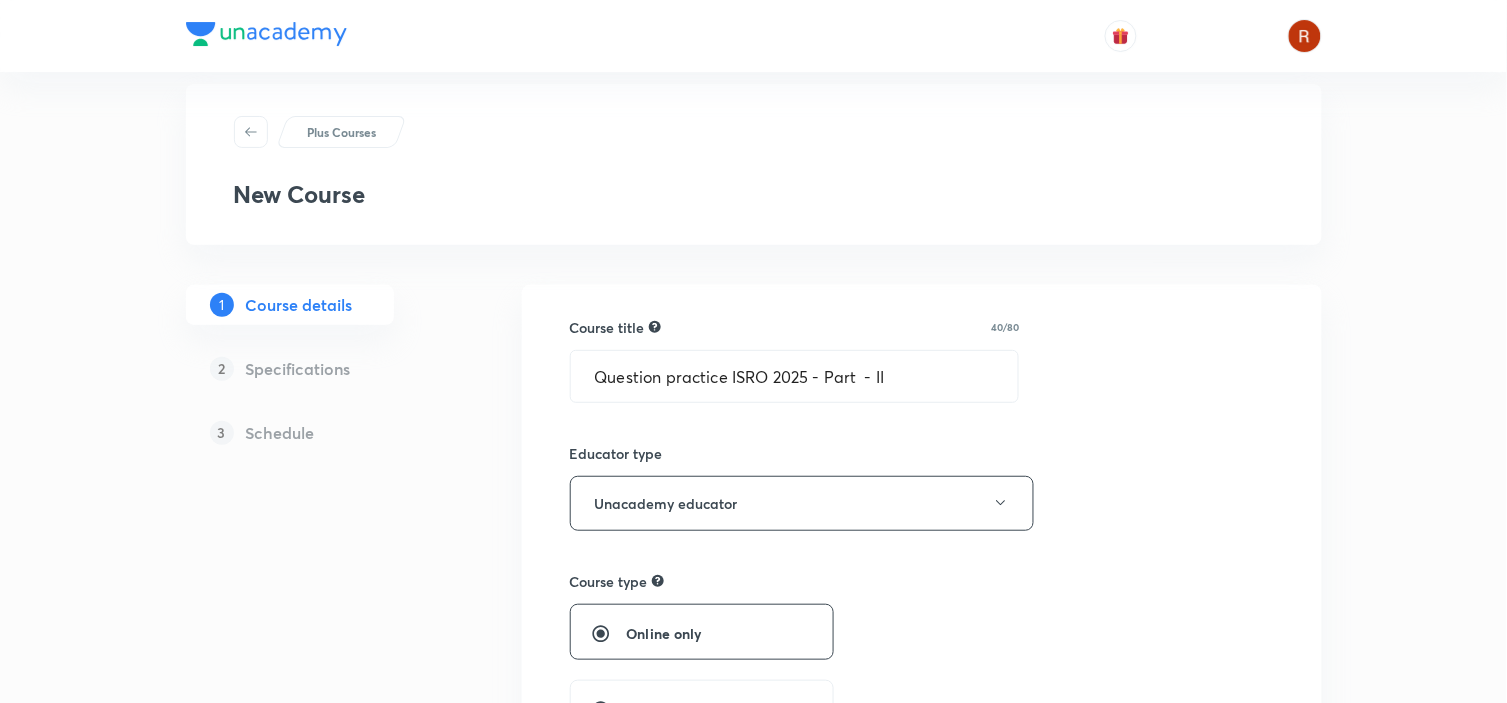 scroll, scrollTop: 18, scrollLeft: 0, axis: vertical 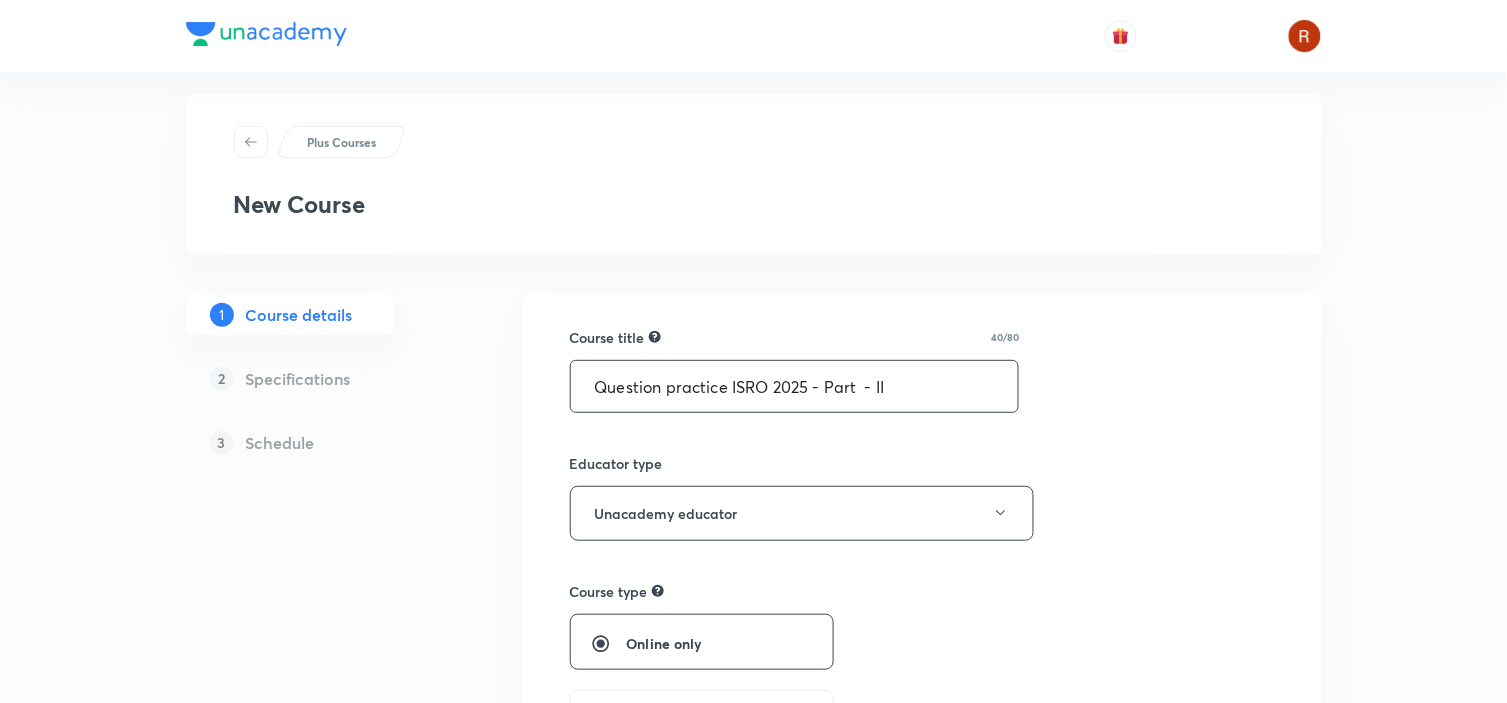 drag, startPoint x: 598, startPoint y: 387, endPoint x: 888, endPoint y: 394, distance: 290.08447 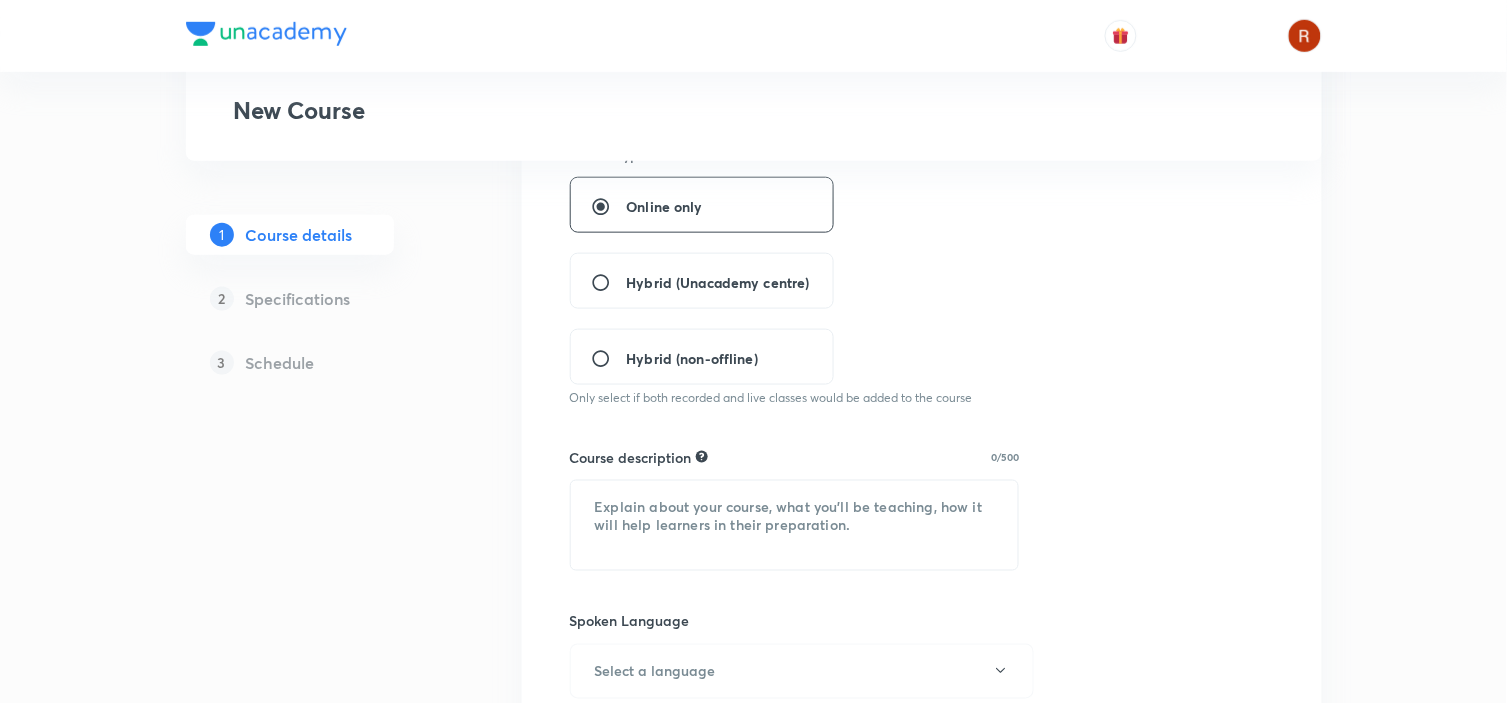 scroll, scrollTop: 458, scrollLeft: 0, axis: vertical 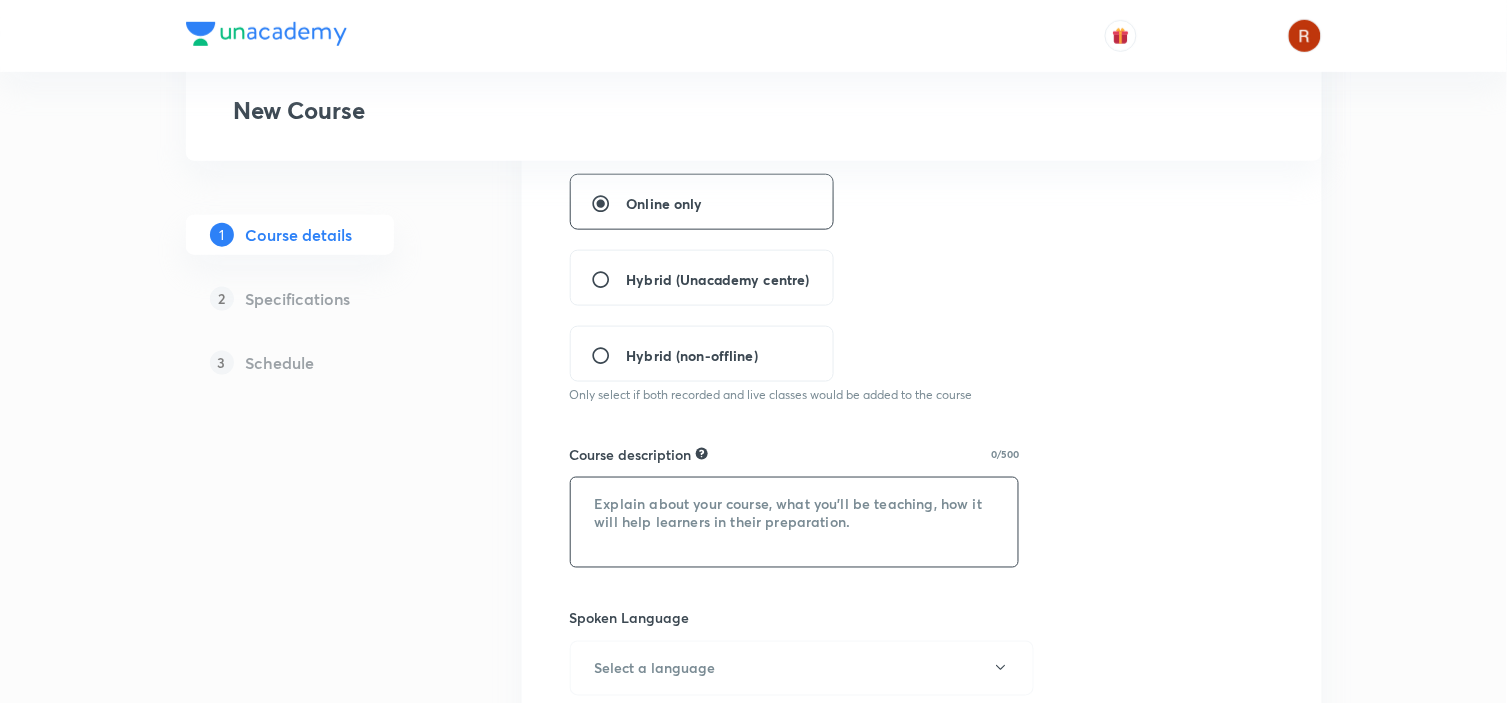 click at bounding box center [795, 522] 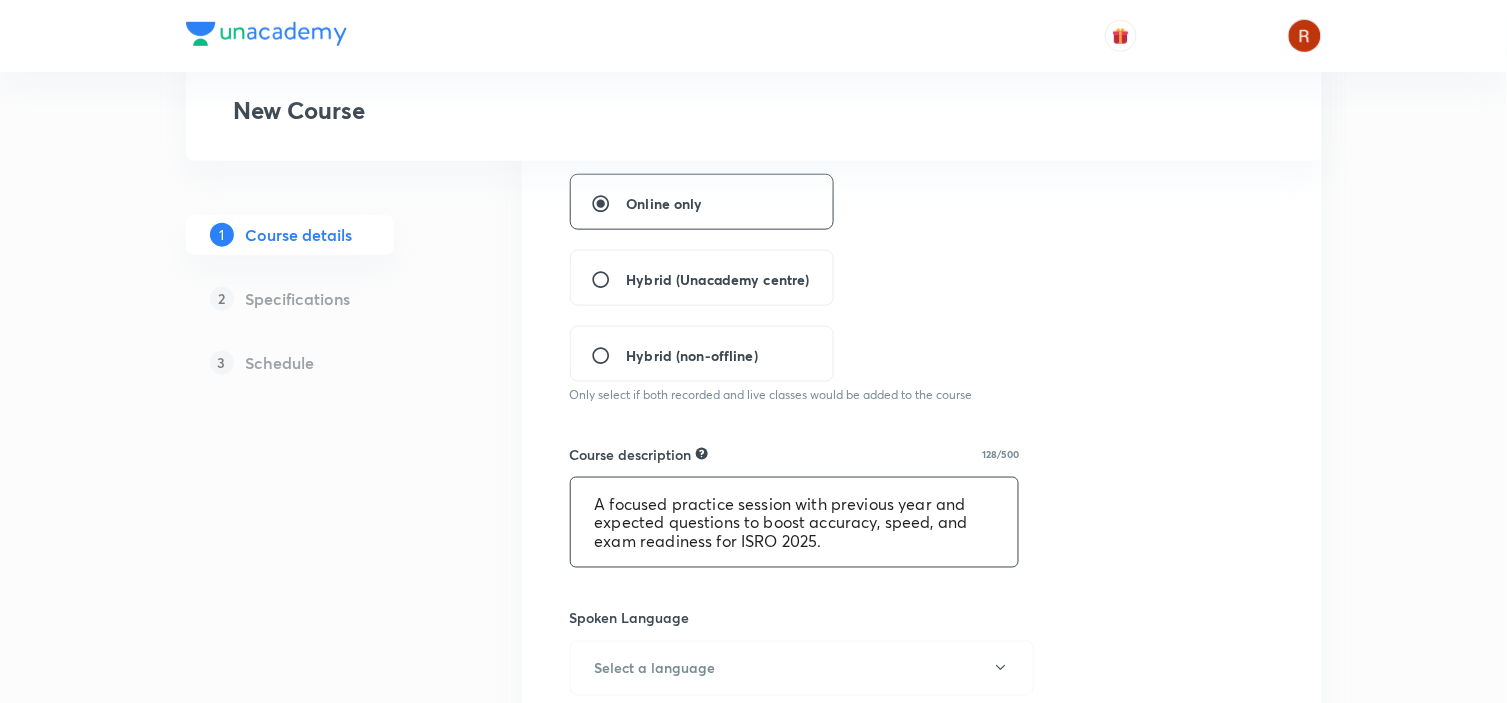 click on "A focused practice session with previous year and expected questions to boost accuracy, speed, and exam readiness for ISRO 2025." at bounding box center (795, 522) 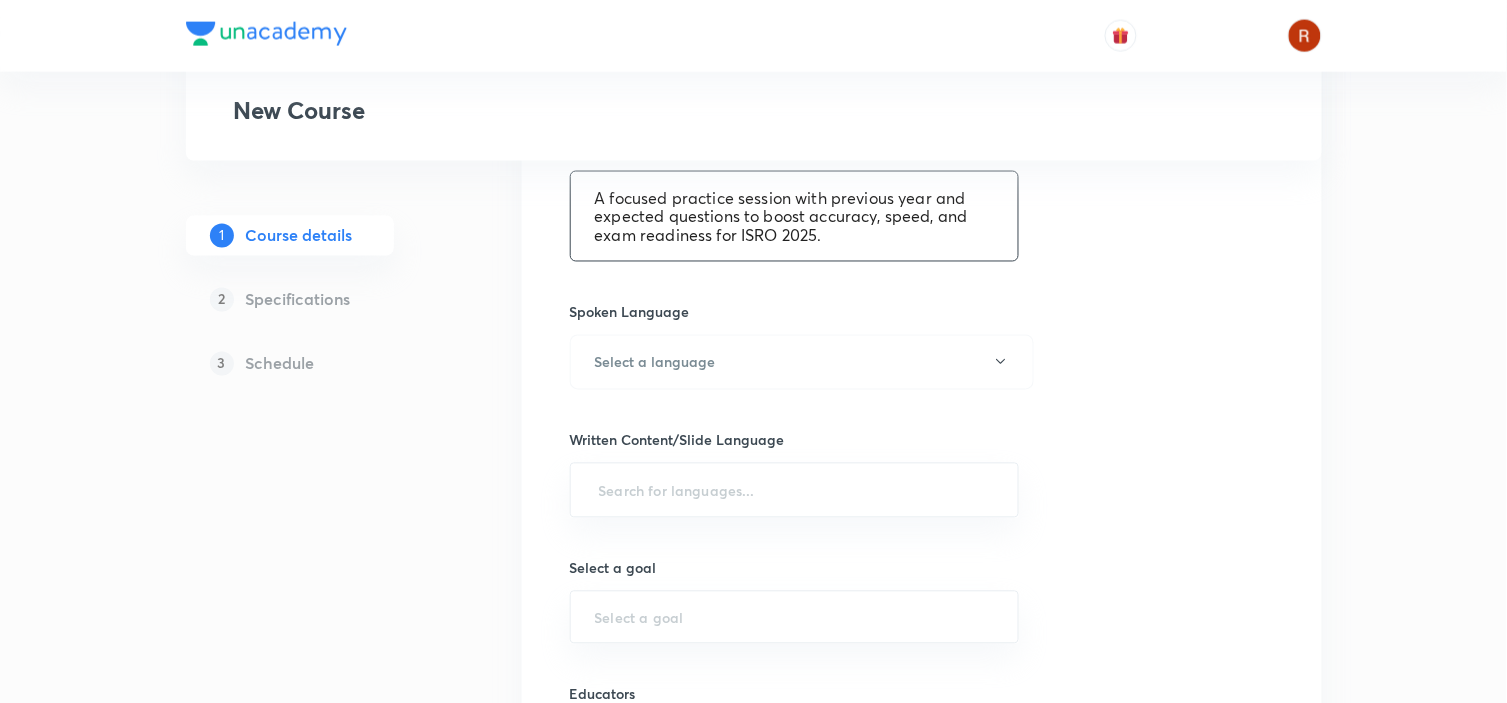 scroll, scrollTop: 765, scrollLeft: 0, axis: vertical 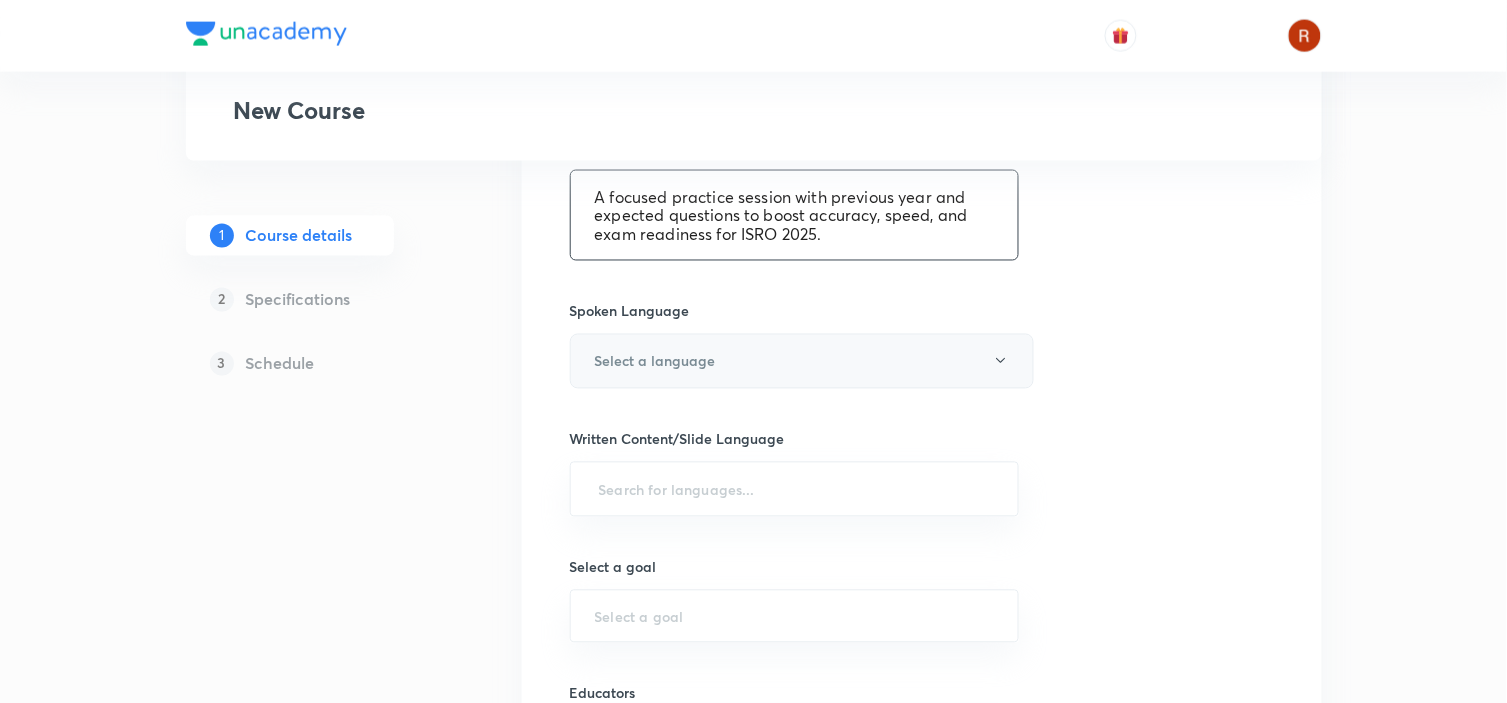 type on "A focused practice session with previous year and expected questions to boost accuracy, speed, and exam readiness for ISRO 2025." 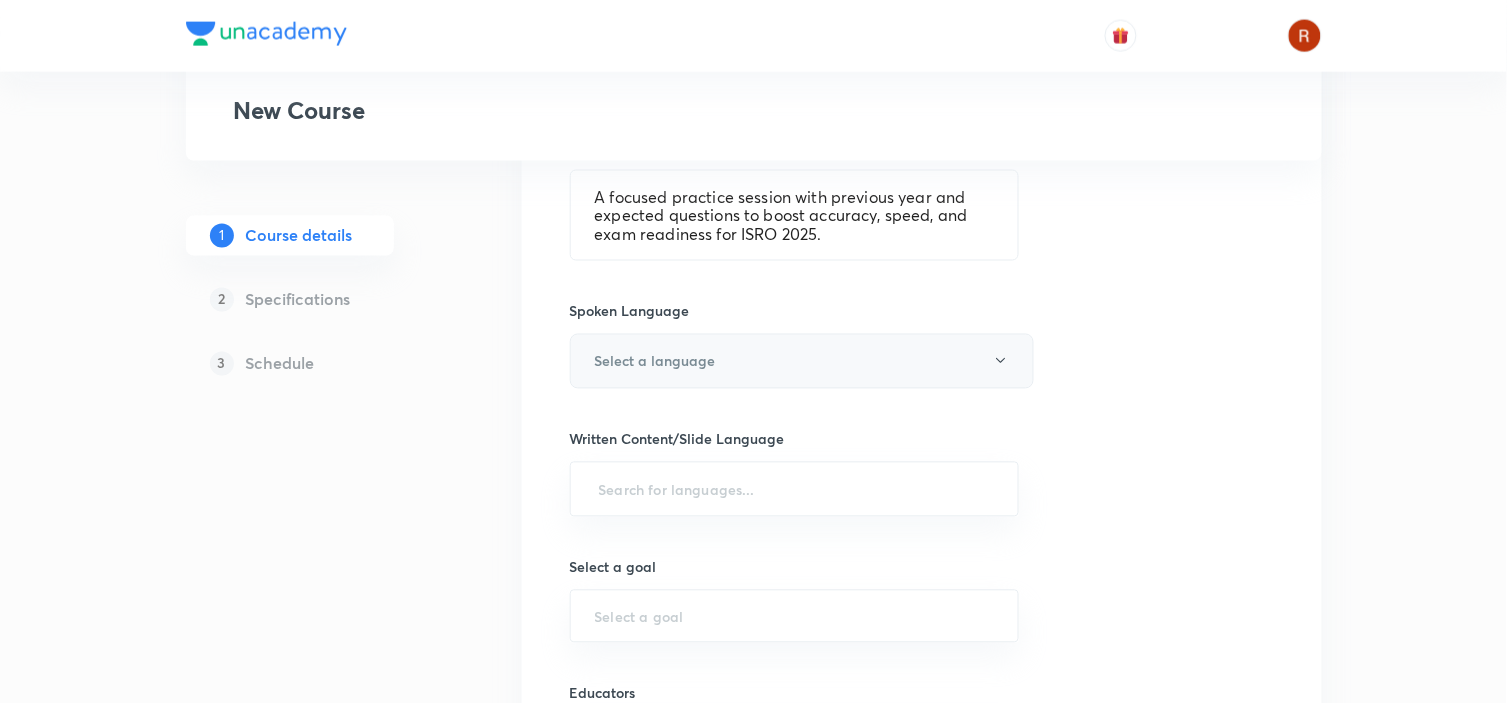click on "Select a language" at bounding box center [802, 361] 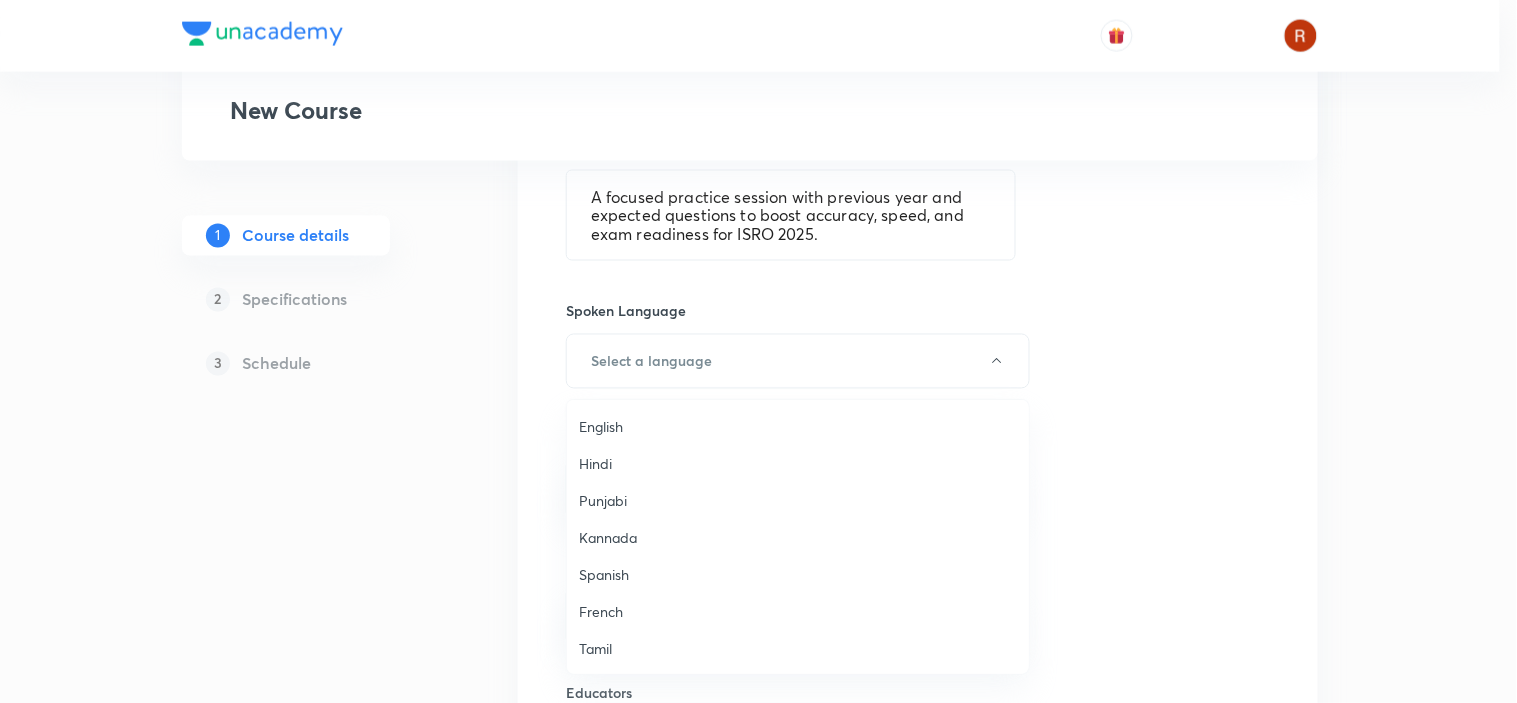 click on "Hindi" at bounding box center (798, 463) 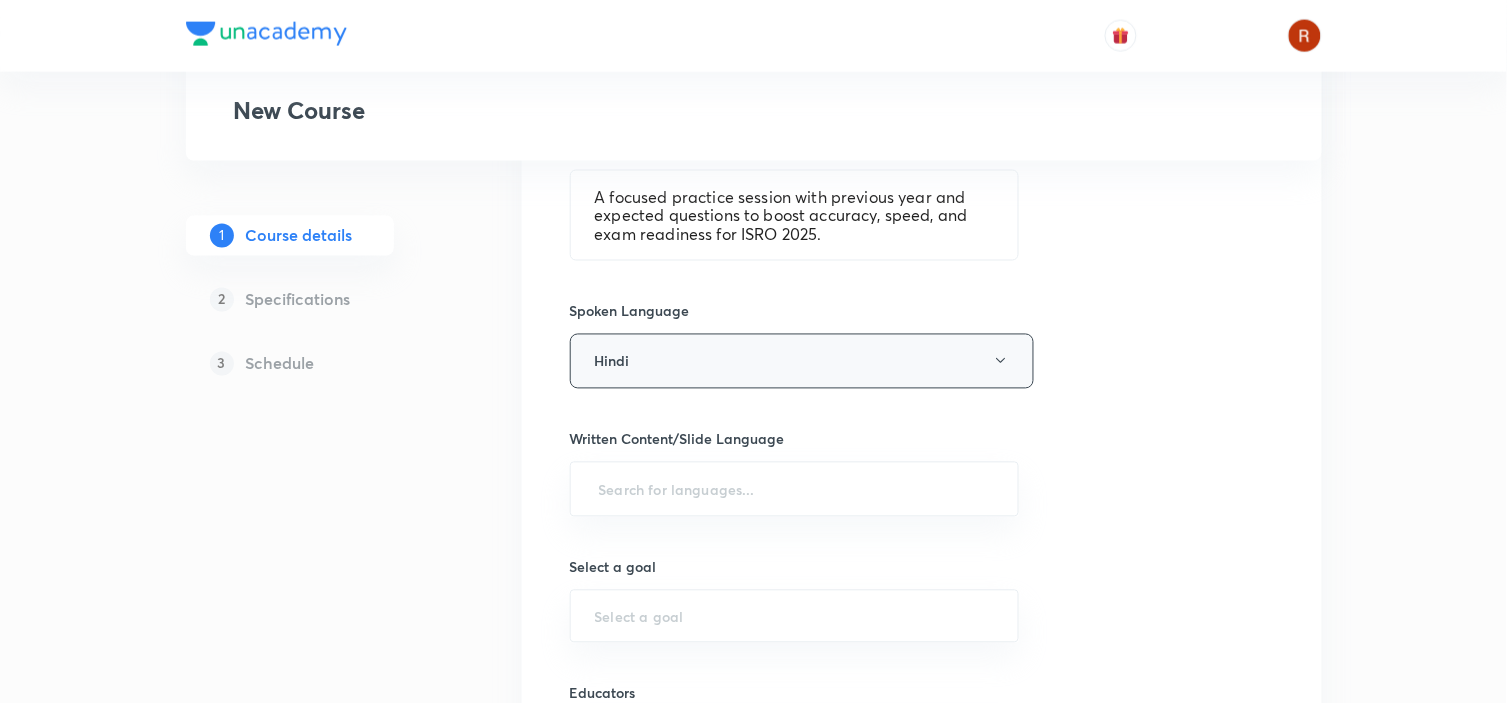 click on "Hindi" at bounding box center [802, 361] 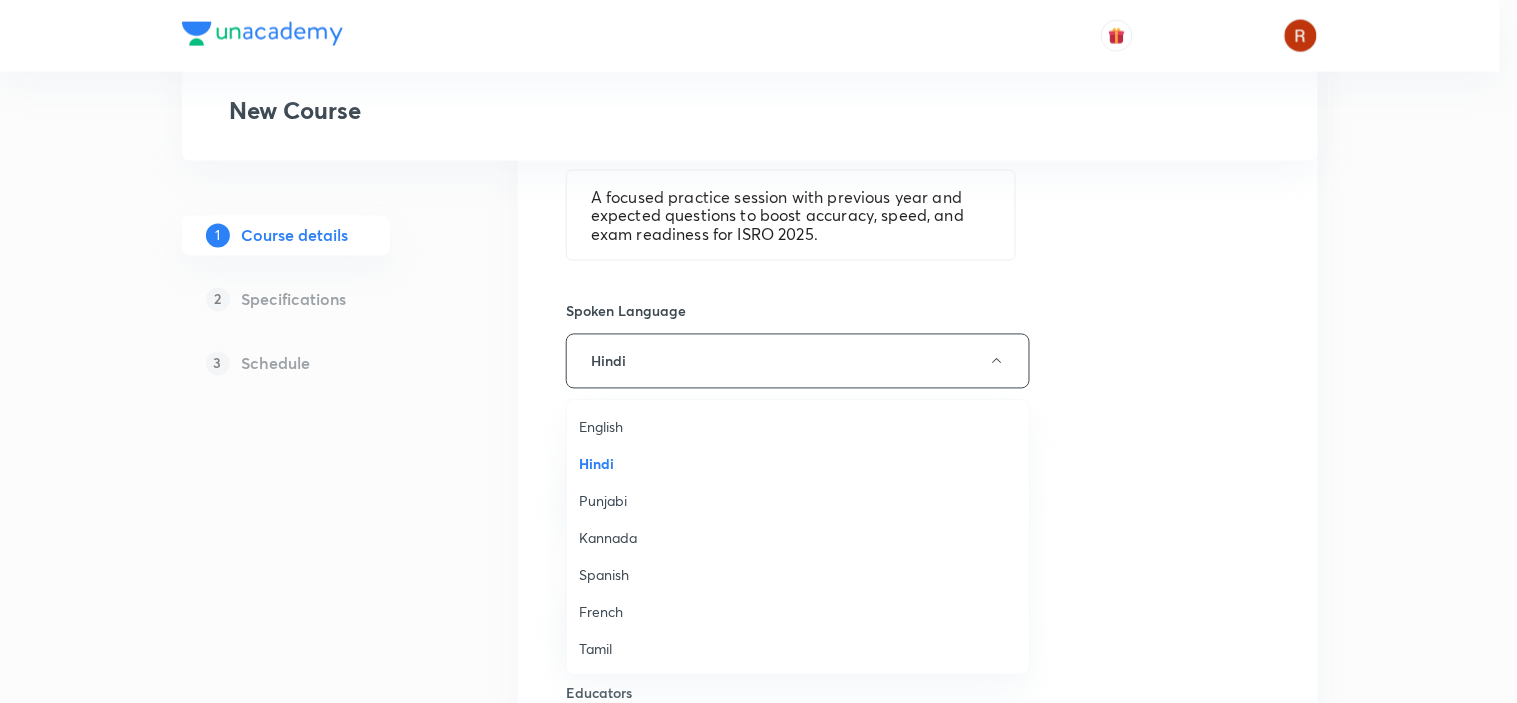 click on "English" at bounding box center [798, 426] 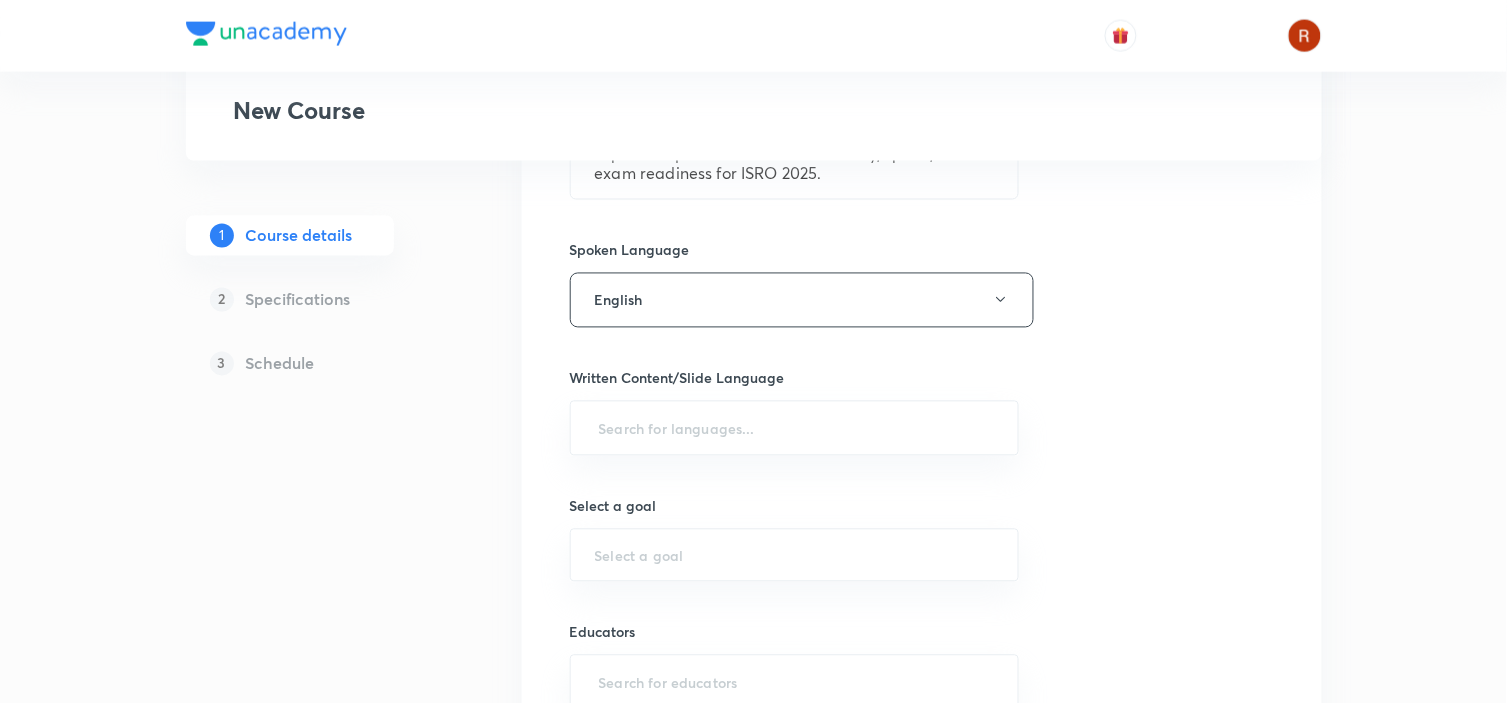 scroll, scrollTop: 828, scrollLeft: 0, axis: vertical 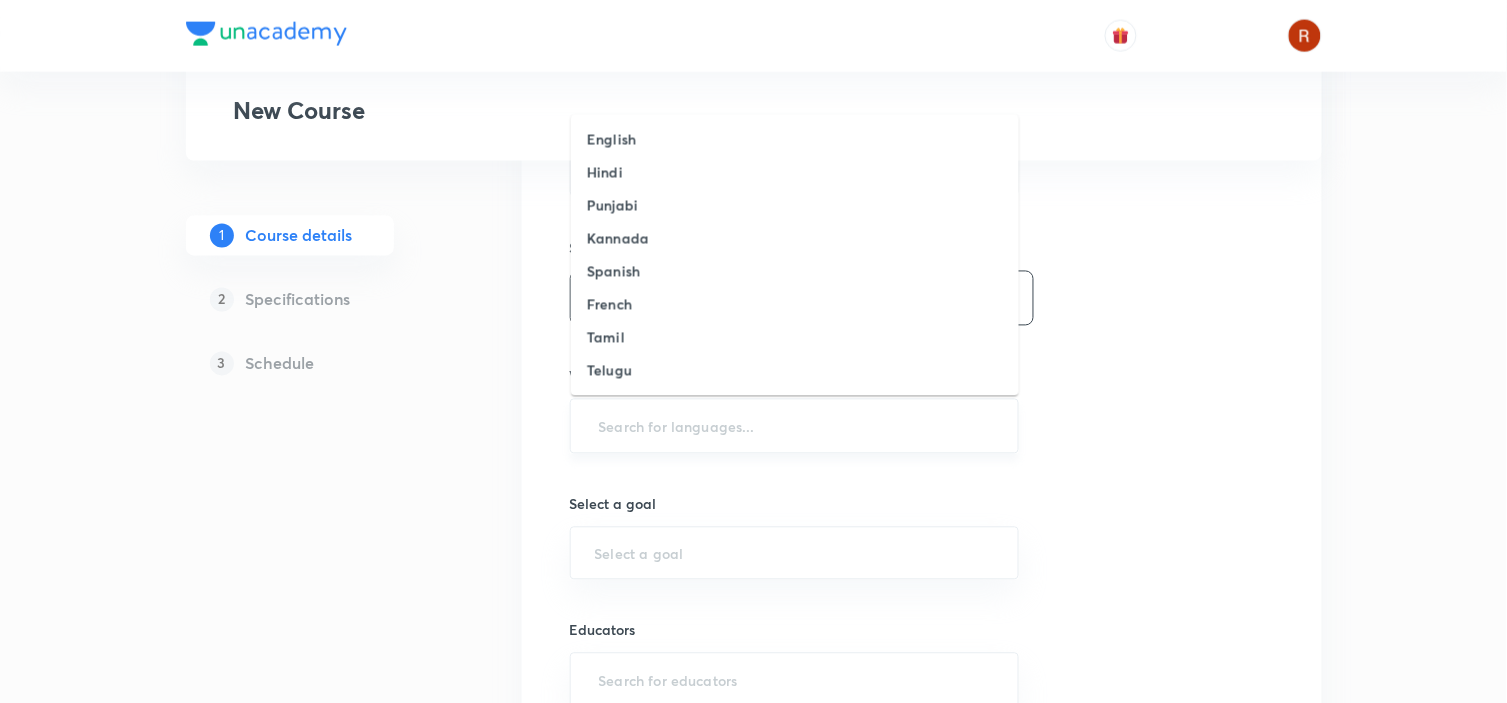 click at bounding box center (795, 426) 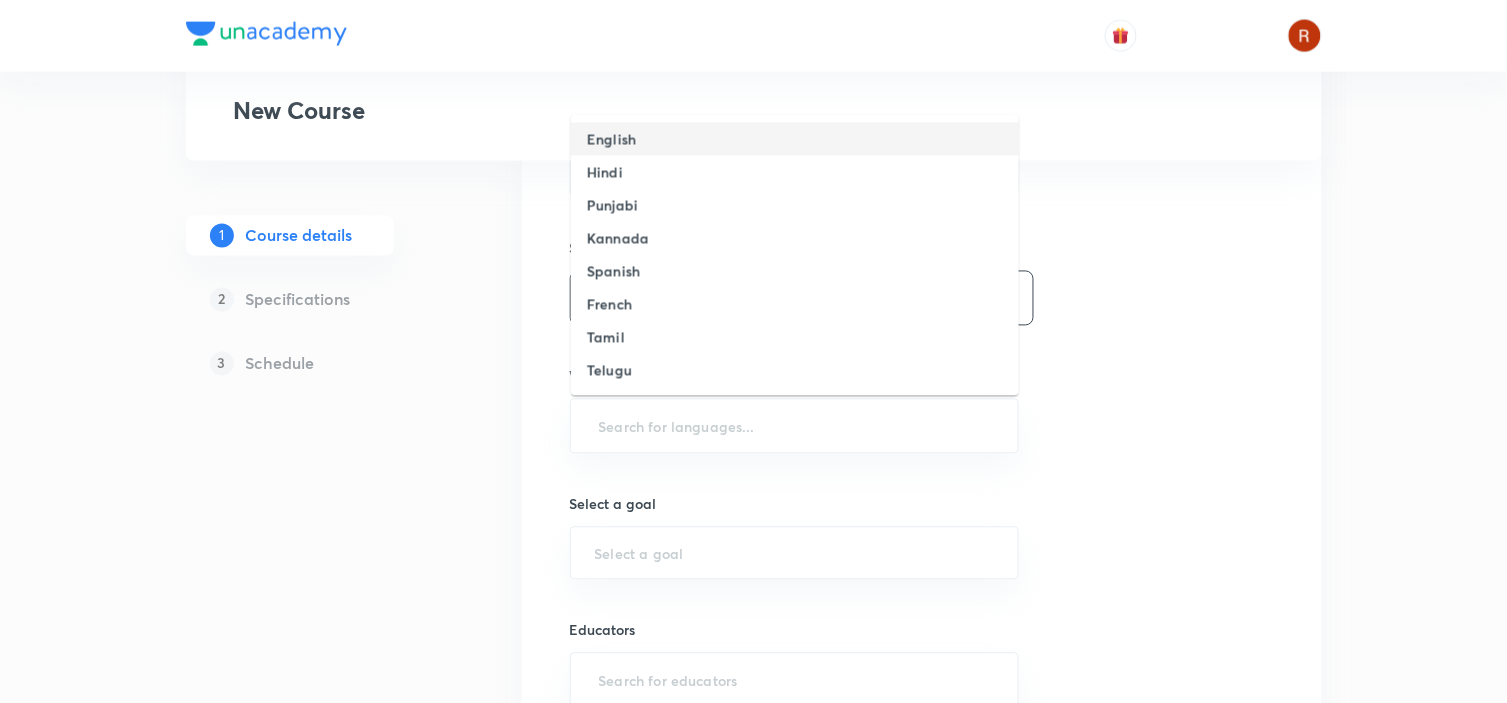 click on "English" at bounding box center [611, 139] 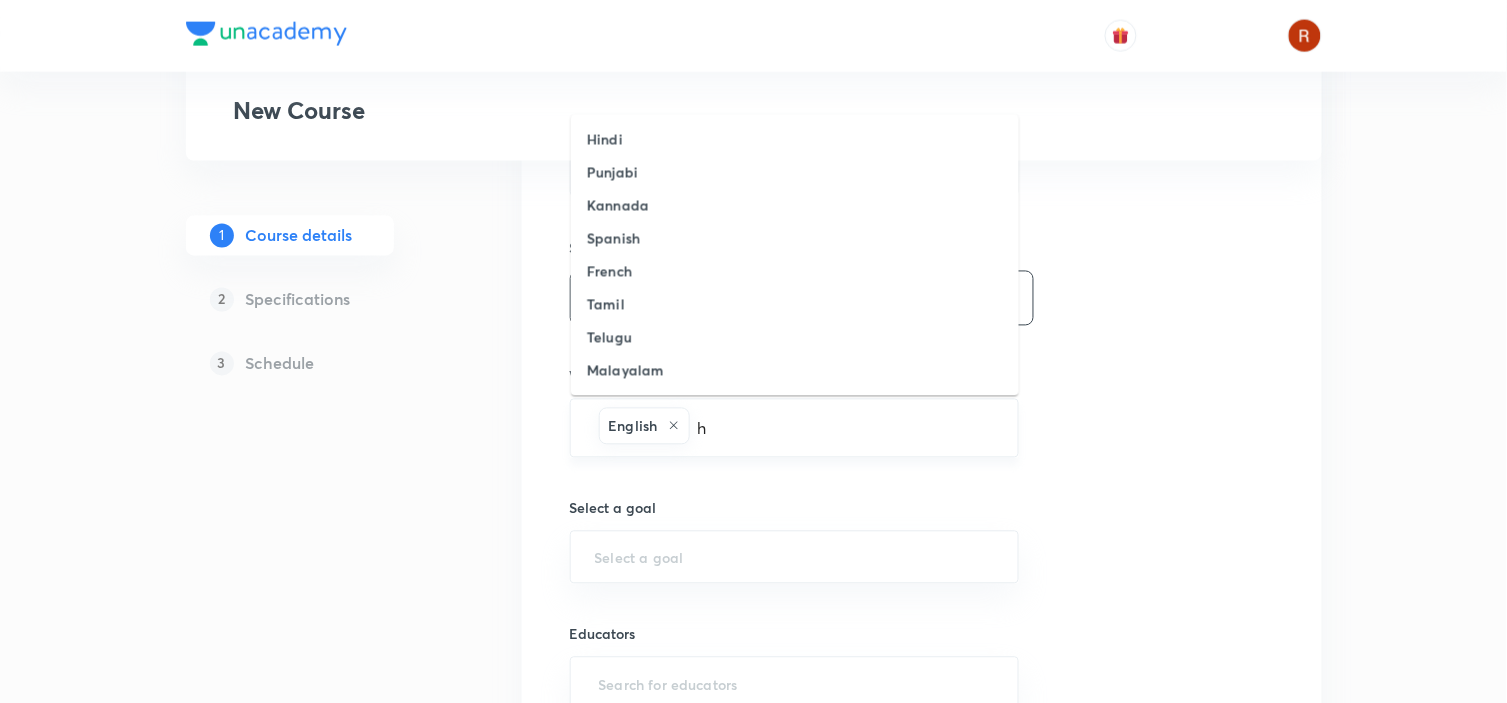 type on "hi" 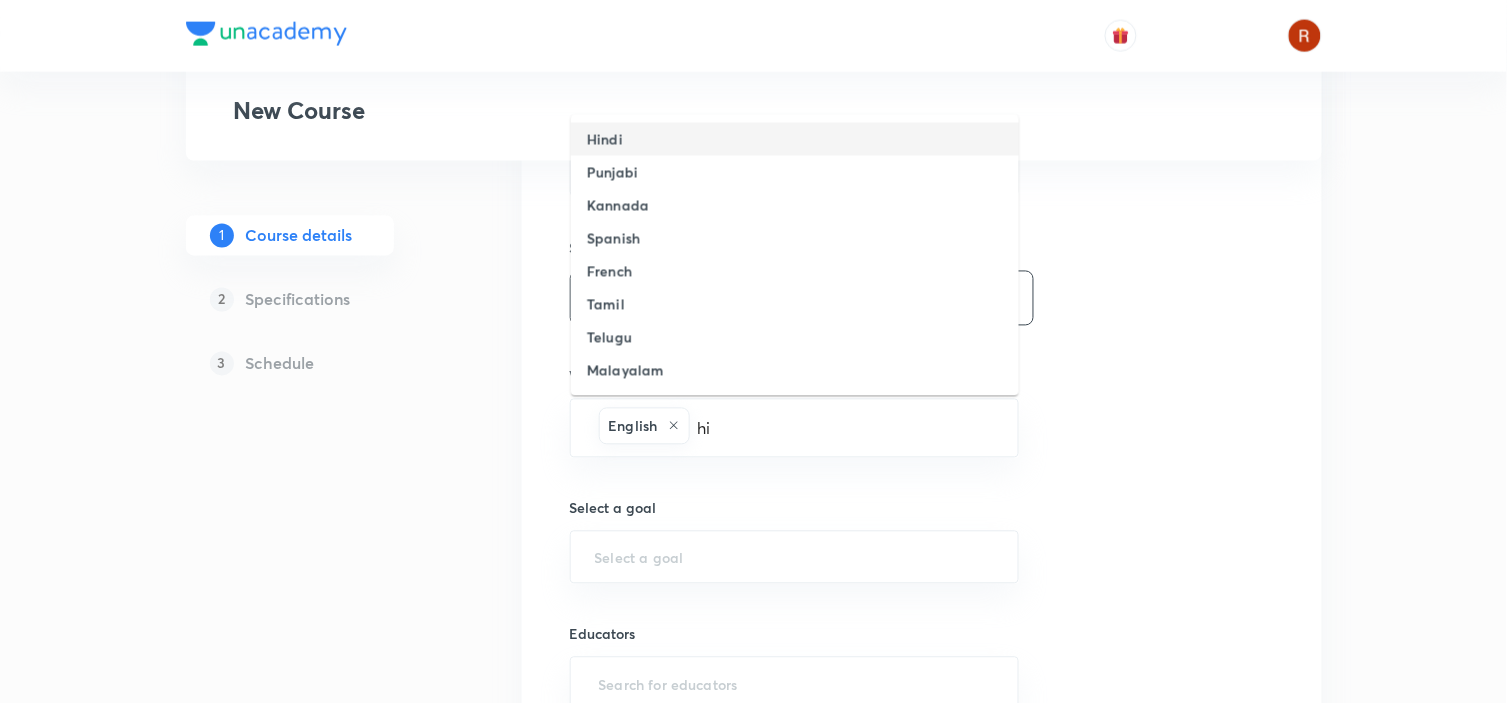 click on "Hindi" at bounding box center [795, 139] 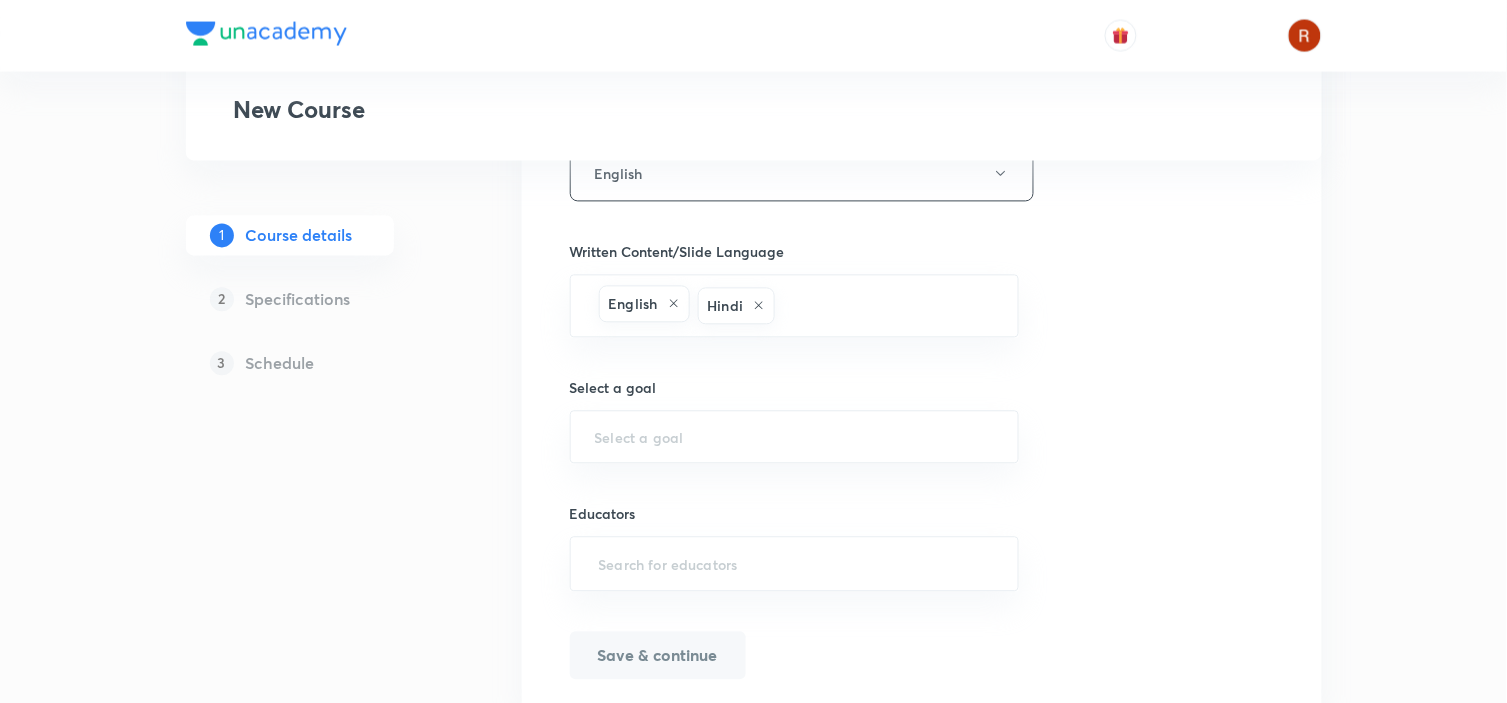 scroll, scrollTop: 955, scrollLeft: 0, axis: vertical 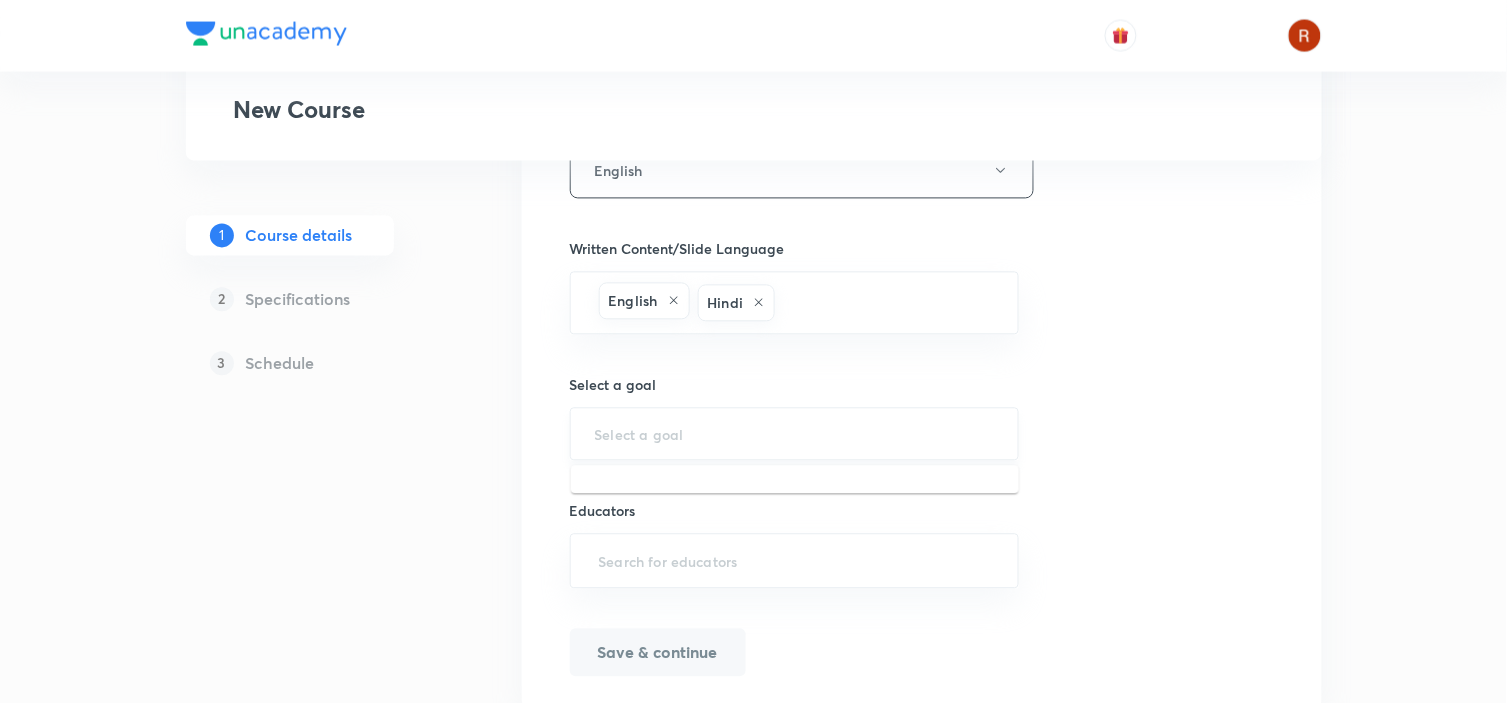 click at bounding box center [795, 434] 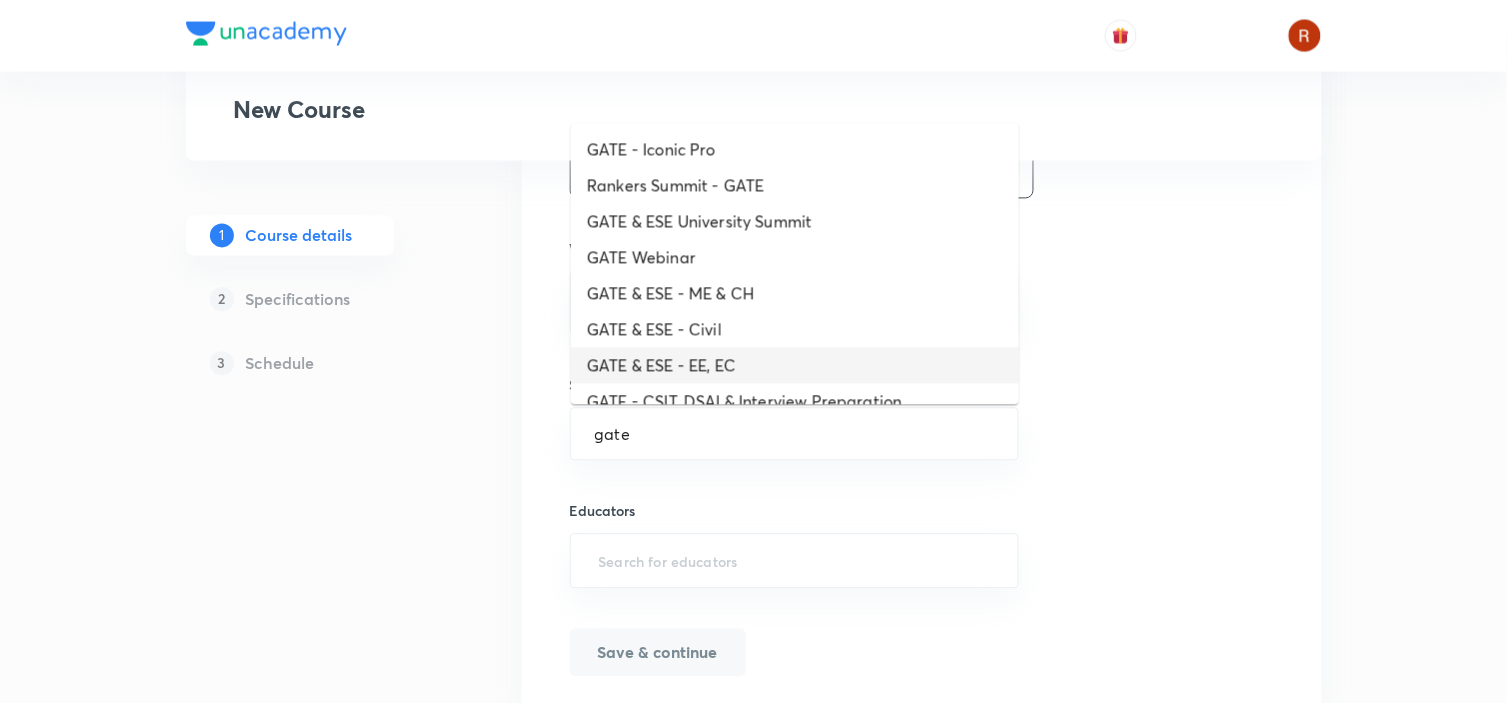 click on "GATE & ESE - EE, EC" at bounding box center [795, 366] 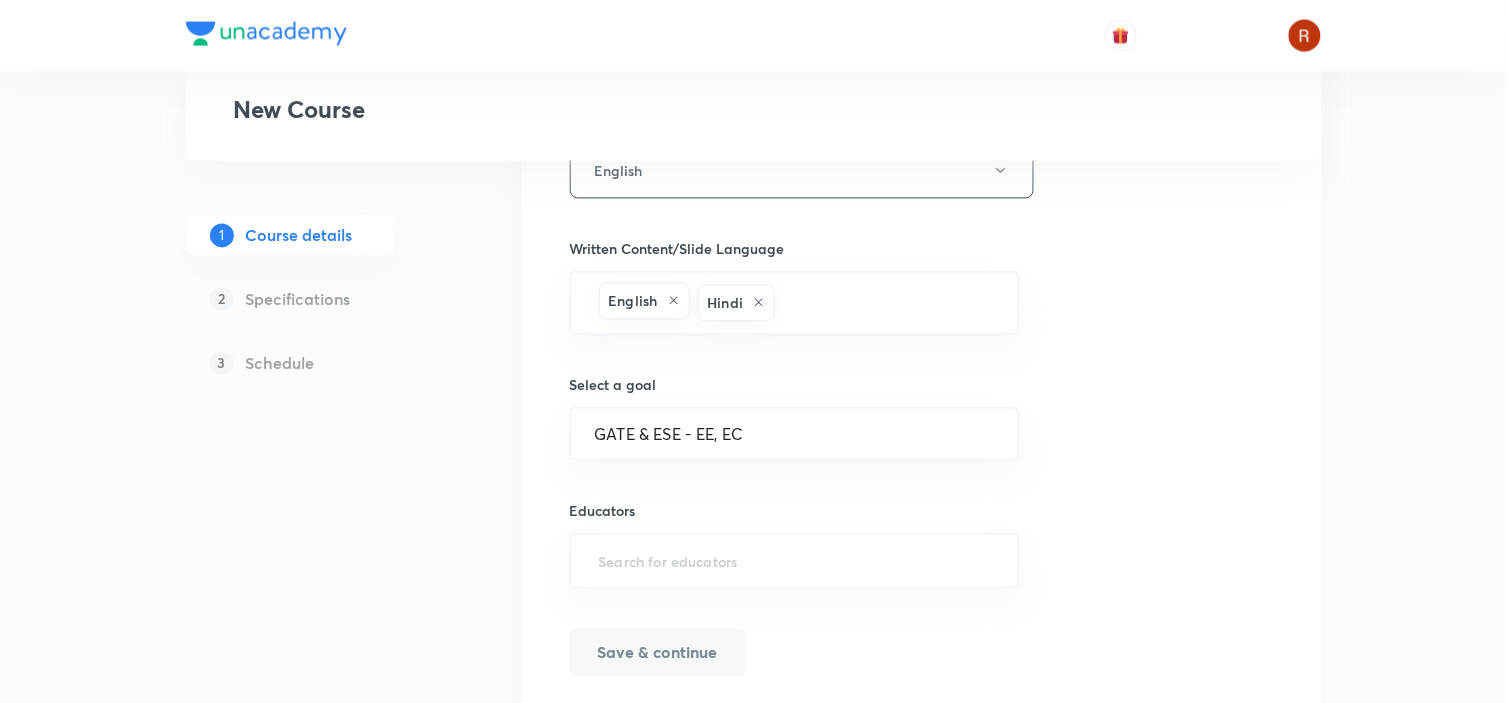 scroll, scrollTop: 1025, scrollLeft: 0, axis: vertical 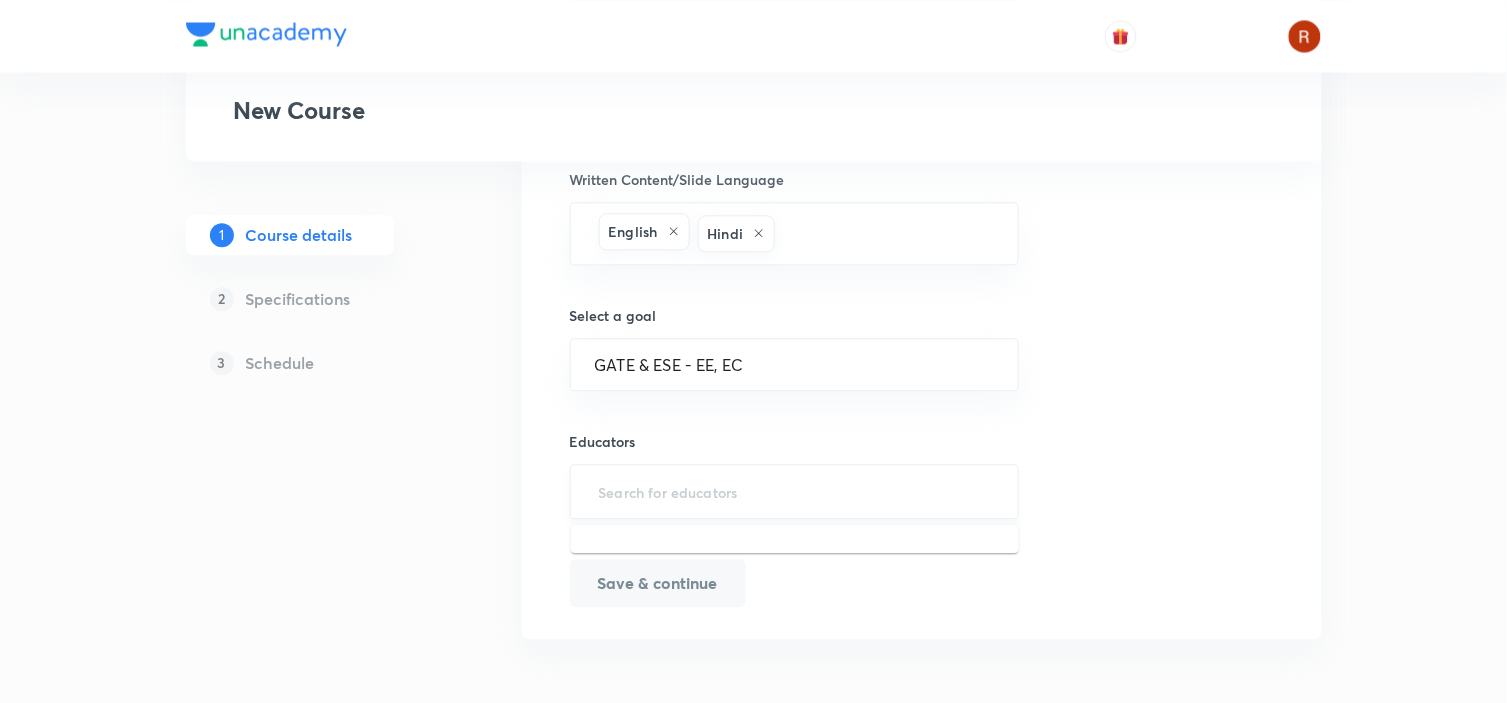 click at bounding box center (795, 491) 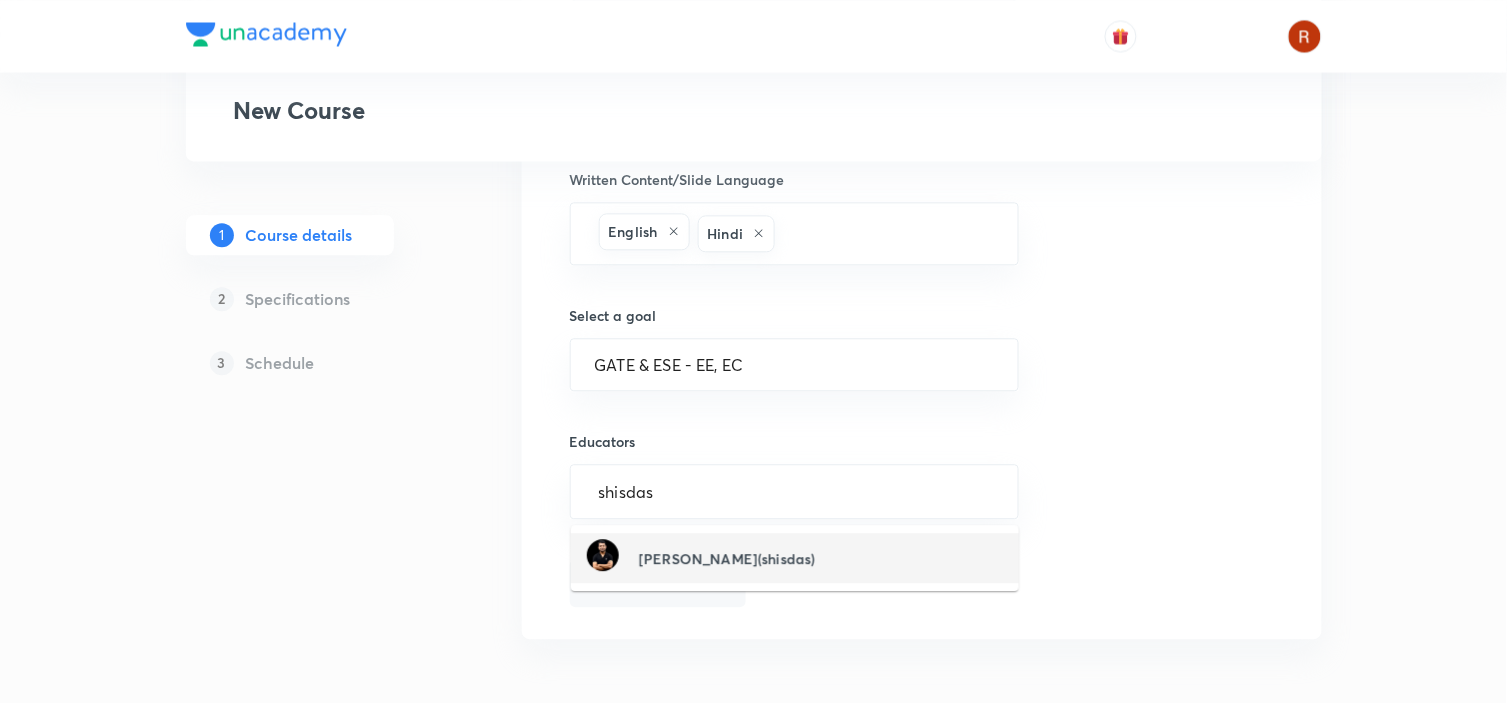 click on "[PERSON_NAME](shisdas)" at bounding box center (727, 558) 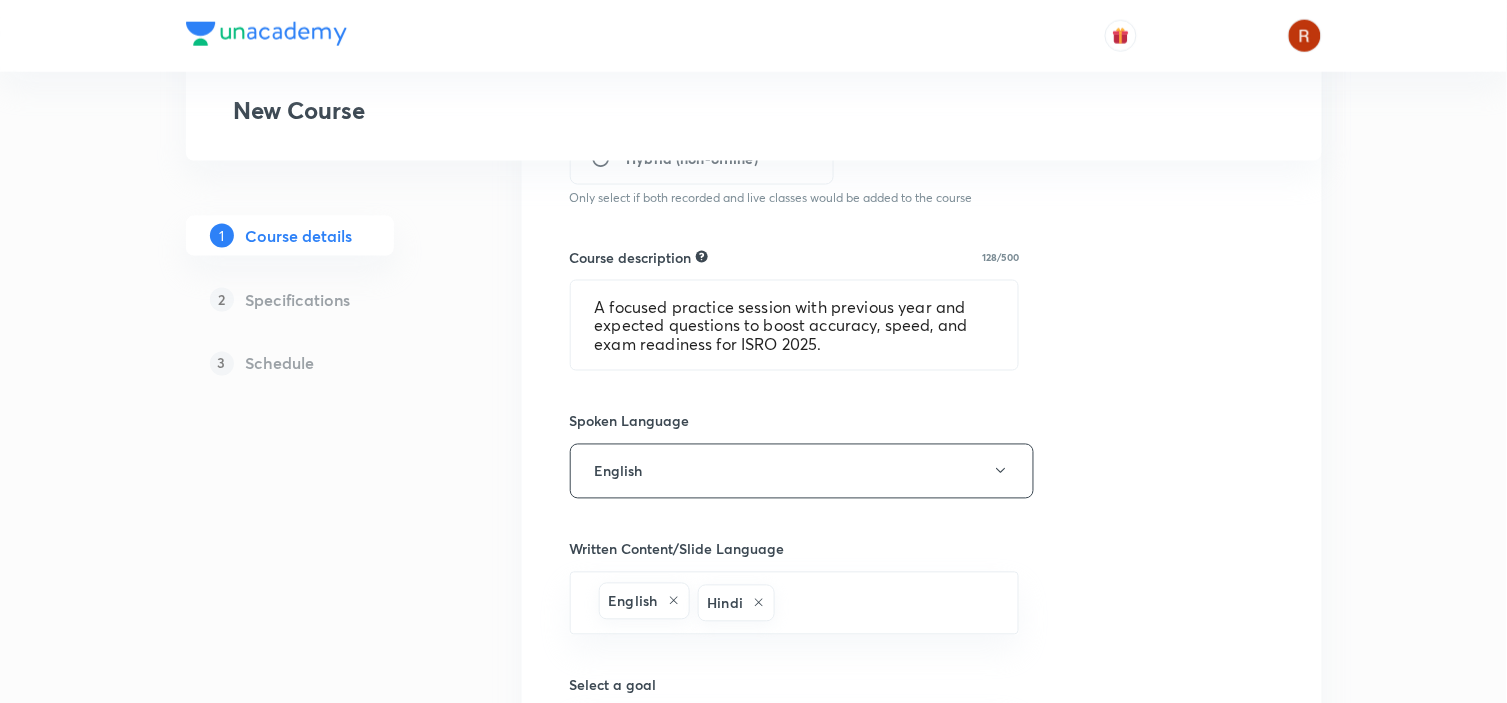 scroll, scrollTop: 1030, scrollLeft: 0, axis: vertical 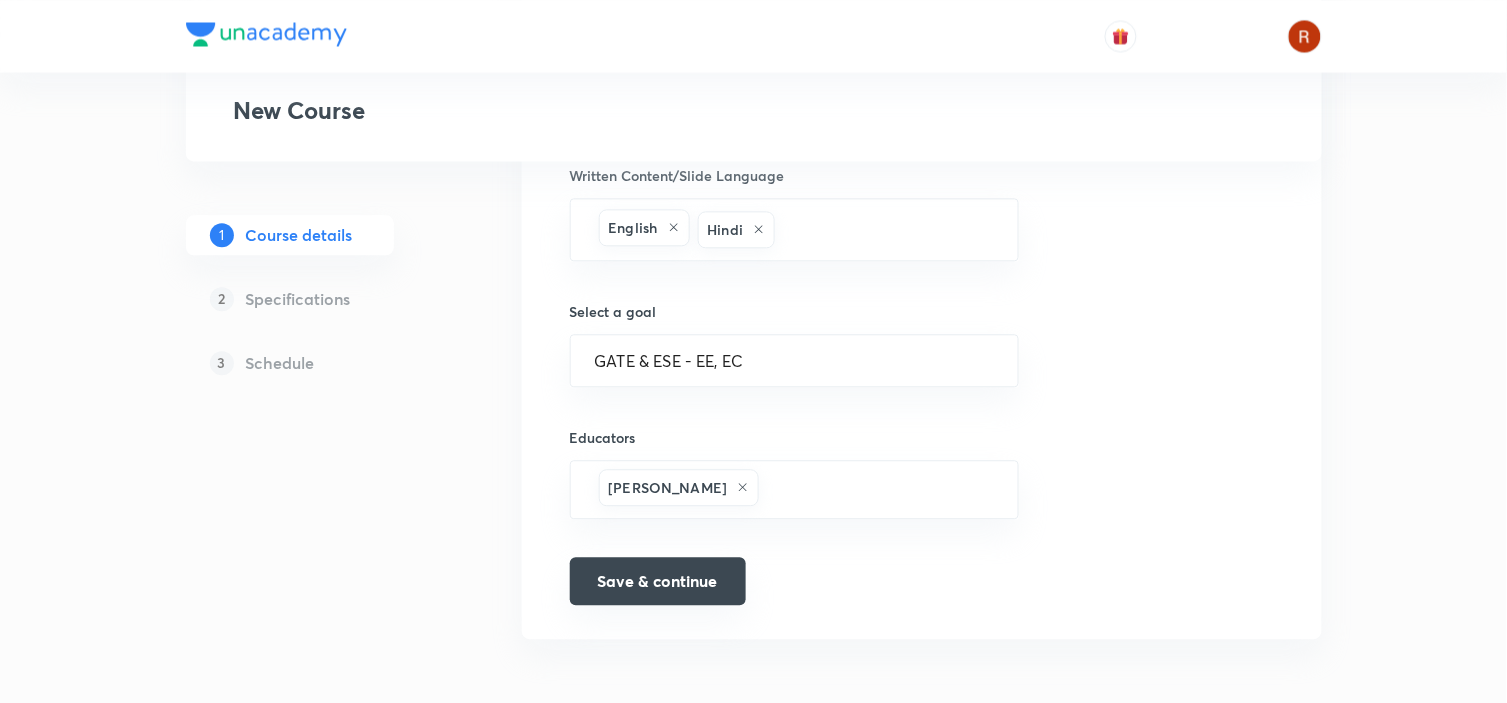 click on "Save & continue" at bounding box center (658, 581) 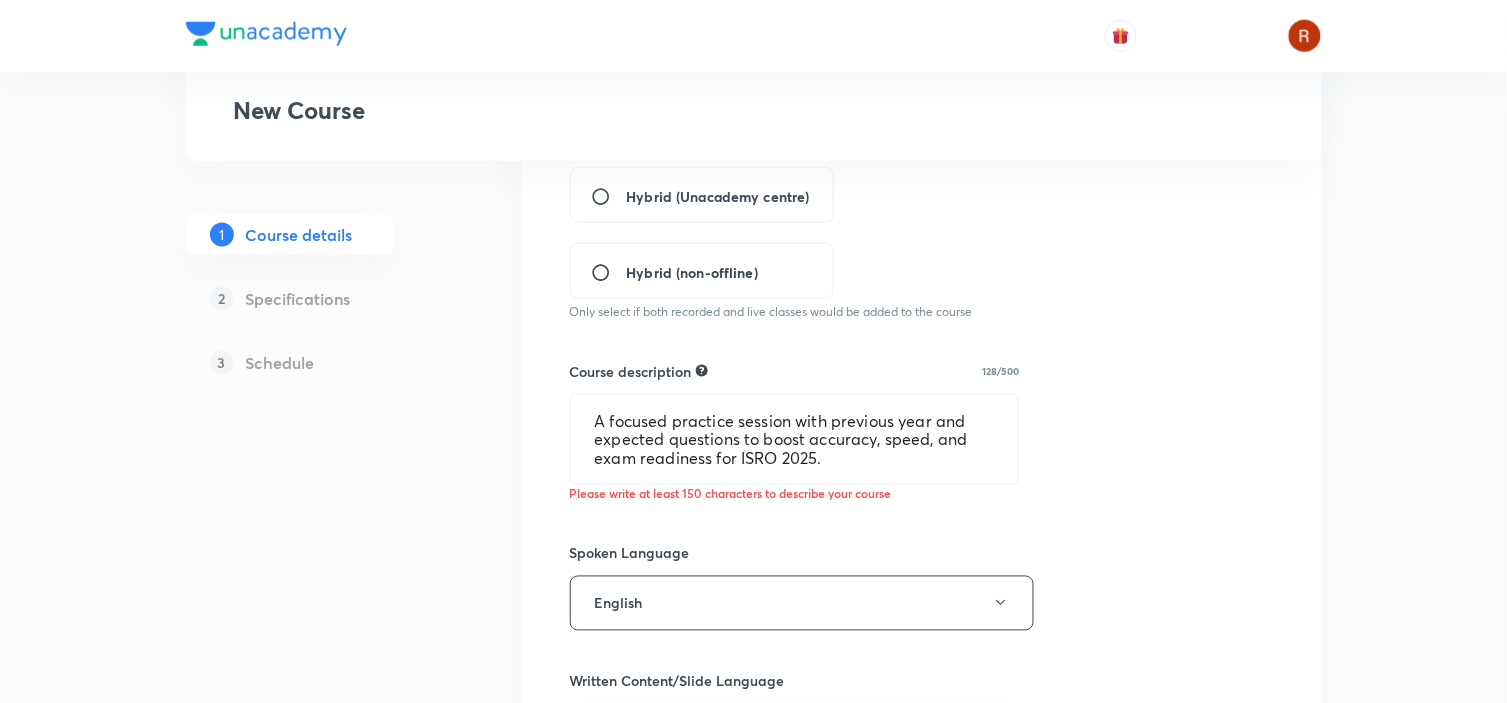 scroll, scrollTop: 542, scrollLeft: 0, axis: vertical 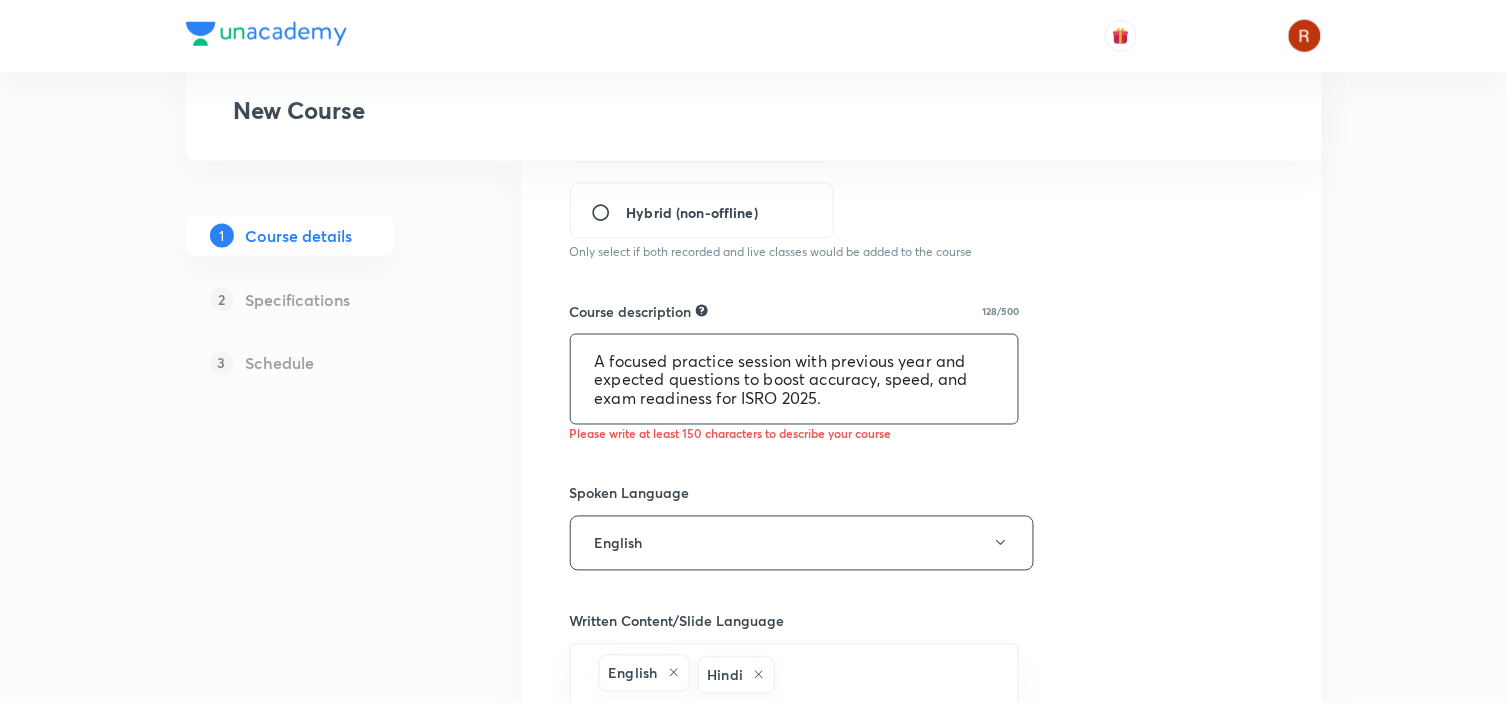 drag, startPoint x: 591, startPoint y: 362, endPoint x: 914, endPoint y: 414, distance: 327.159 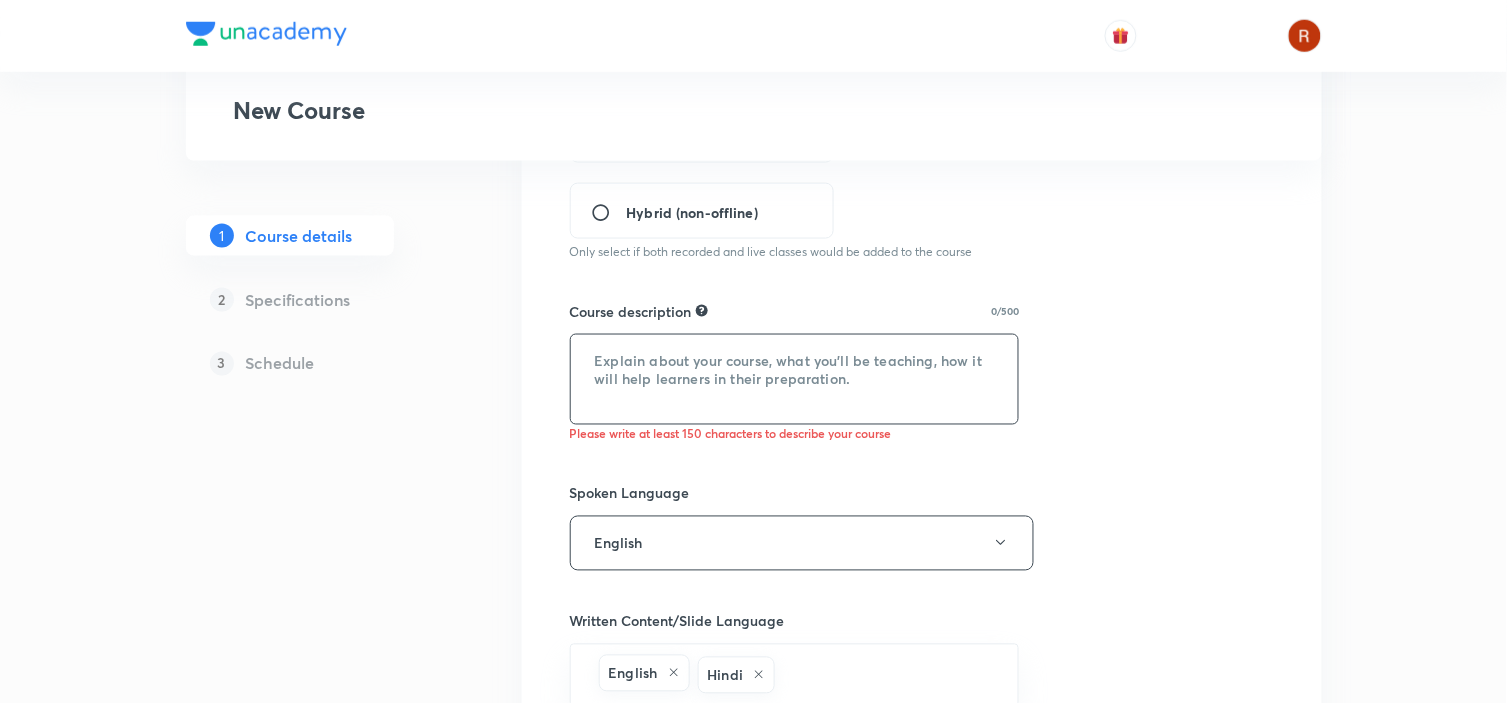 paste 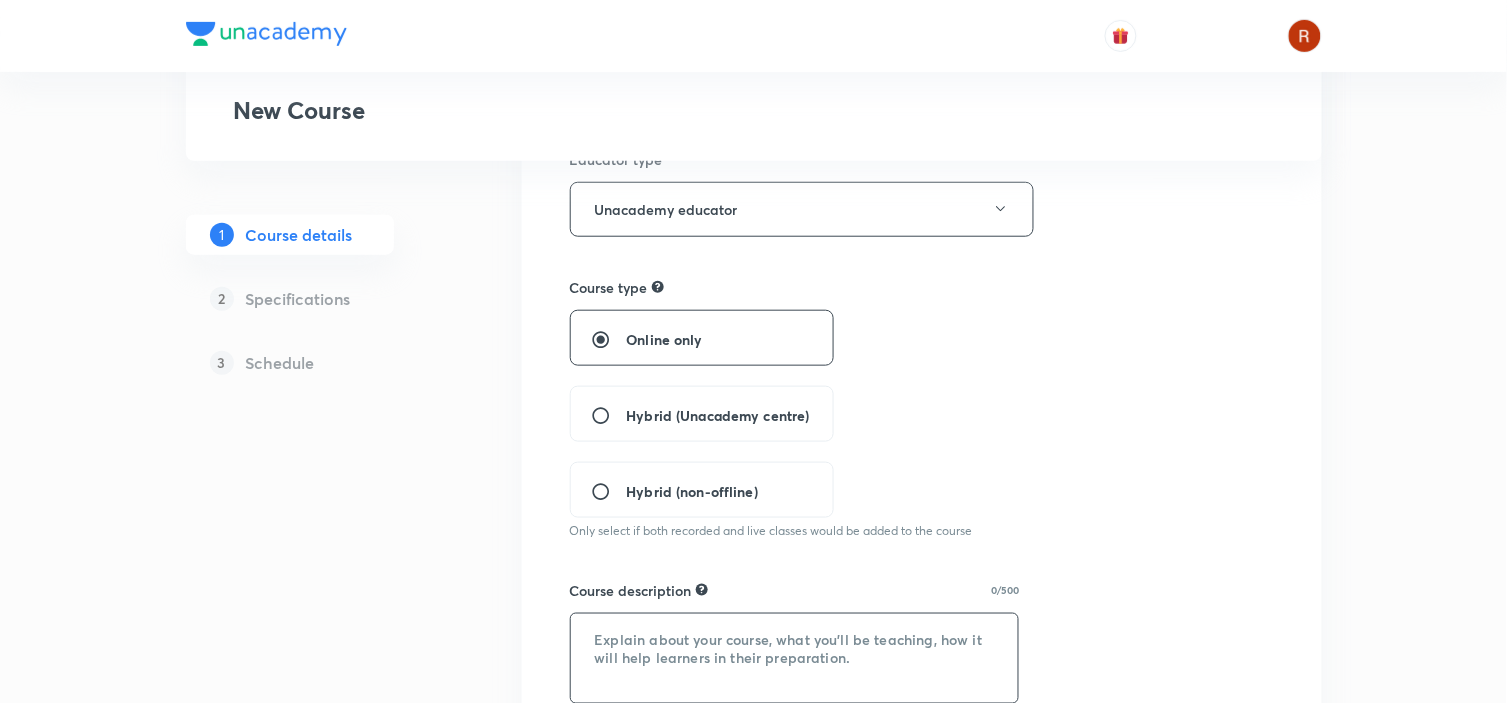 scroll, scrollTop: 302, scrollLeft: 0, axis: vertical 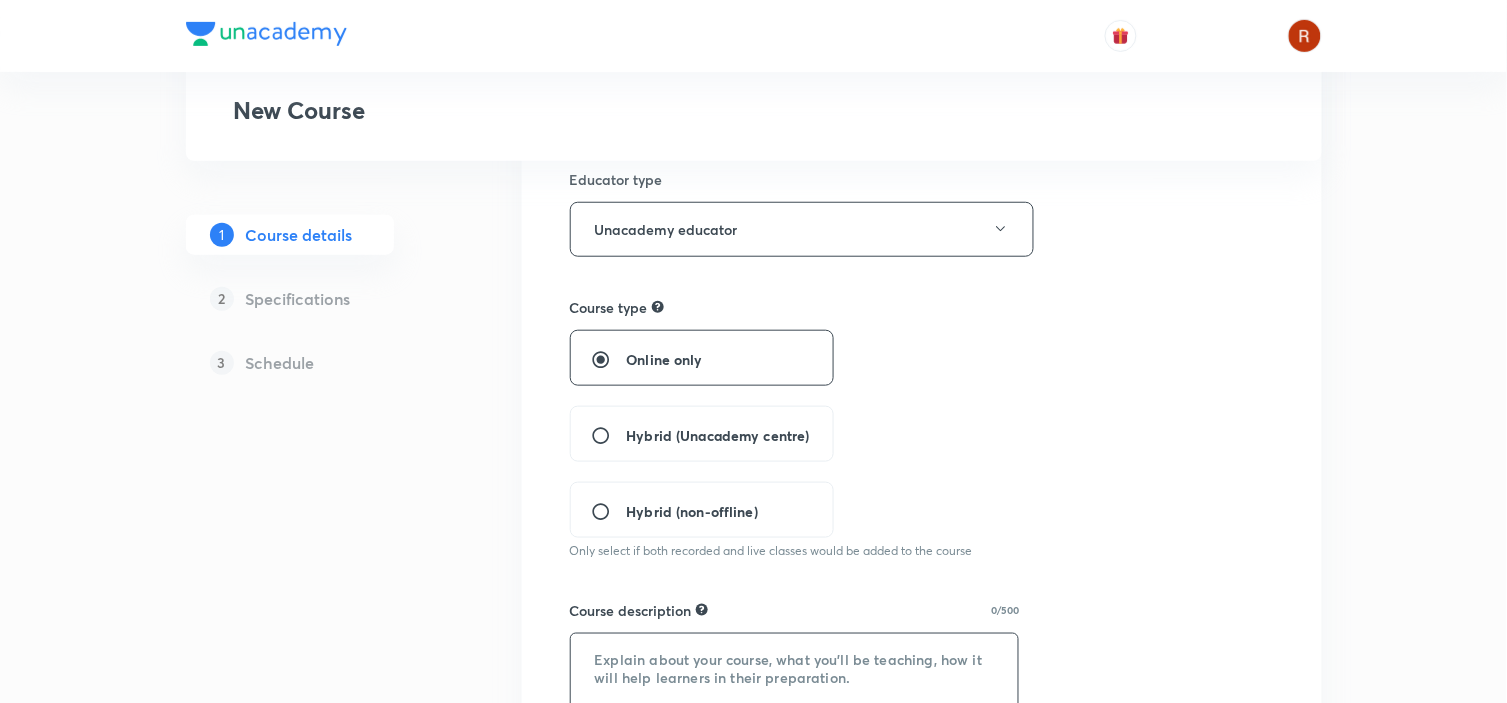 click on "Online only" at bounding box center [702, 358] 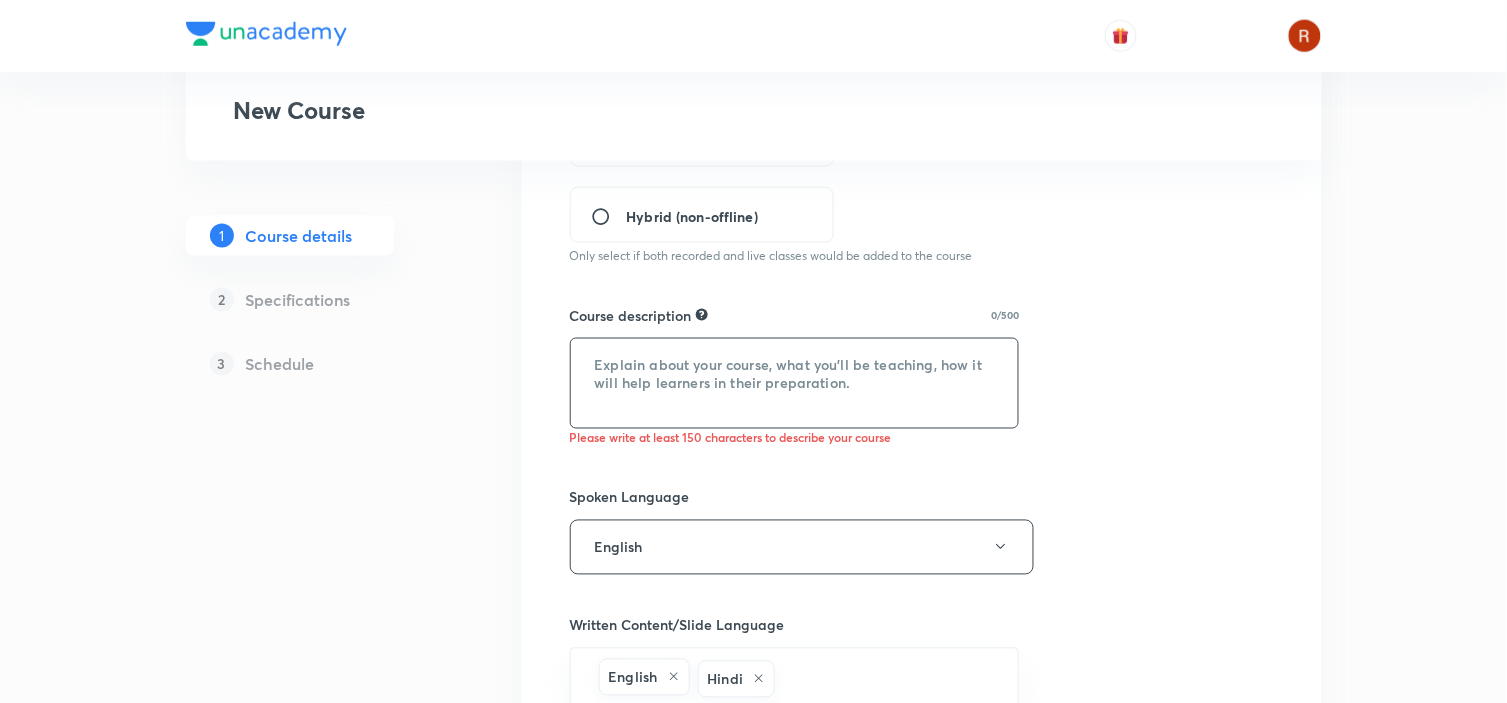 scroll, scrollTop: 598, scrollLeft: 0, axis: vertical 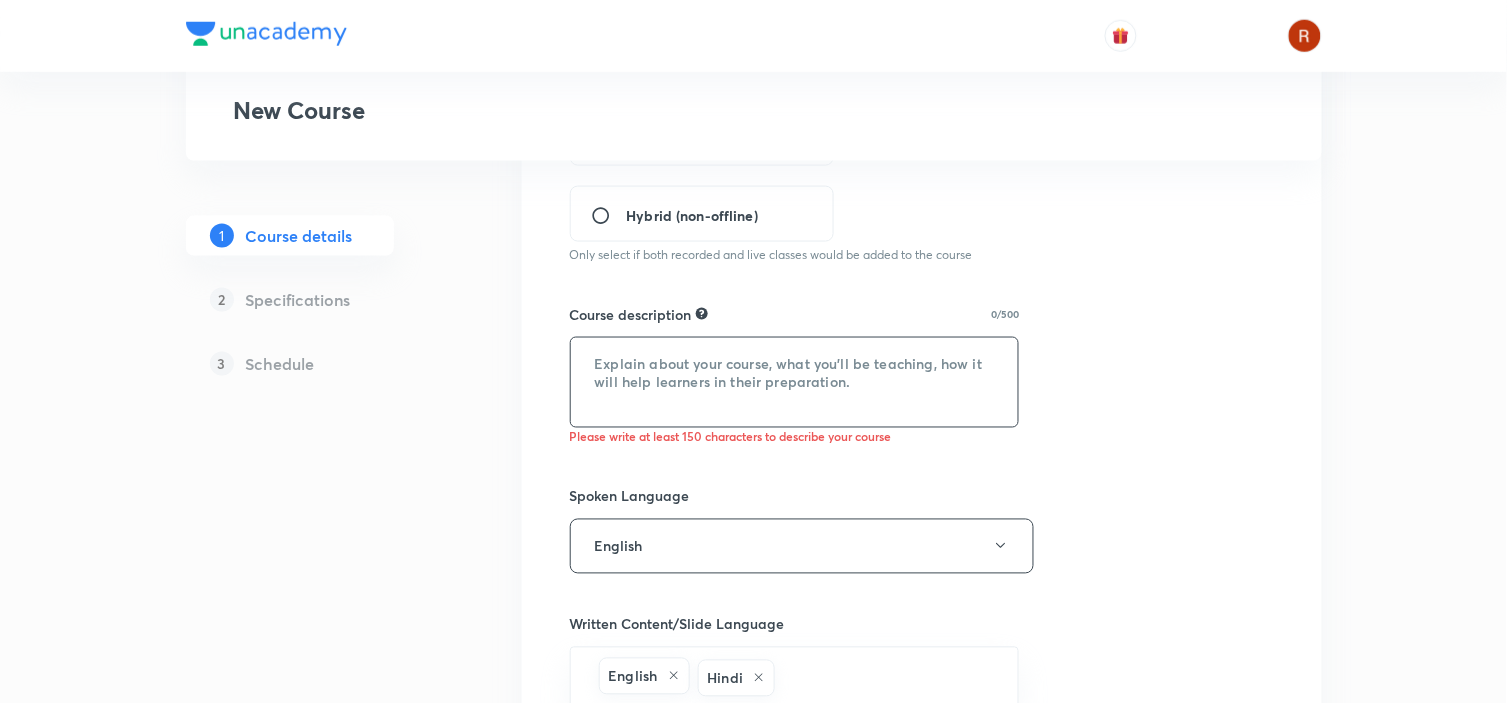 click at bounding box center [795, 382] 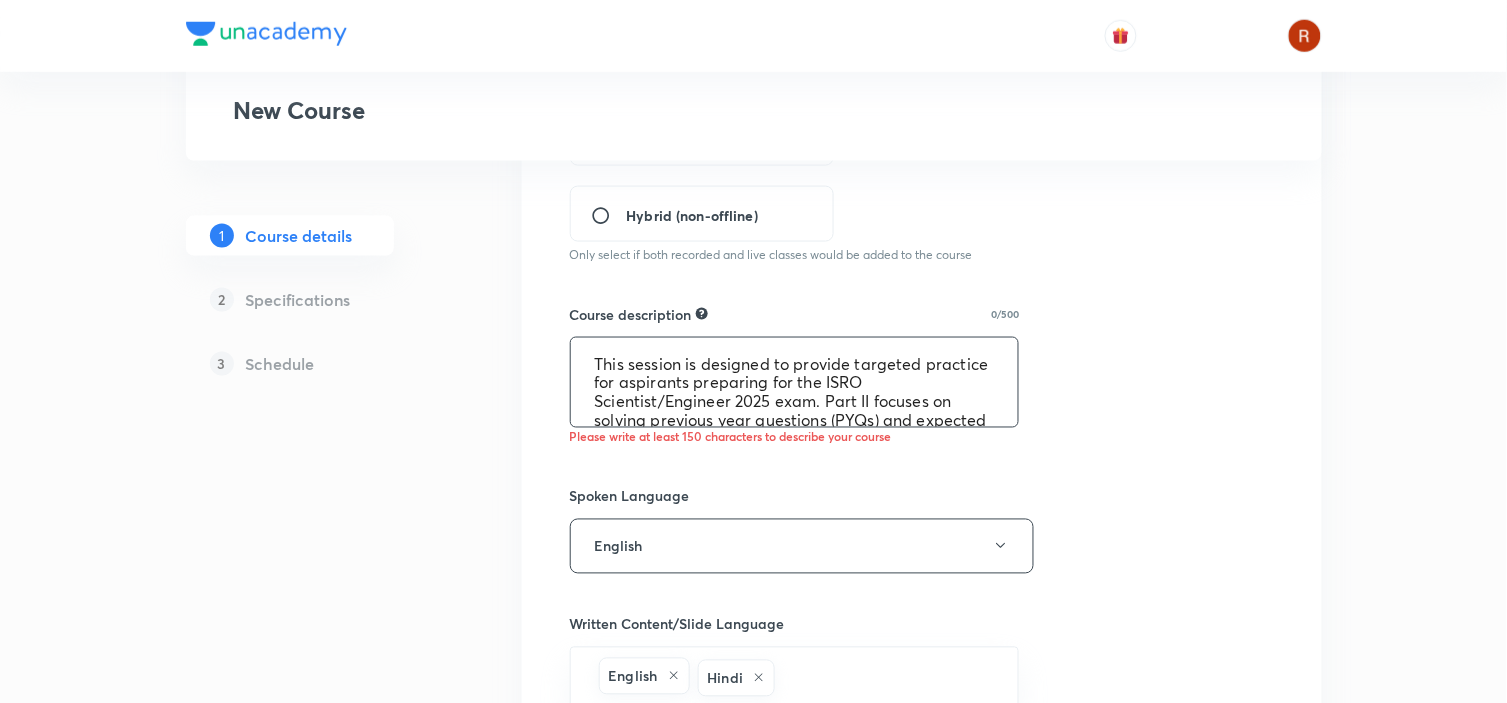 scroll, scrollTop: 80, scrollLeft: 0, axis: vertical 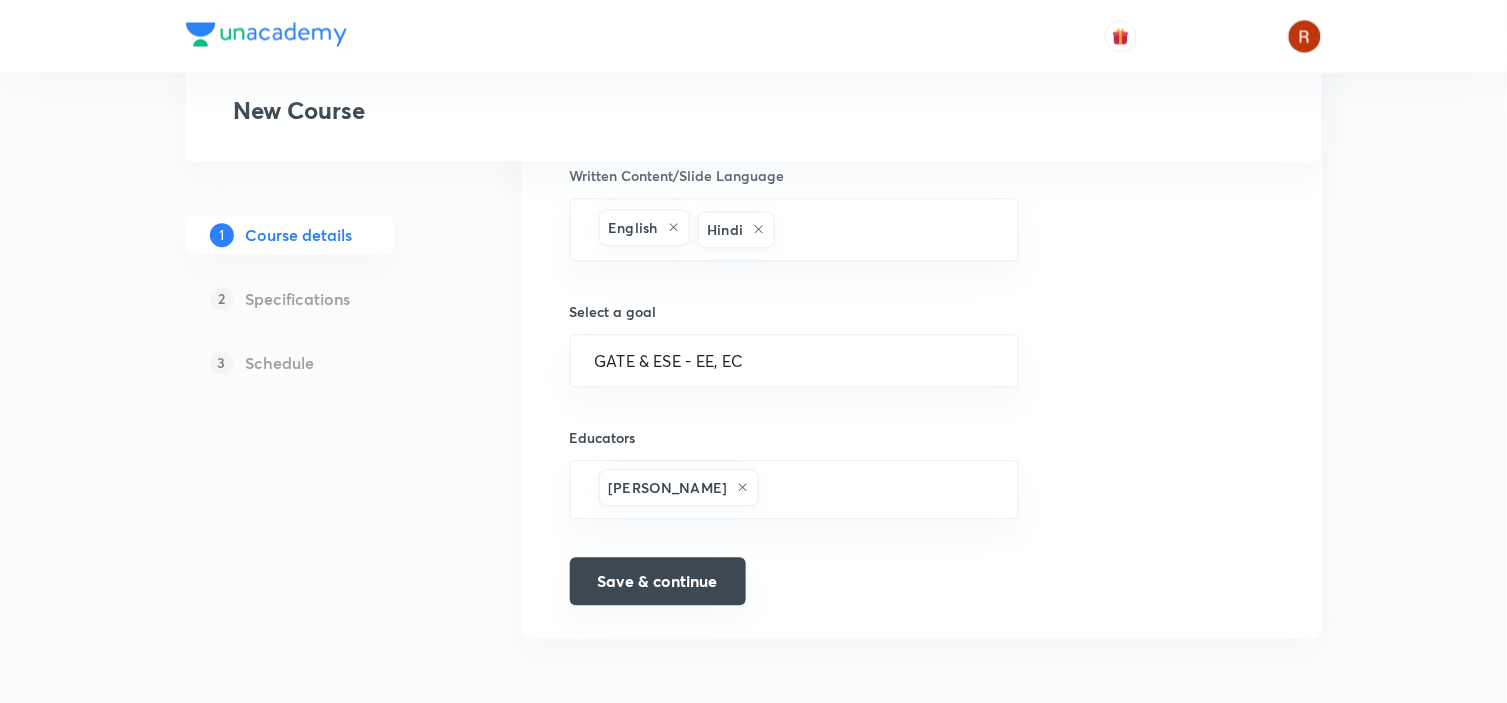 type on "This session is designed to provide targeted practice for aspirants preparing for the ISRO Scientist/Engineer 2025 exam. Part II focuses on solving previous year questions (PYQs) and expected problems to strengthen your grasp of core subjects. It emphasizes improving speed, accuracy, and problem-solving techniques essential for the ISRO exam pattern." 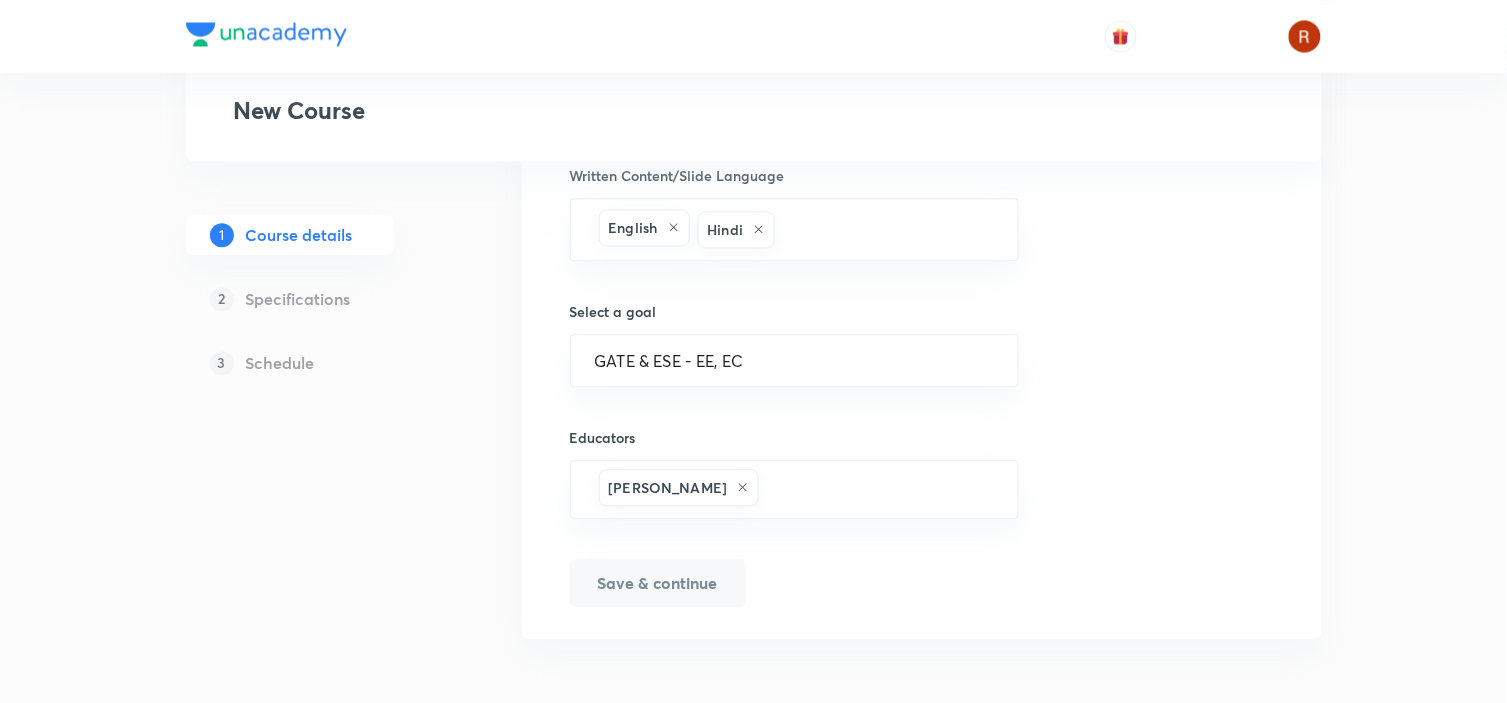 type on "Question practice ISRO 2025 - Part - II" 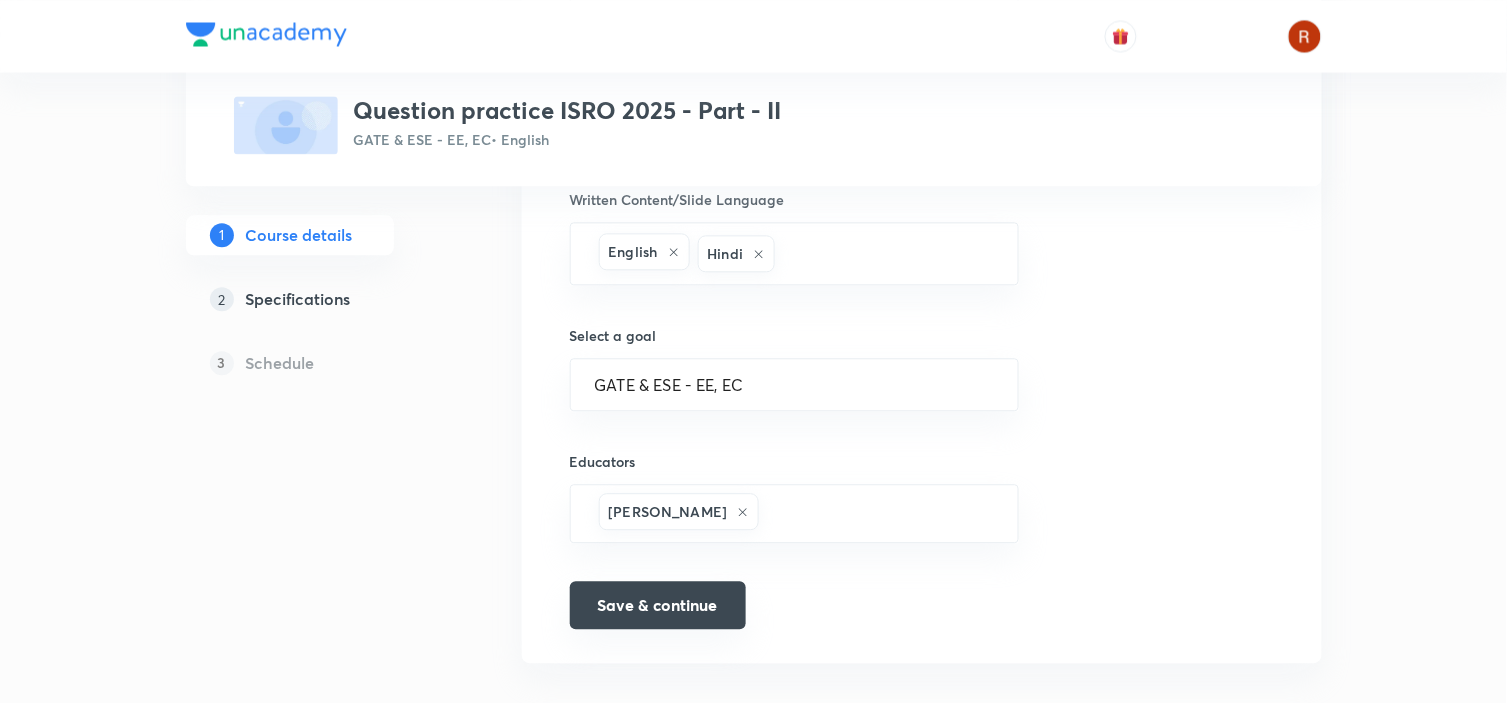 scroll, scrollTop: 1055, scrollLeft: 0, axis: vertical 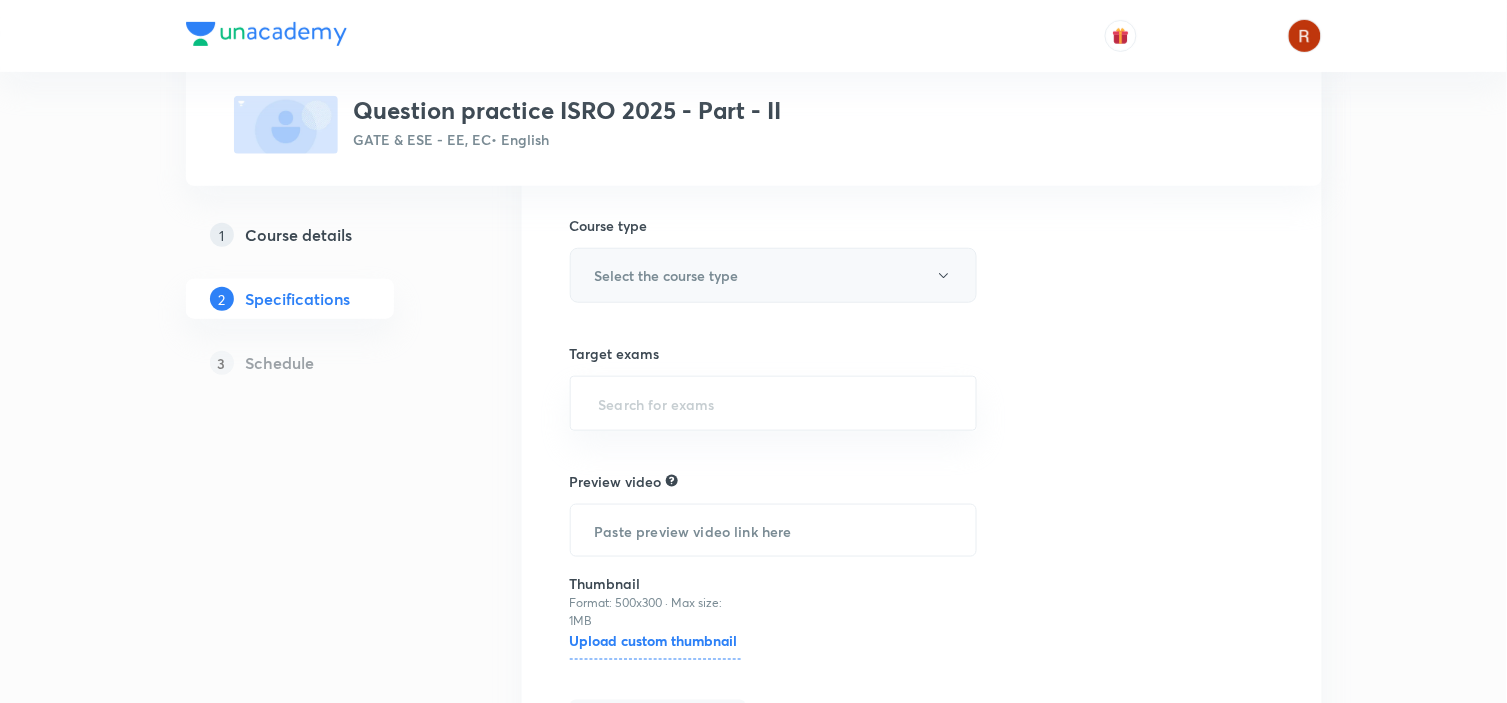 click on "Select the course type" at bounding box center [667, 275] 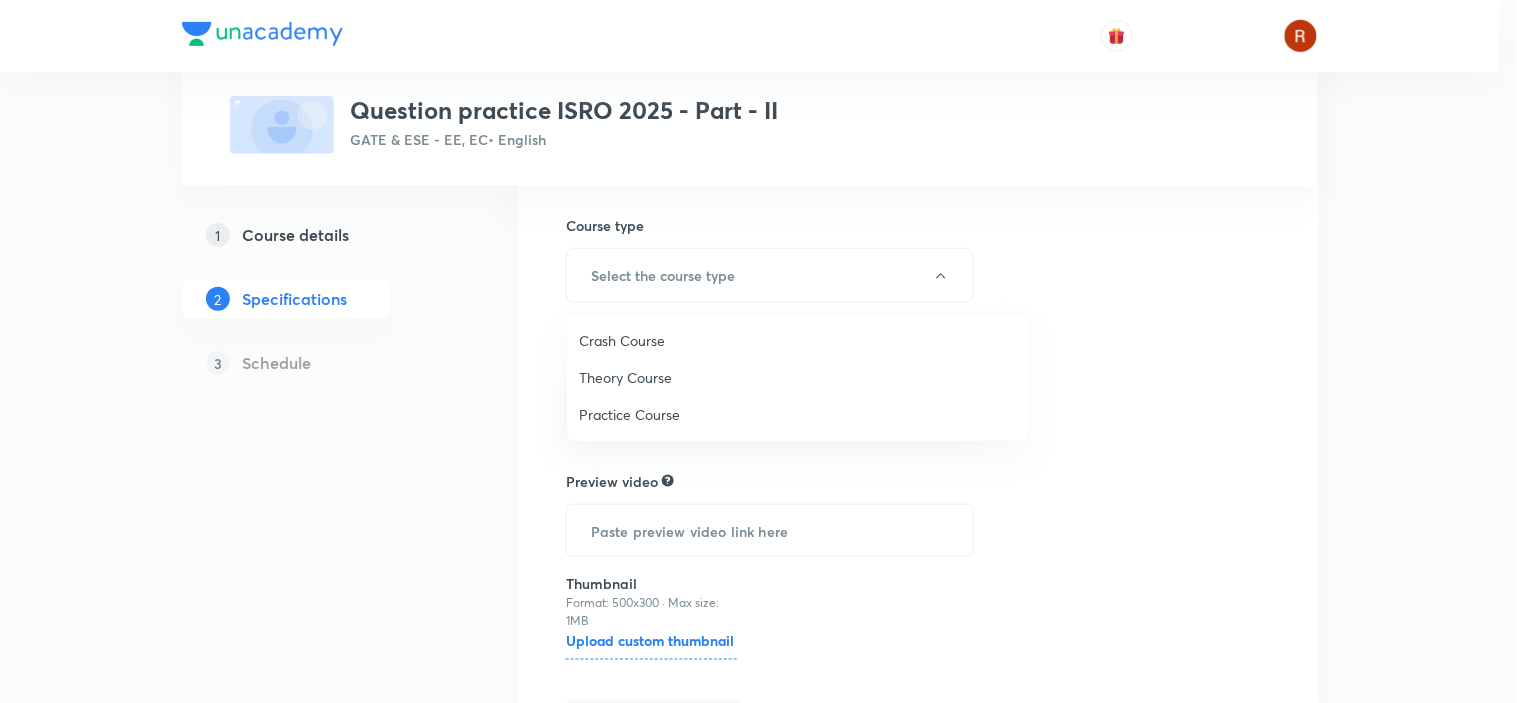 click on "Practice Course" at bounding box center [798, 414] 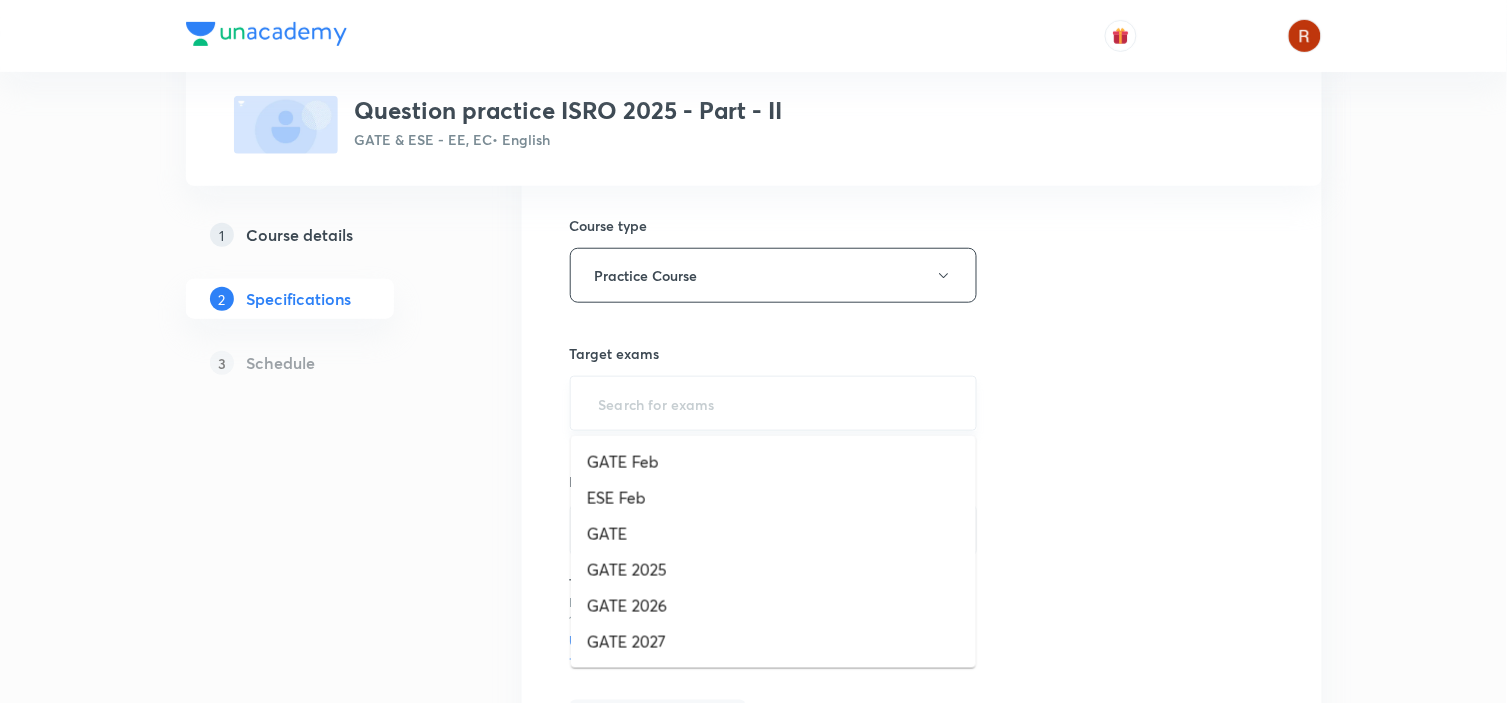 click at bounding box center [774, 403] 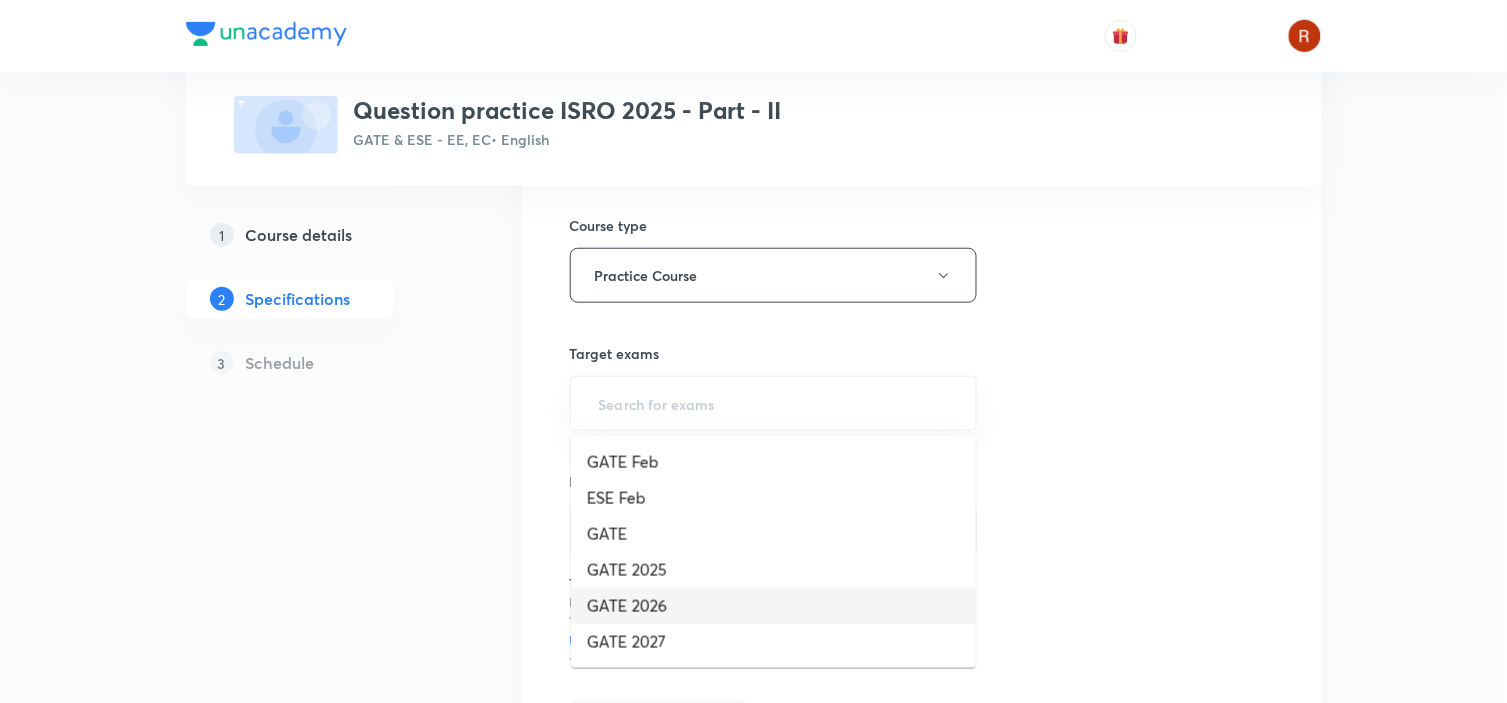 click on "GATE 2026" at bounding box center (773, 606) 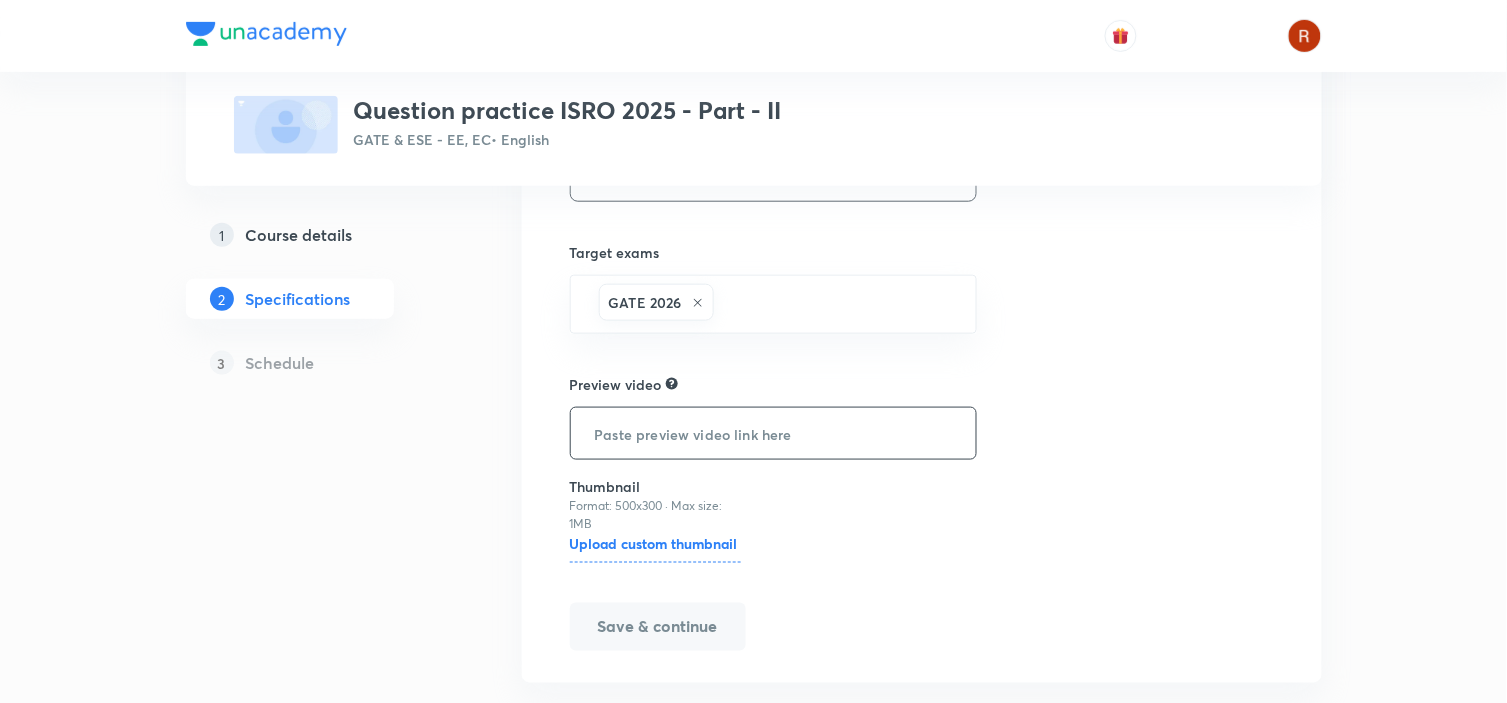 scroll, scrollTop: 0, scrollLeft: 0, axis: both 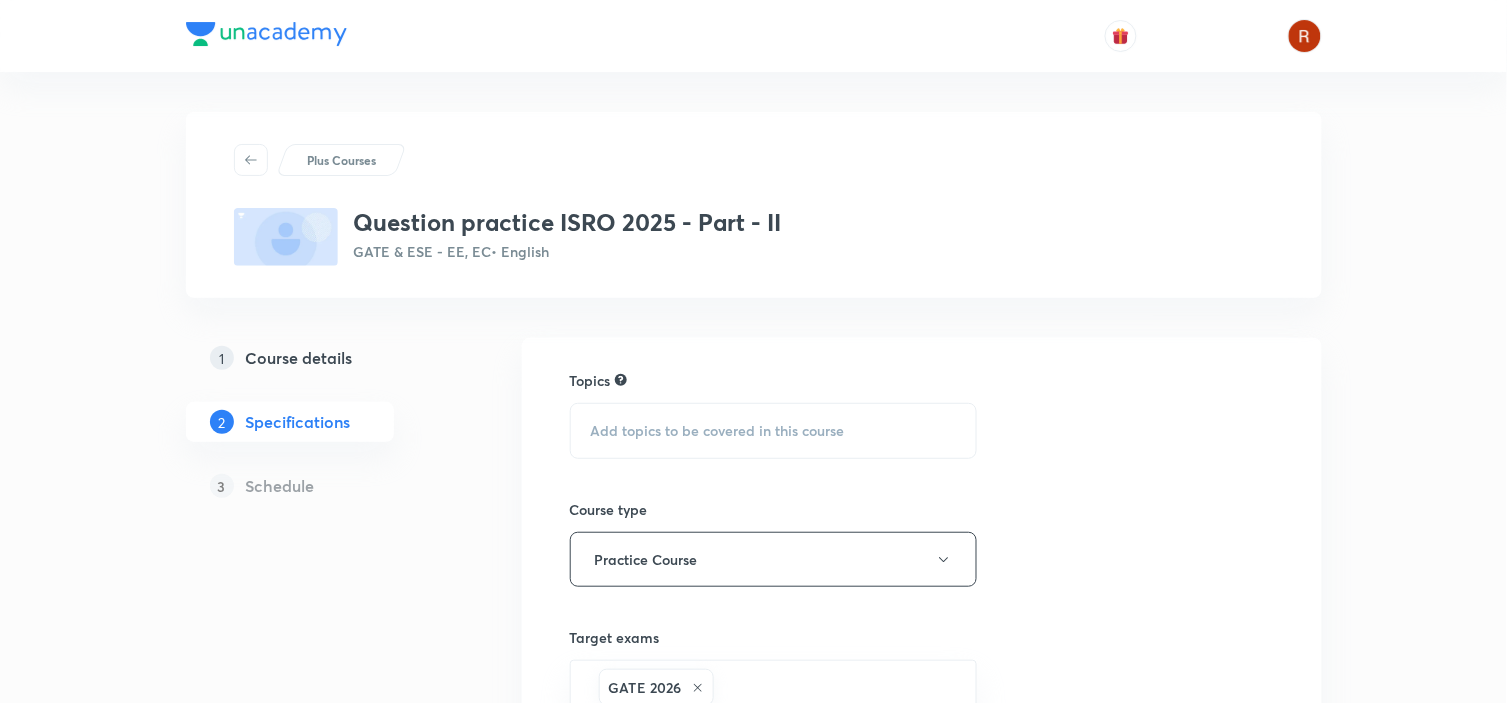 click on "Add topics to be covered in this course" at bounding box center [718, 431] 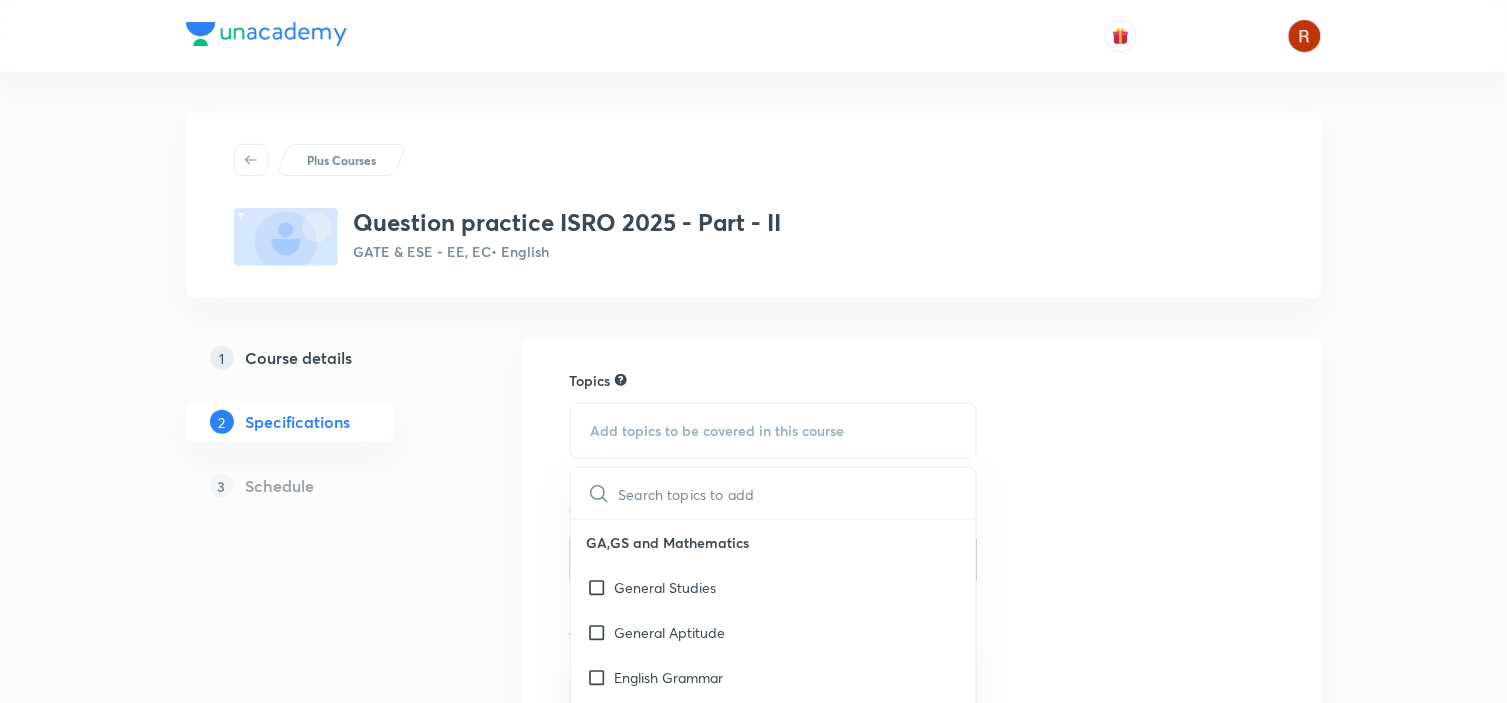 scroll, scrollTop: 105, scrollLeft: 0, axis: vertical 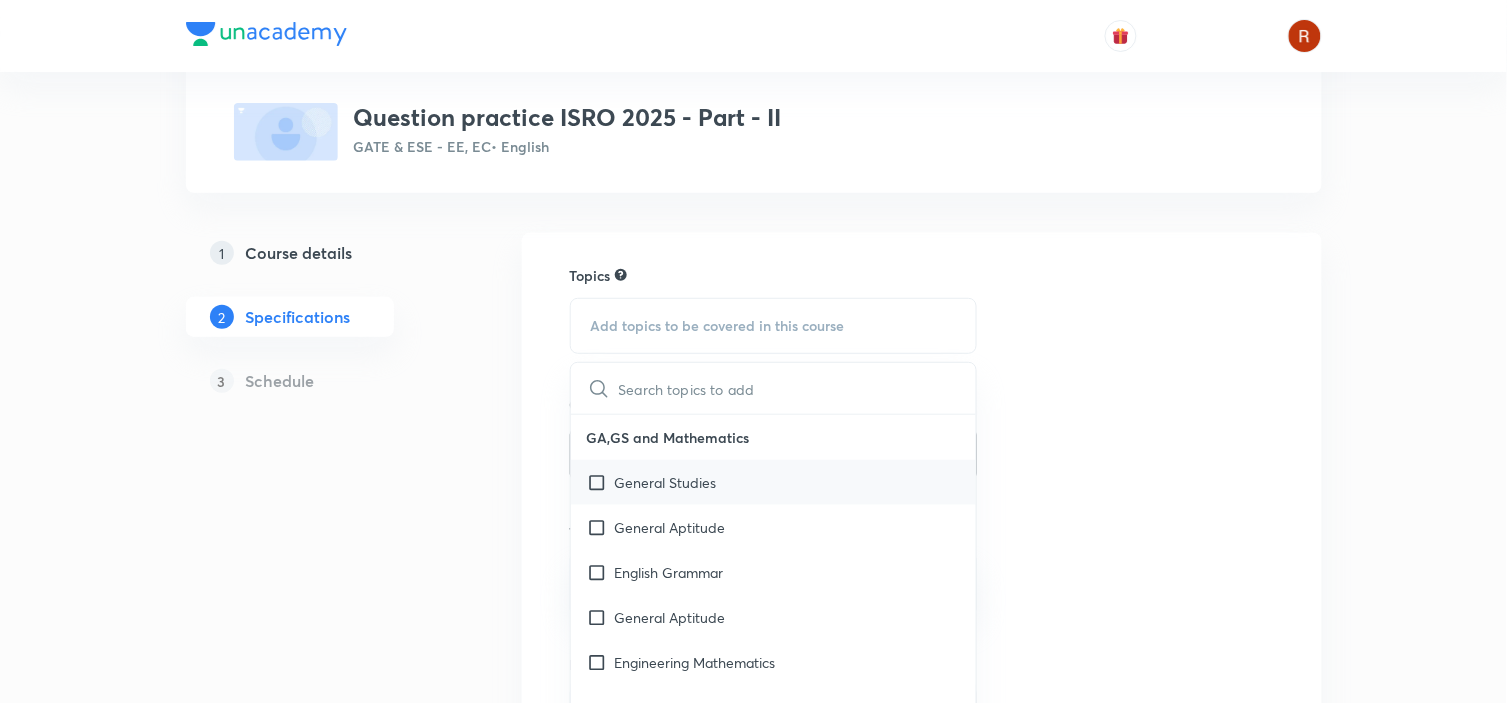 click on "General Studies" at bounding box center [774, 482] 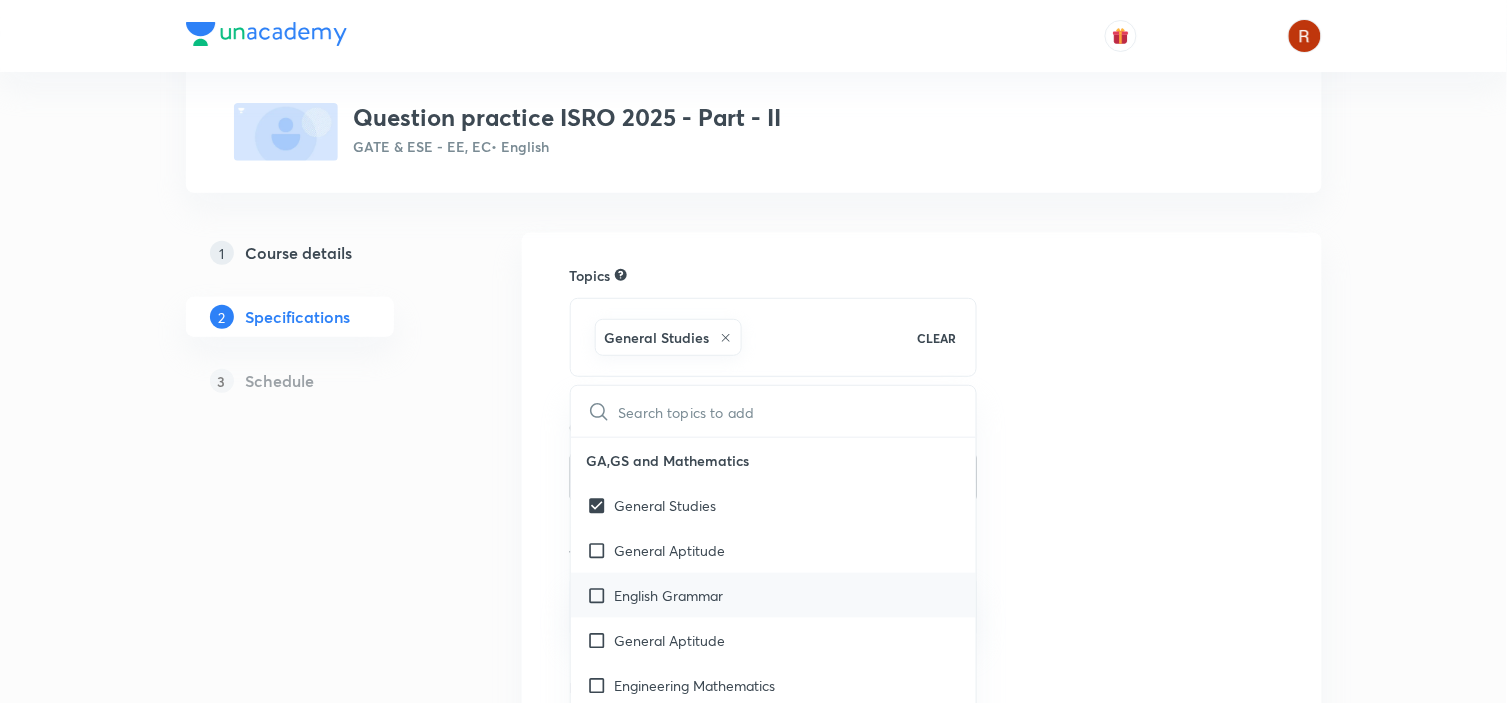 click on "English Grammar" at bounding box center (774, 595) 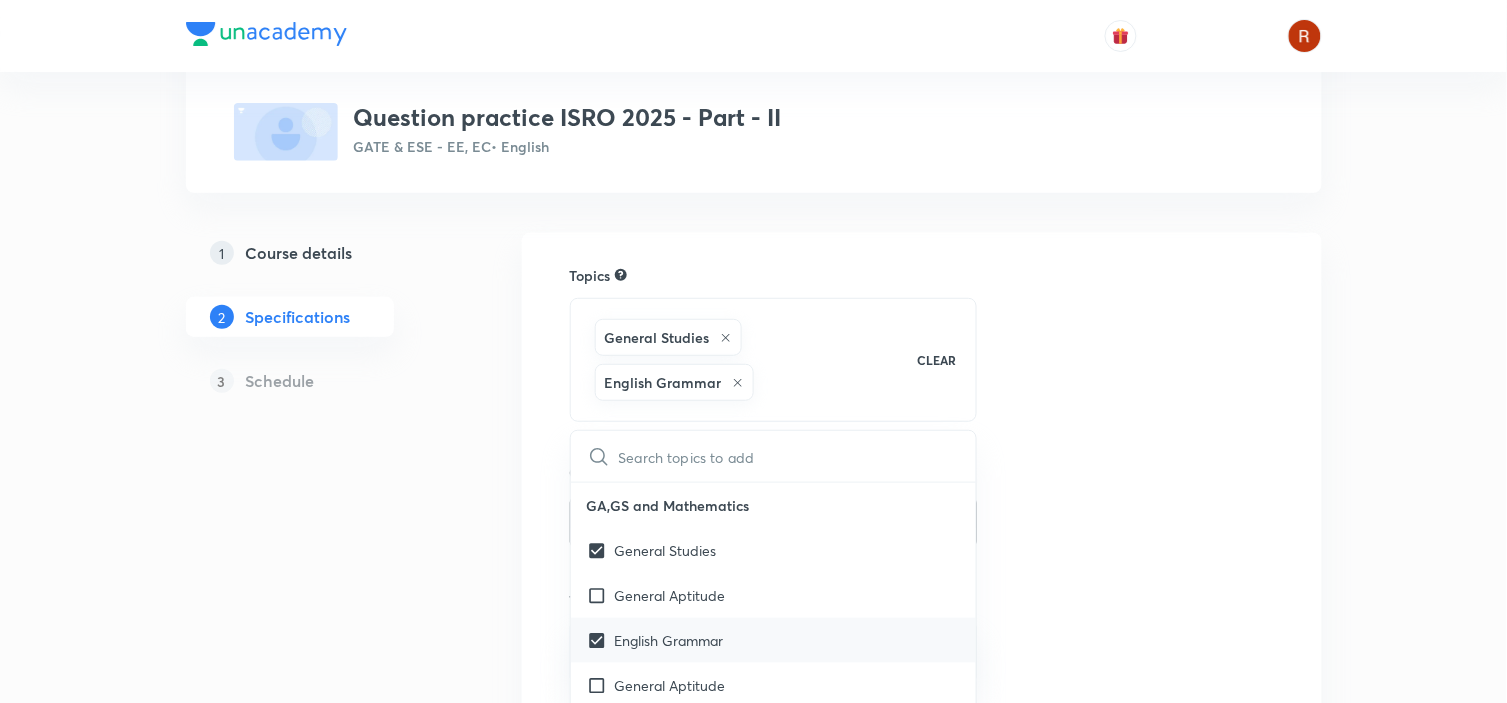 scroll, scrollTop: 126, scrollLeft: 0, axis: vertical 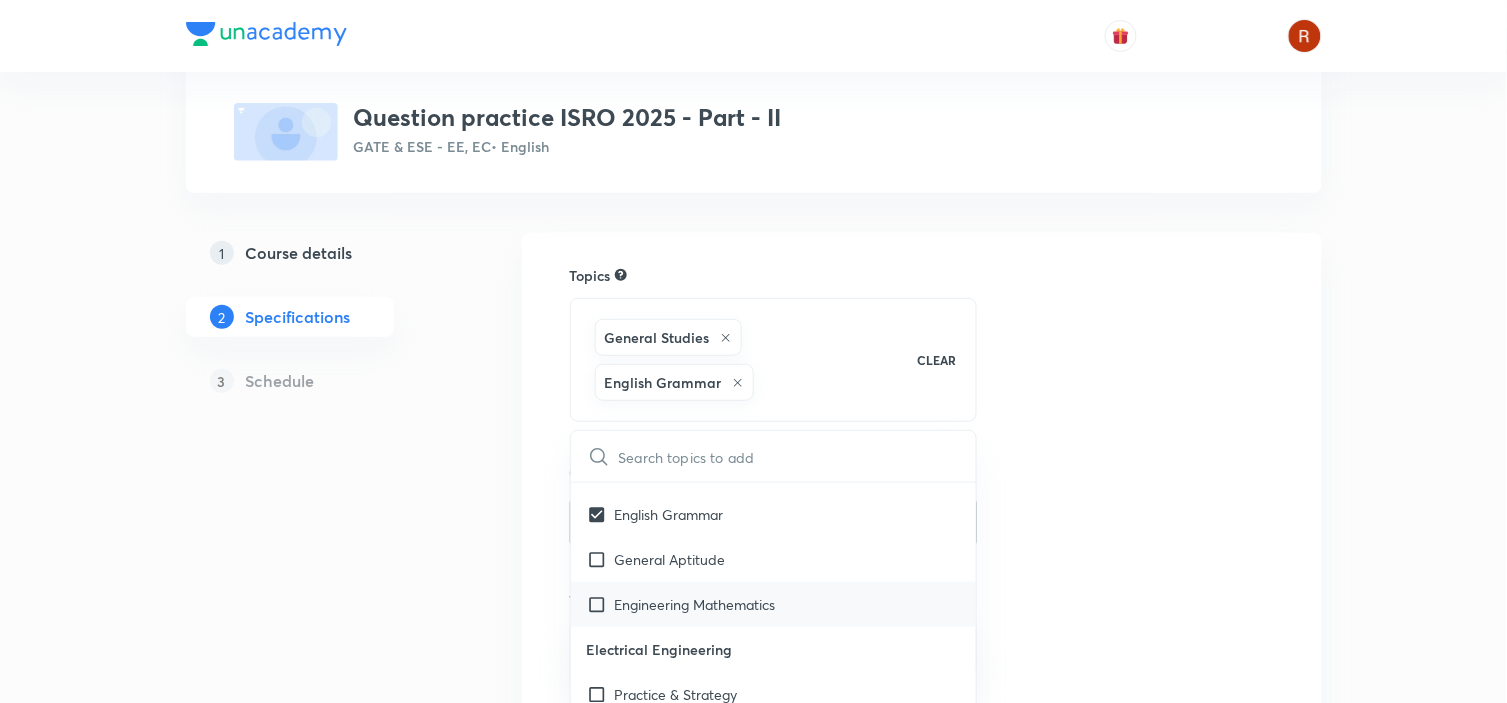 click on "Engineering Mathematics" at bounding box center [695, 604] 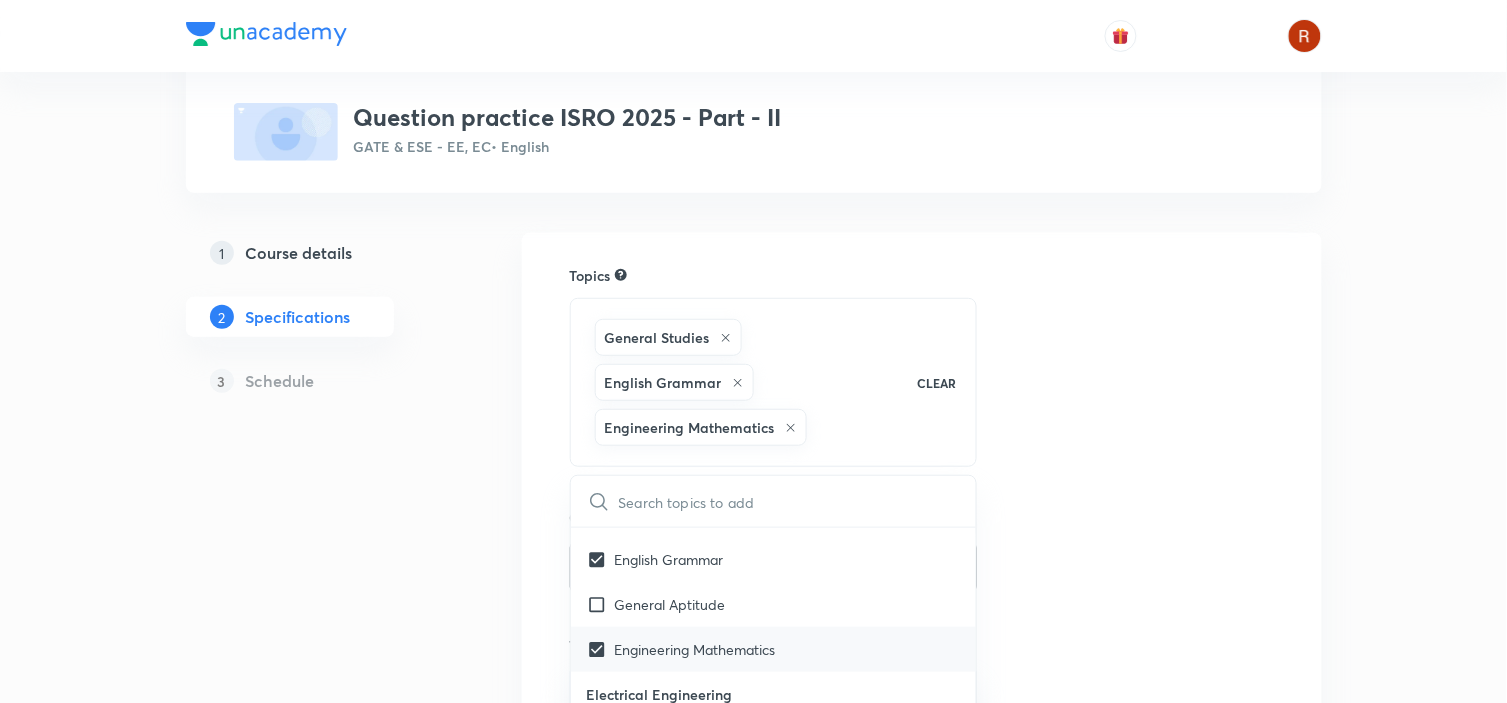 scroll, scrollTop: 218, scrollLeft: 0, axis: vertical 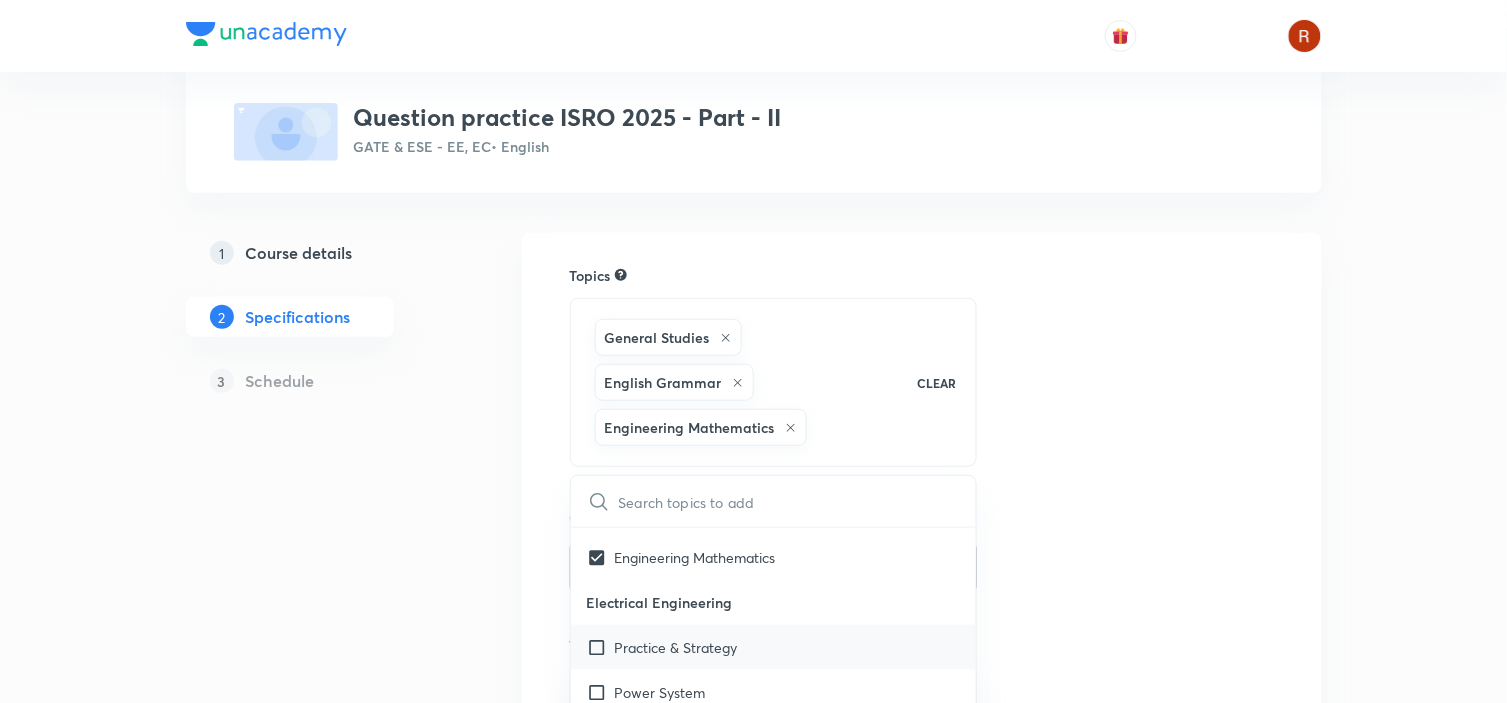 click on "Practice & Strategy" at bounding box center (676, 647) 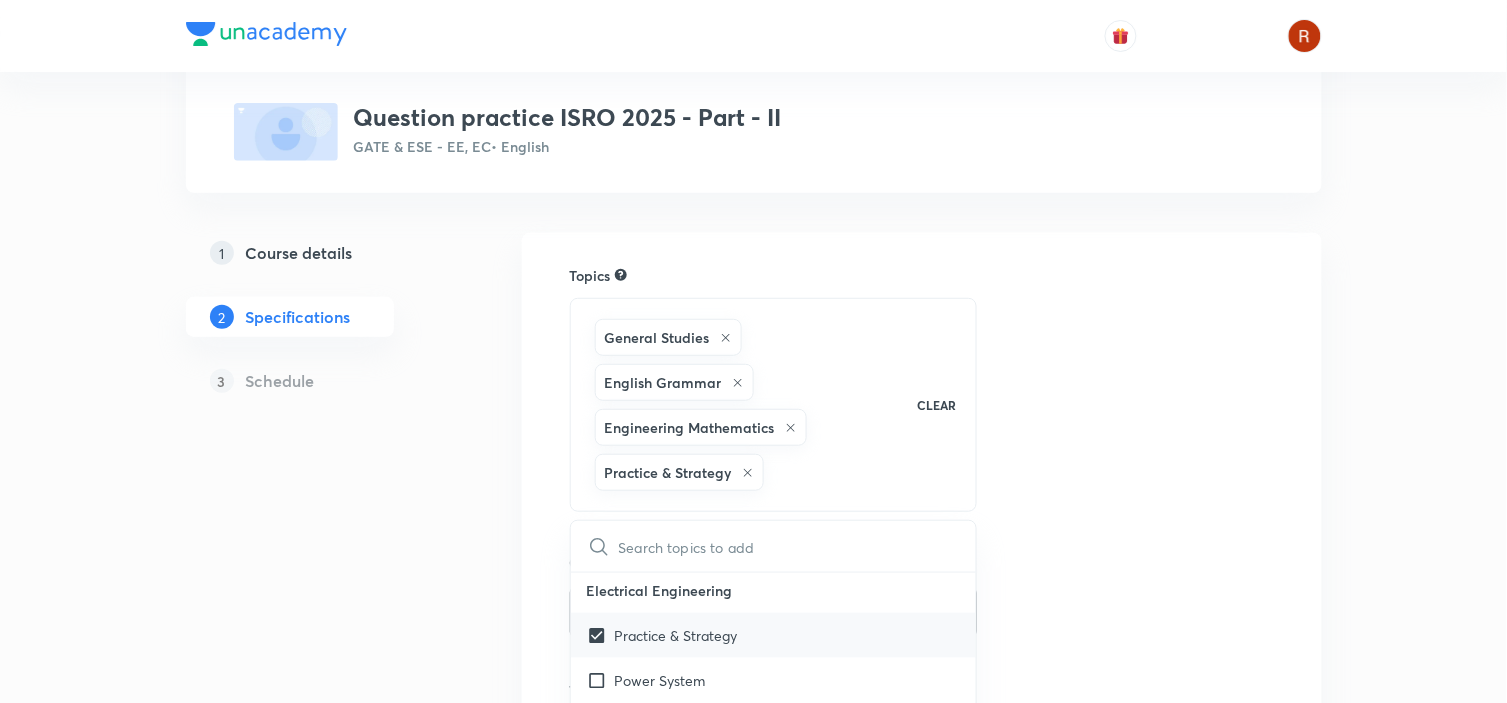 scroll, scrollTop: 281, scrollLeft: 0, axis: vertical 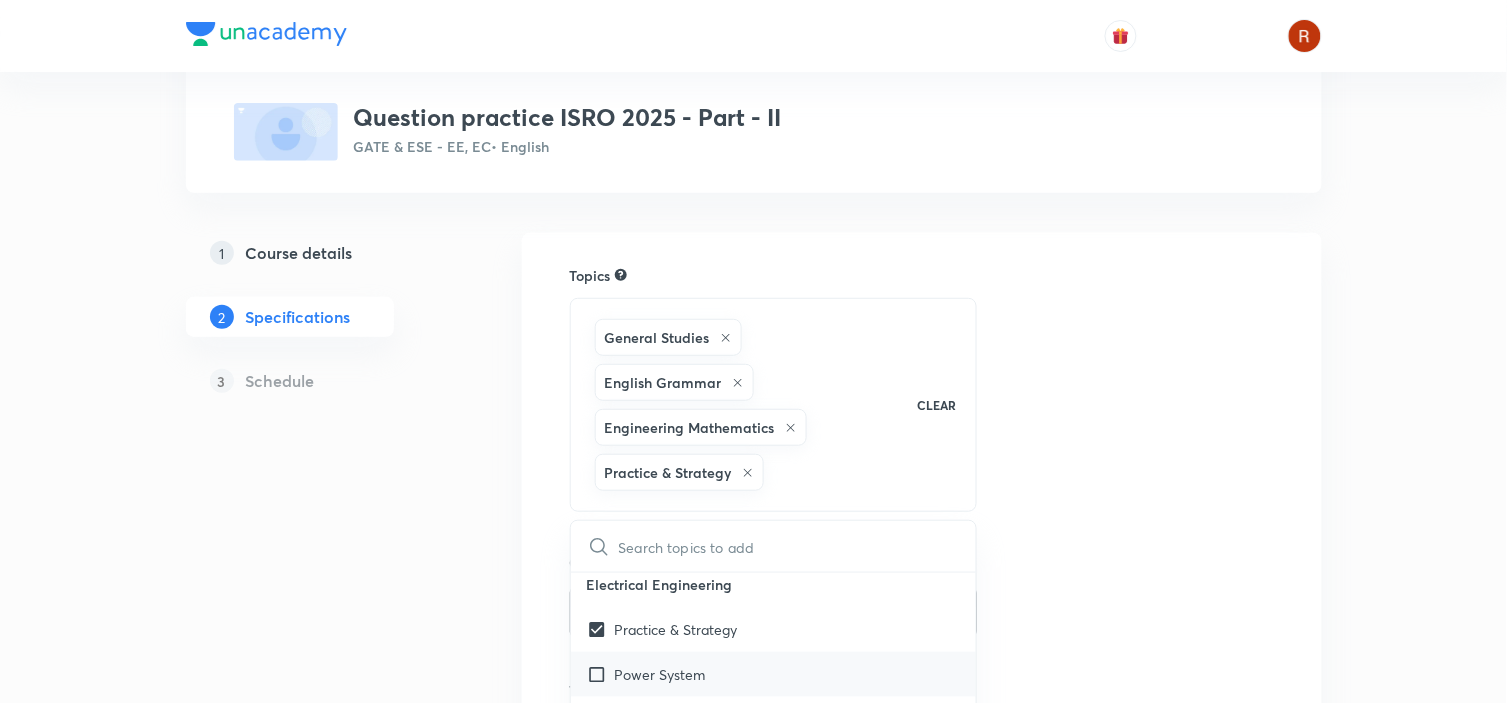 click on "Power System" at bounding box center (660, 674) 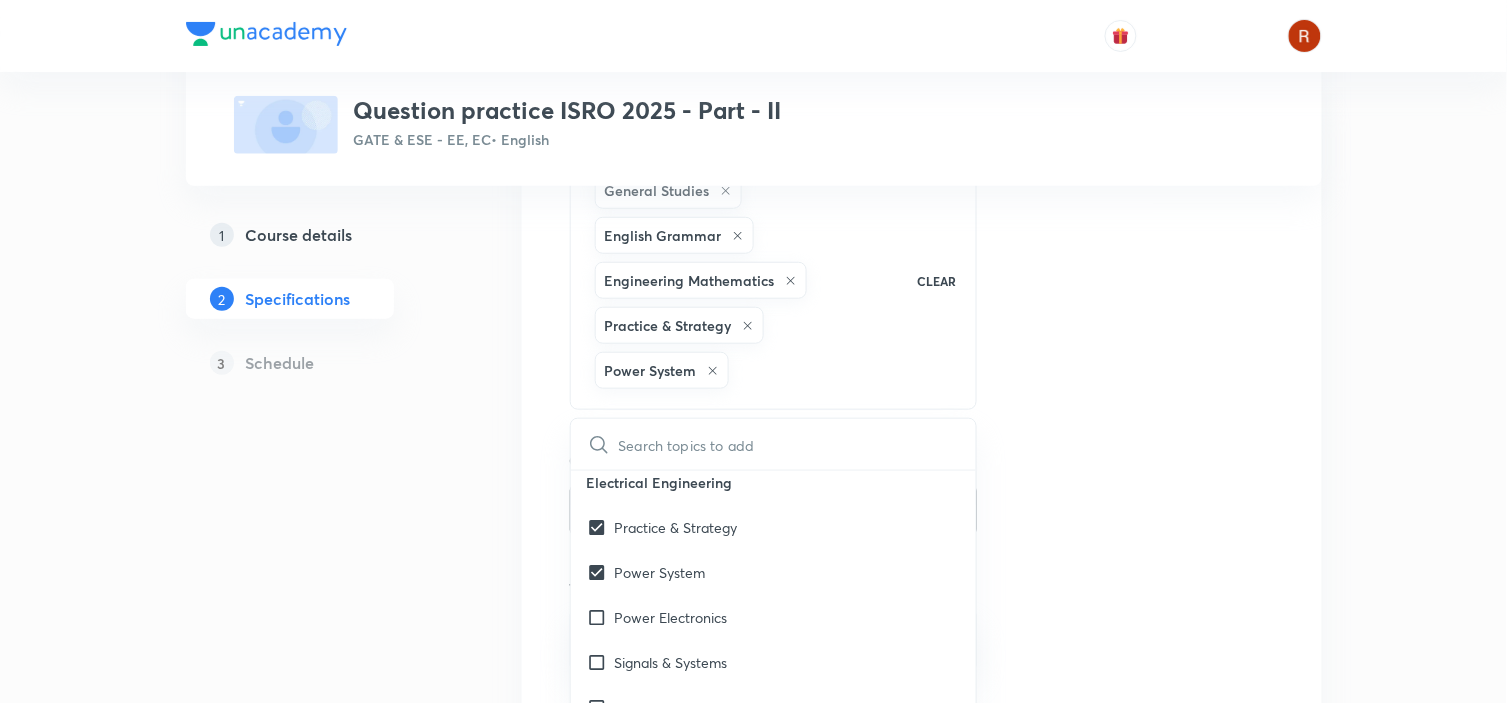 scroll, scrollTop: 253, scrollLeft: 0, axis: vertical 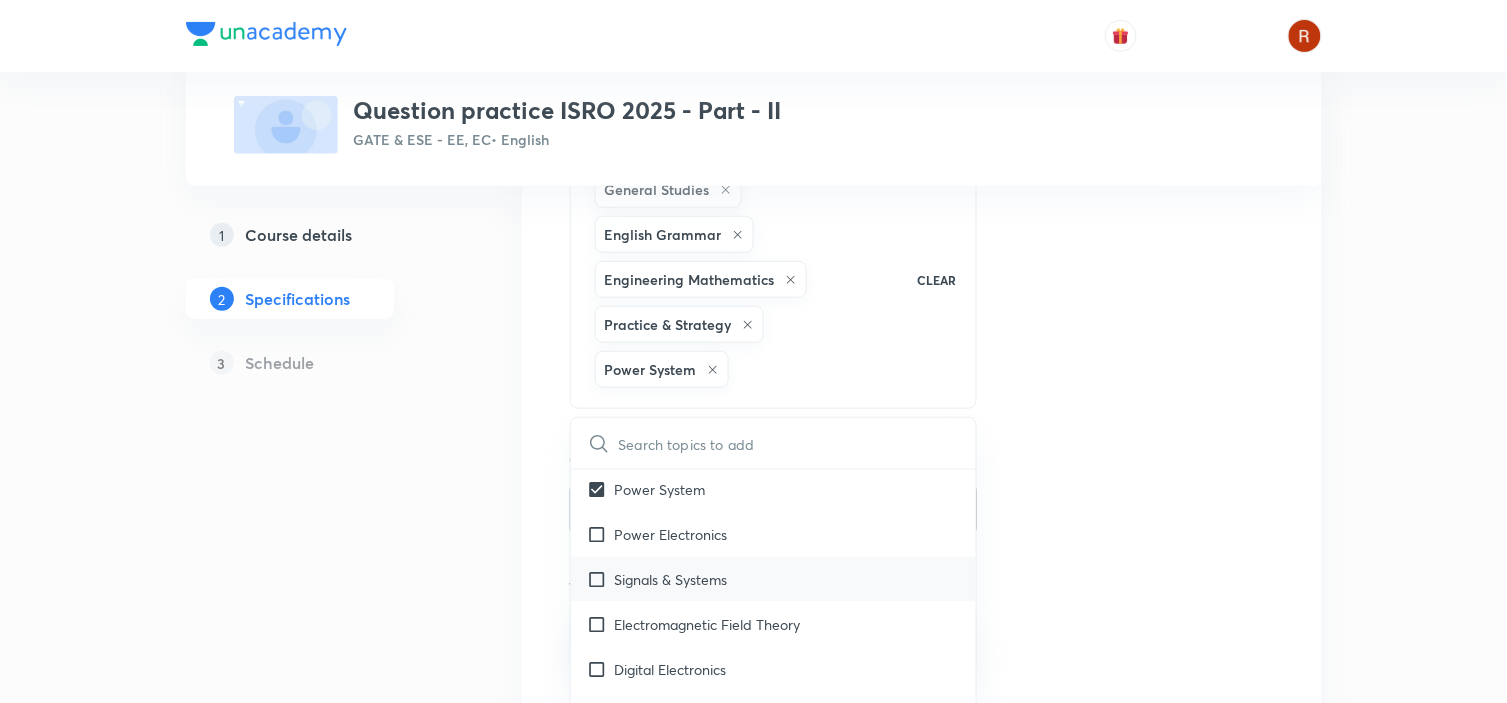 click on "Signals & Systems" at bounding box center (671, 579) 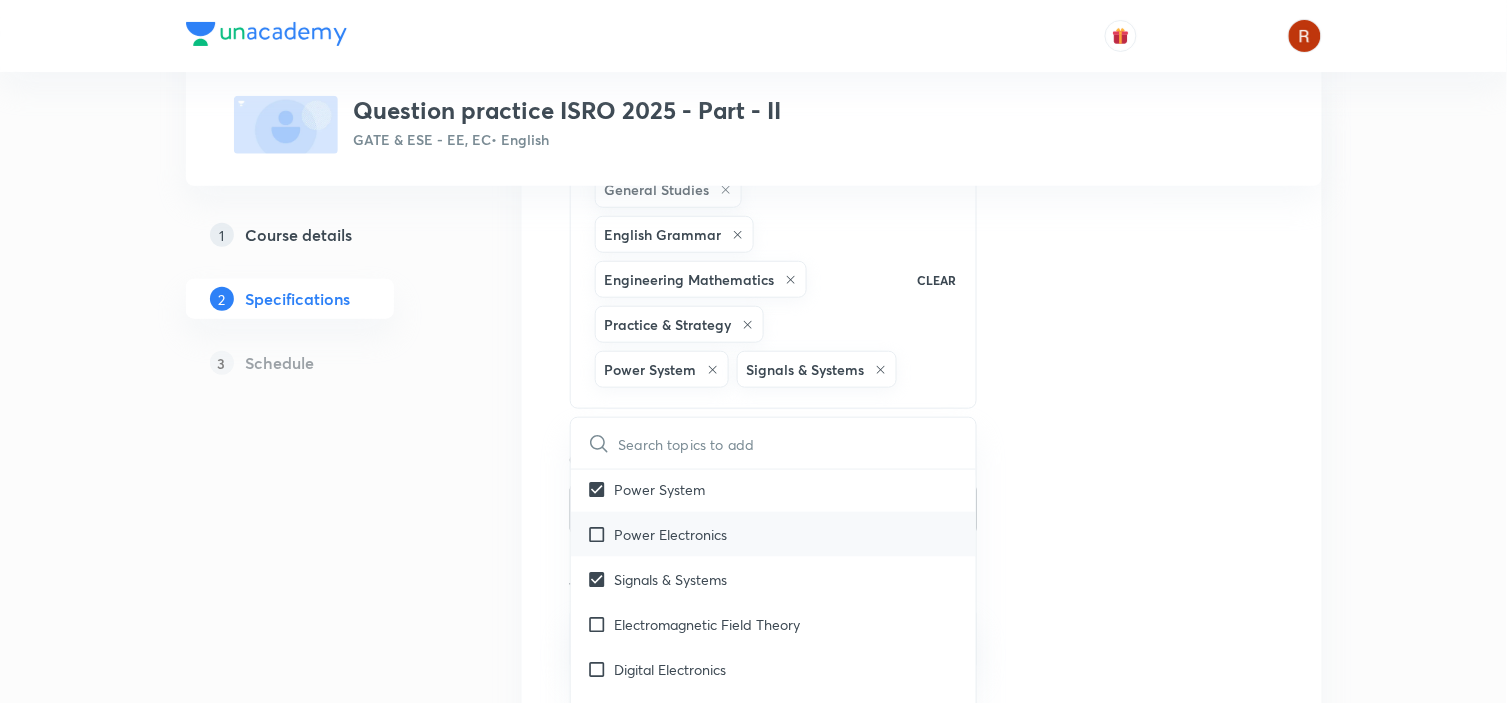 click on "Power Electronics" at bounding box center (671, 534) 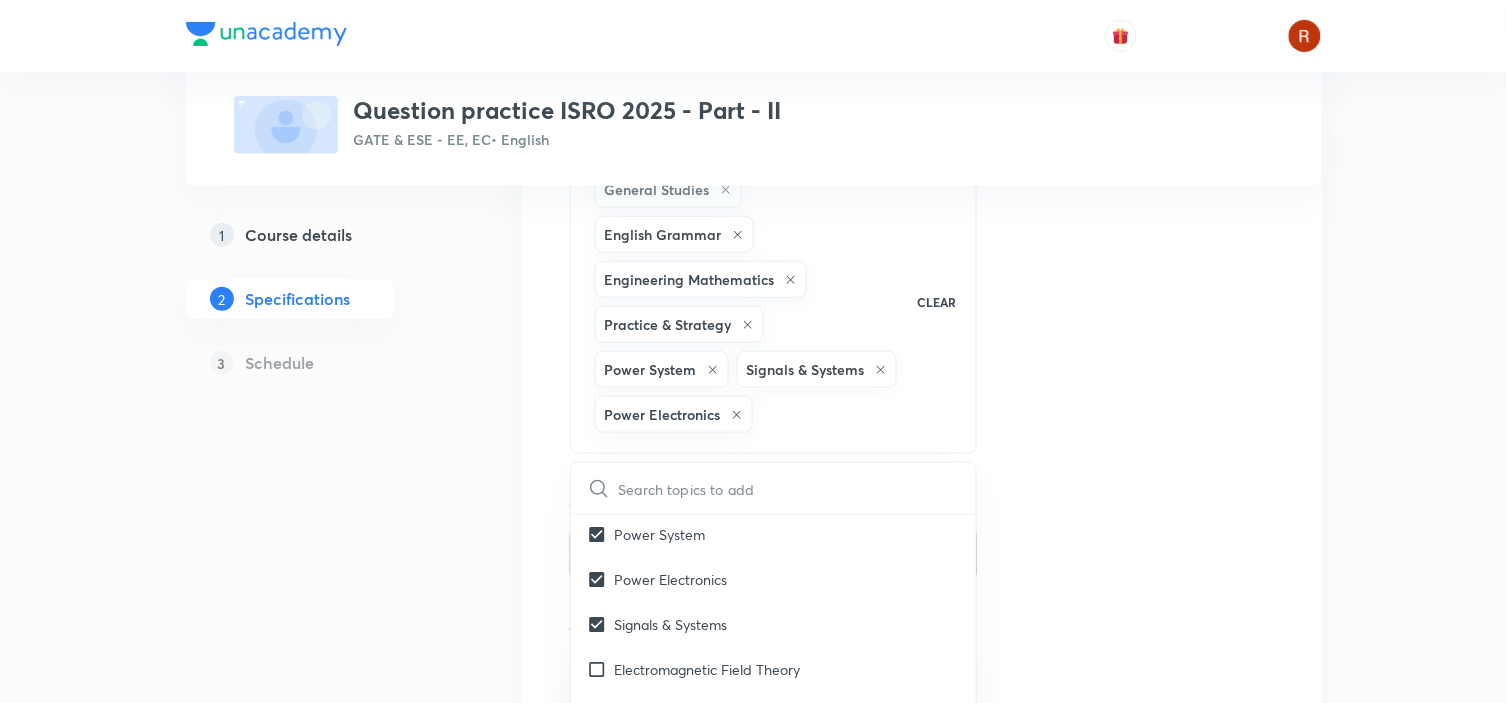 drag, startPoint x: 671, startPoint y: 653, endPoint x: 455, endPoint y: 575, distance: 229.65192 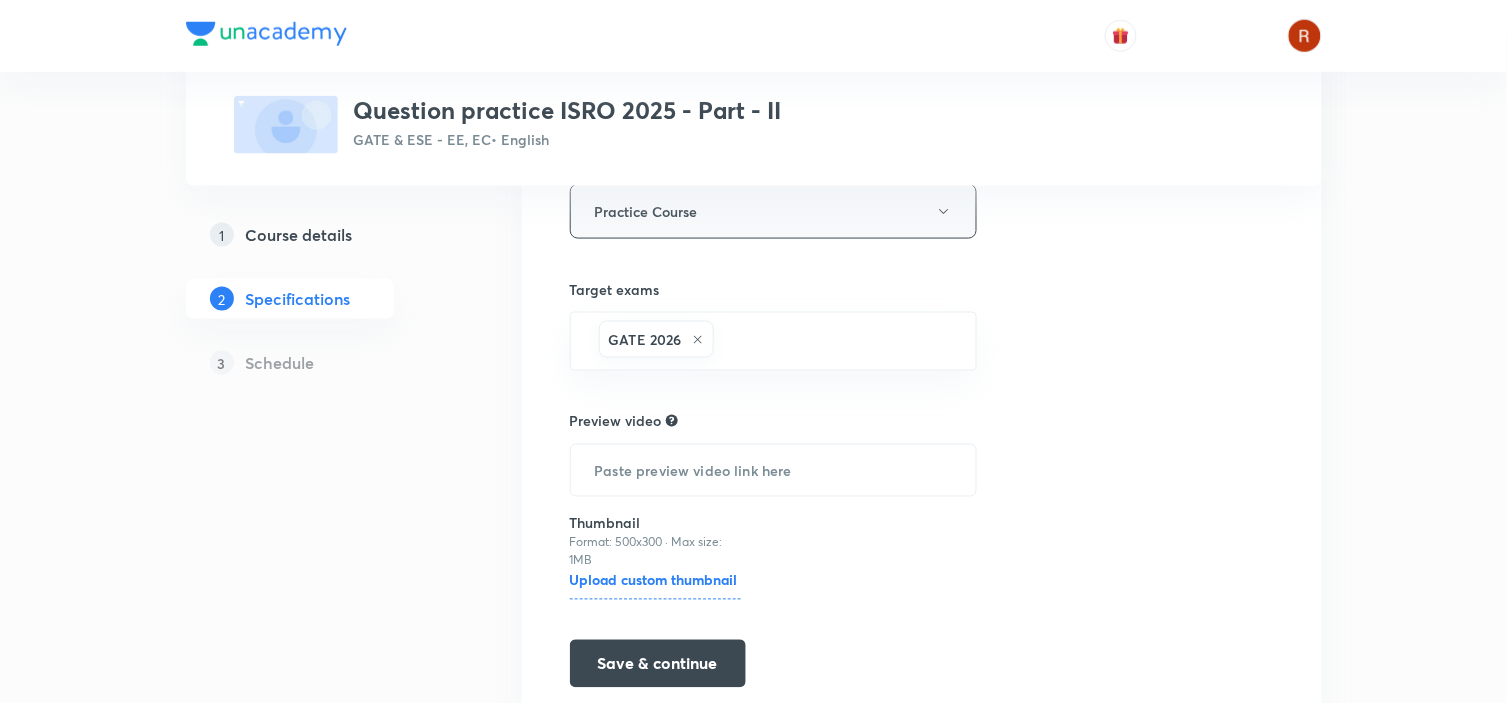 scroll, scrollTop: 678, scrollLeft: 0, axis: vertical 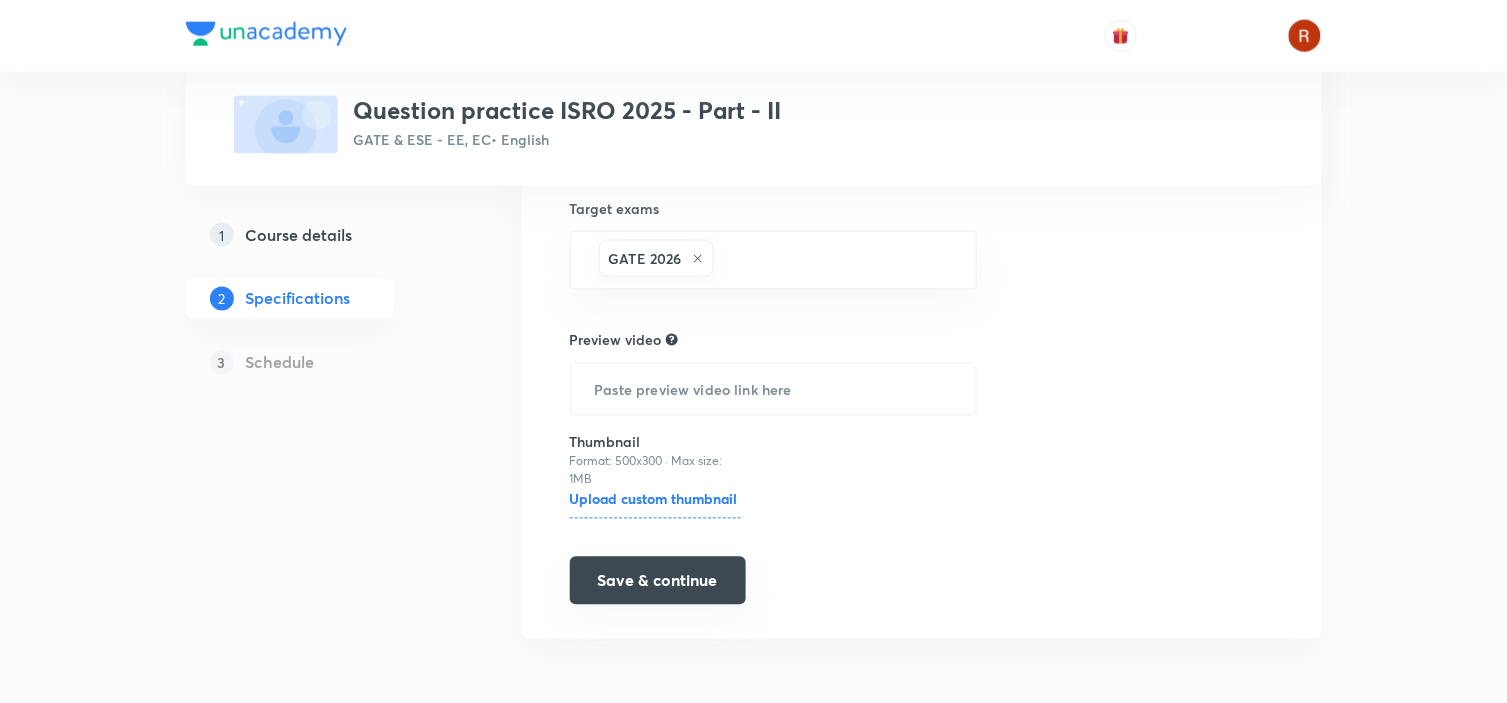 click on "Save & continue" at bounding box center (658, 581) 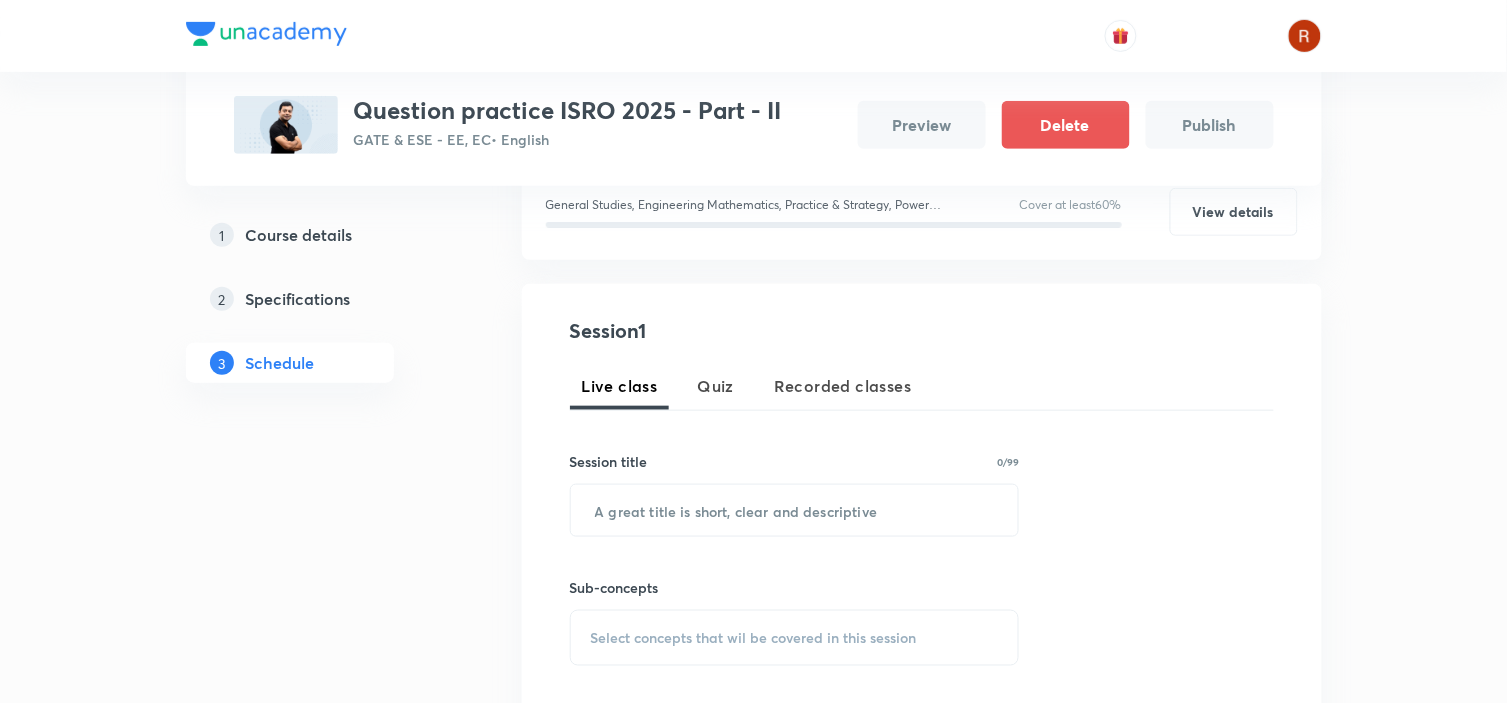 scroll, scrollTop: 0, scrollLeft: 0, axis: both 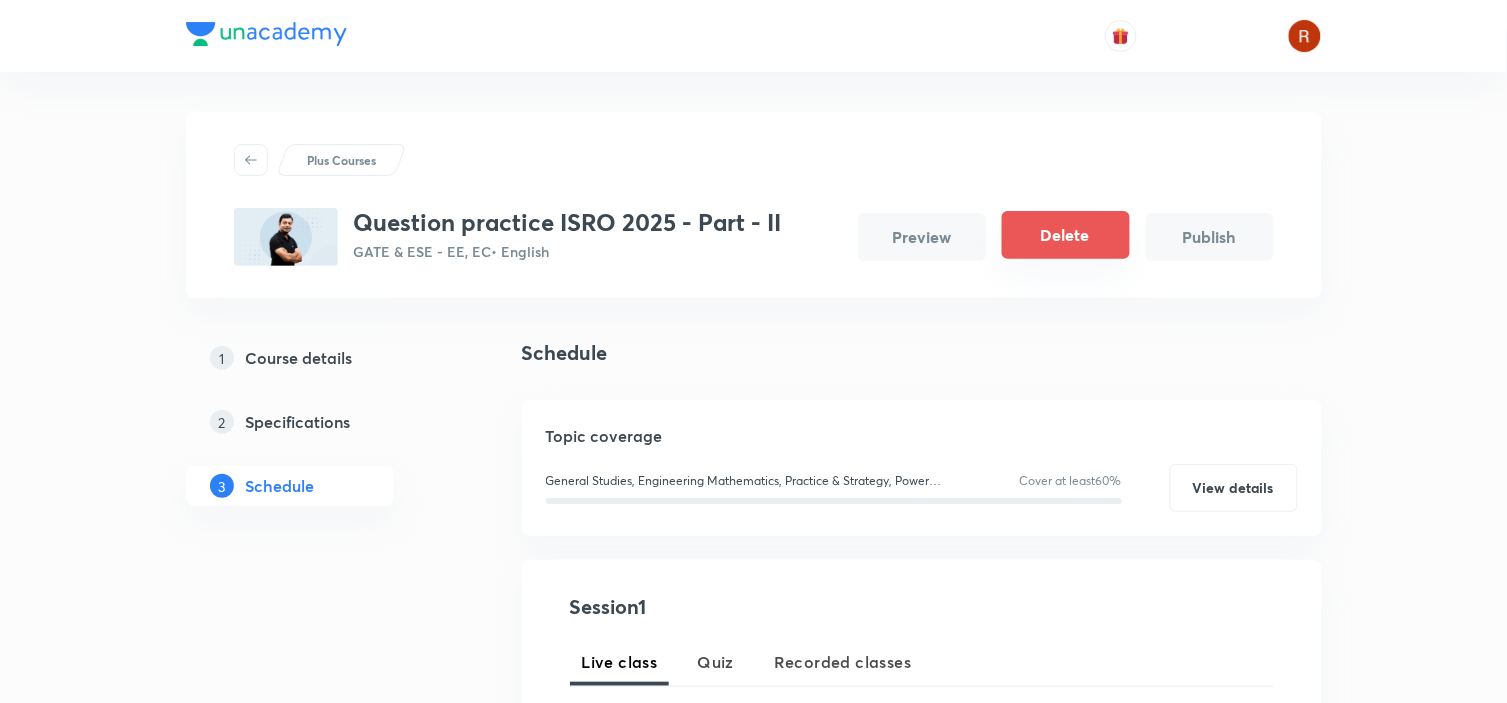 click on "Delete" at bounding box center (1066, 235) 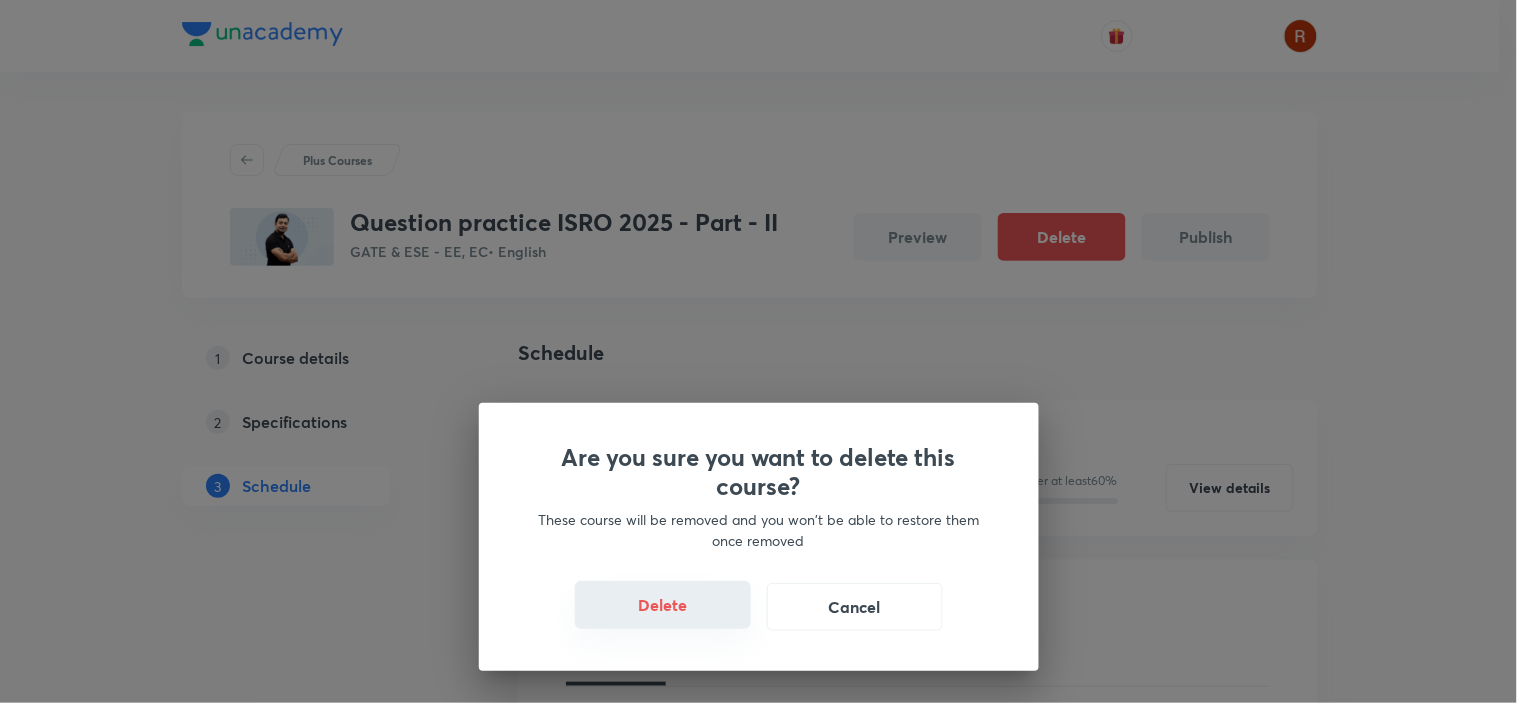 click on "Delete" at bounding box center (663, 605) 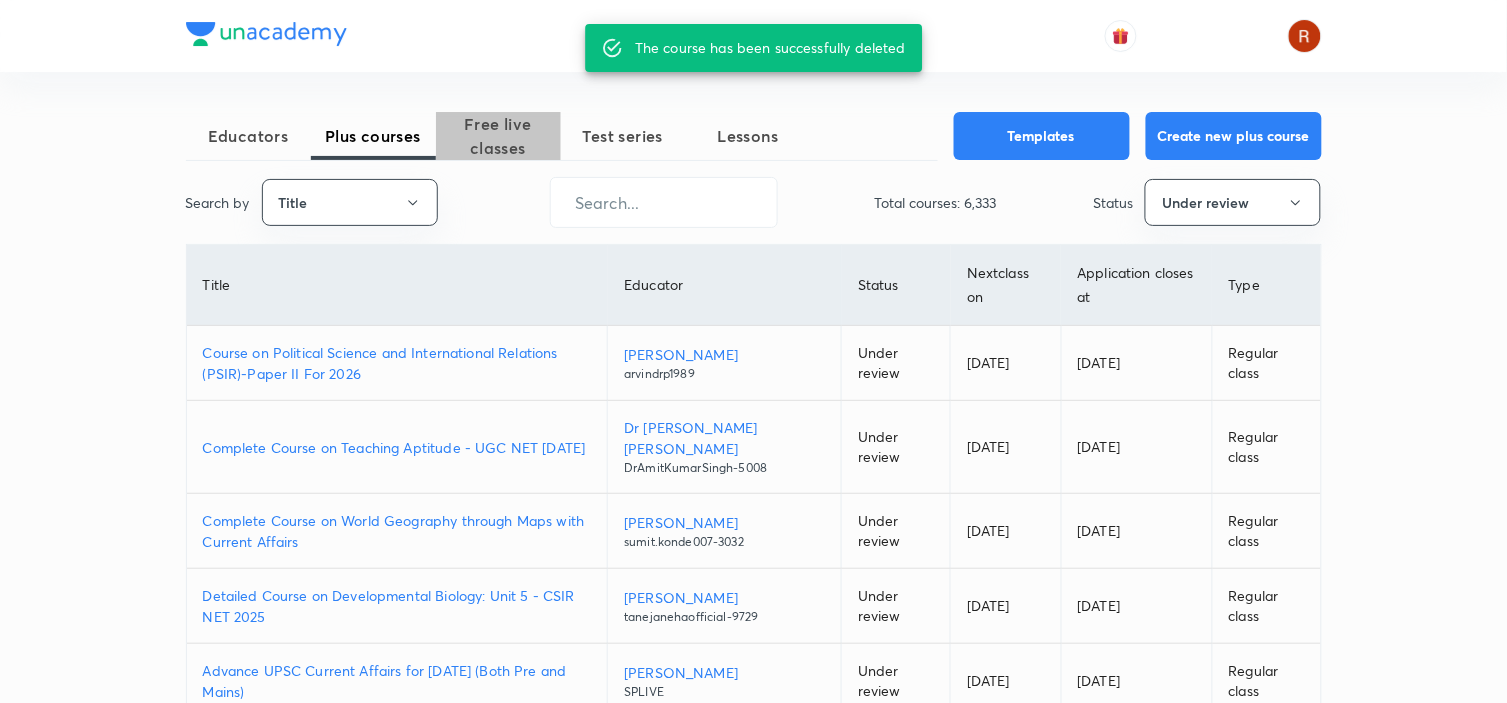 click on "Free live classes" at bounding box center (498, 136) 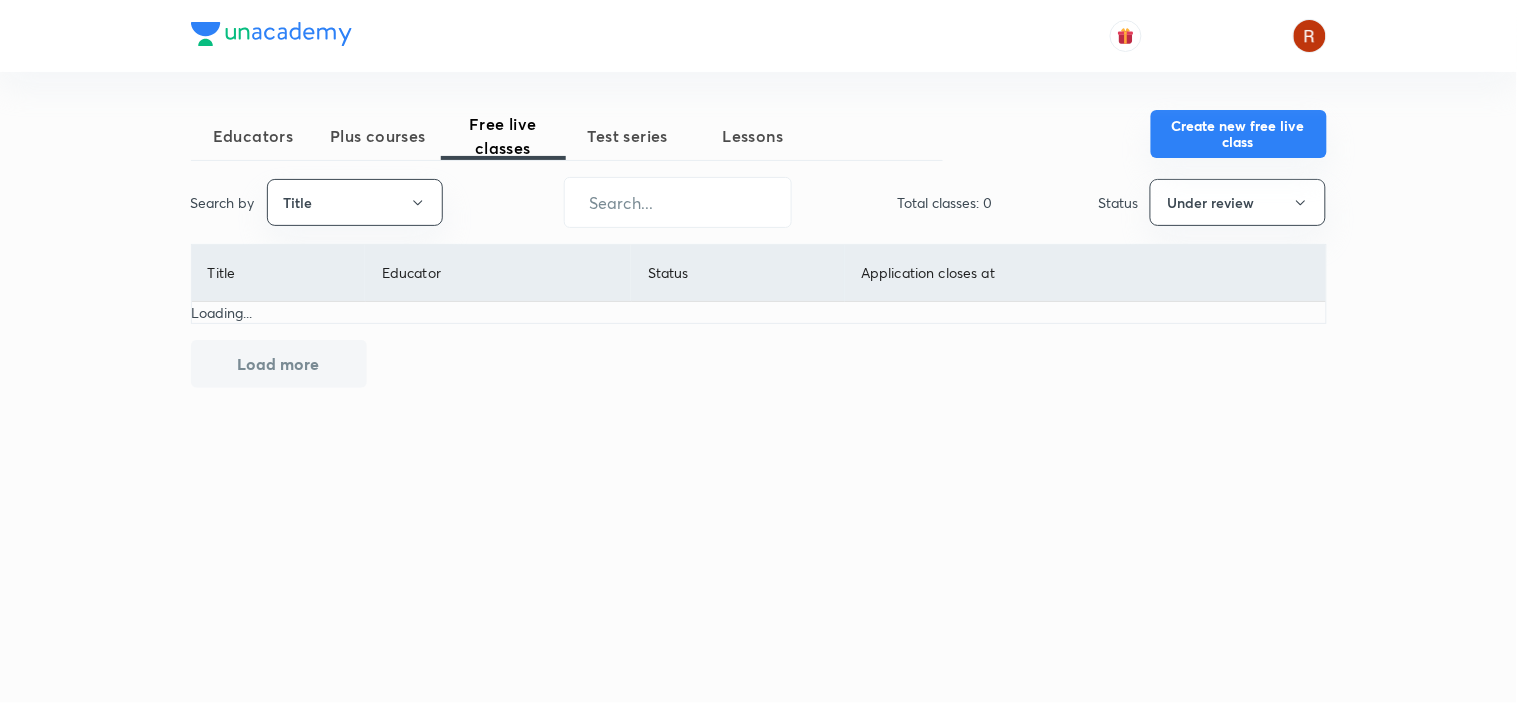 click on "Create new free live class" at bounding box center (1239, 134) 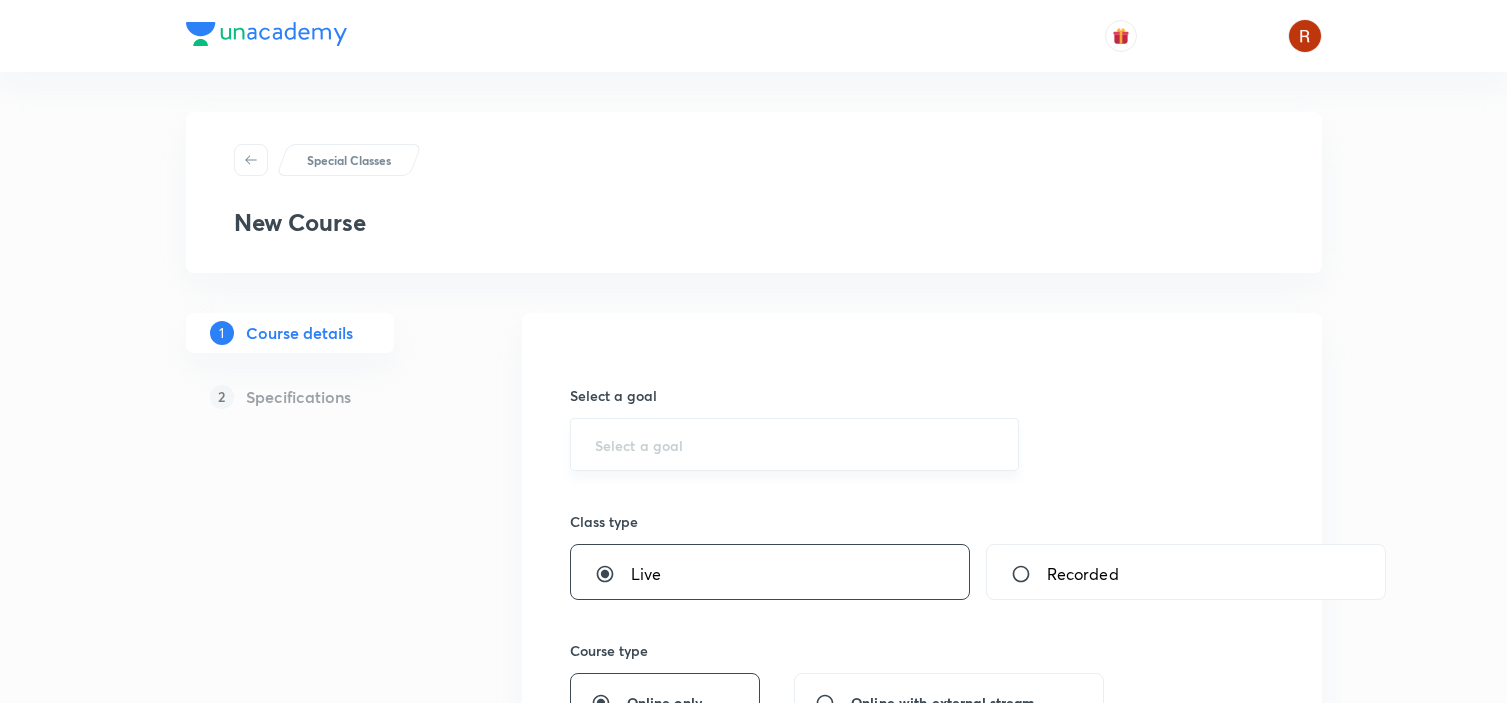 scroll, scrollTop: 143, scrollLeft: 0, axis: vertical 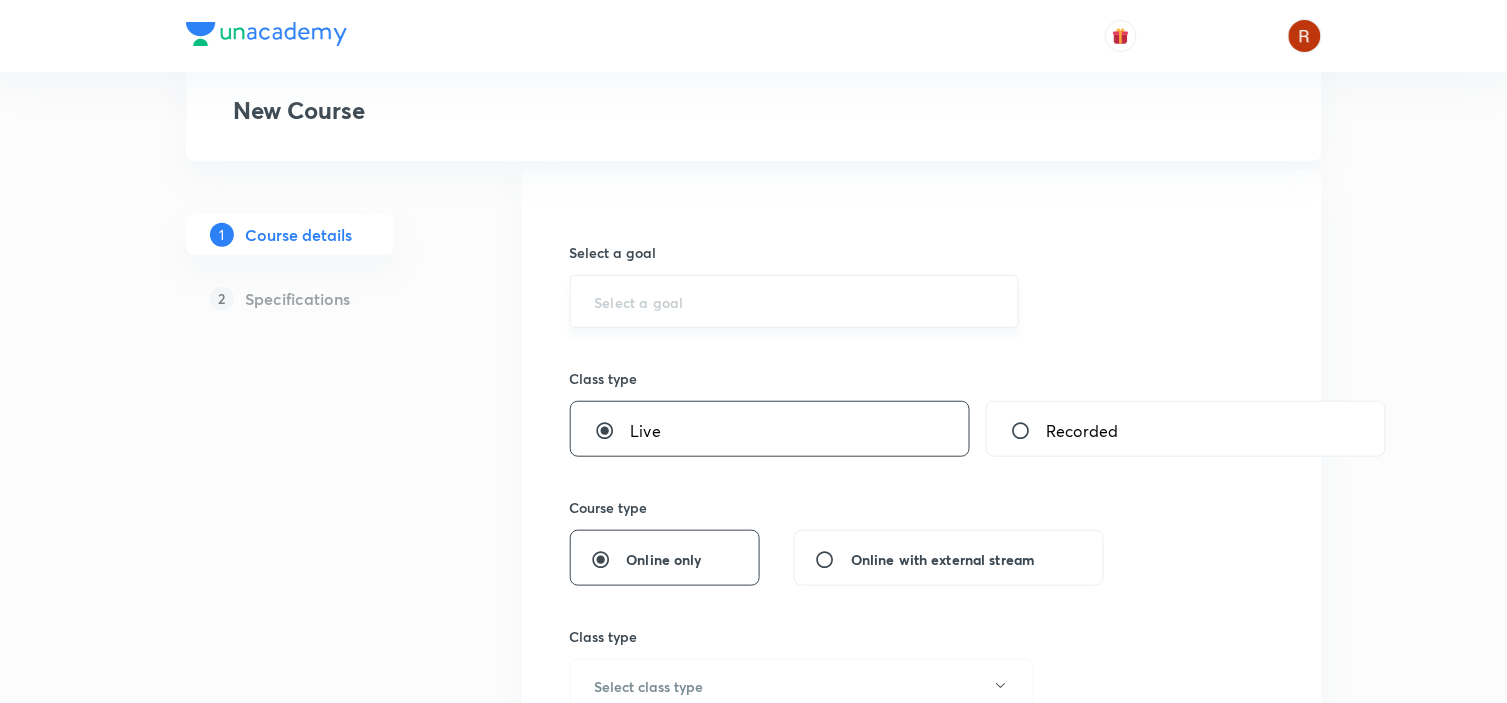 click on "​" at bounding box center (795, 301) 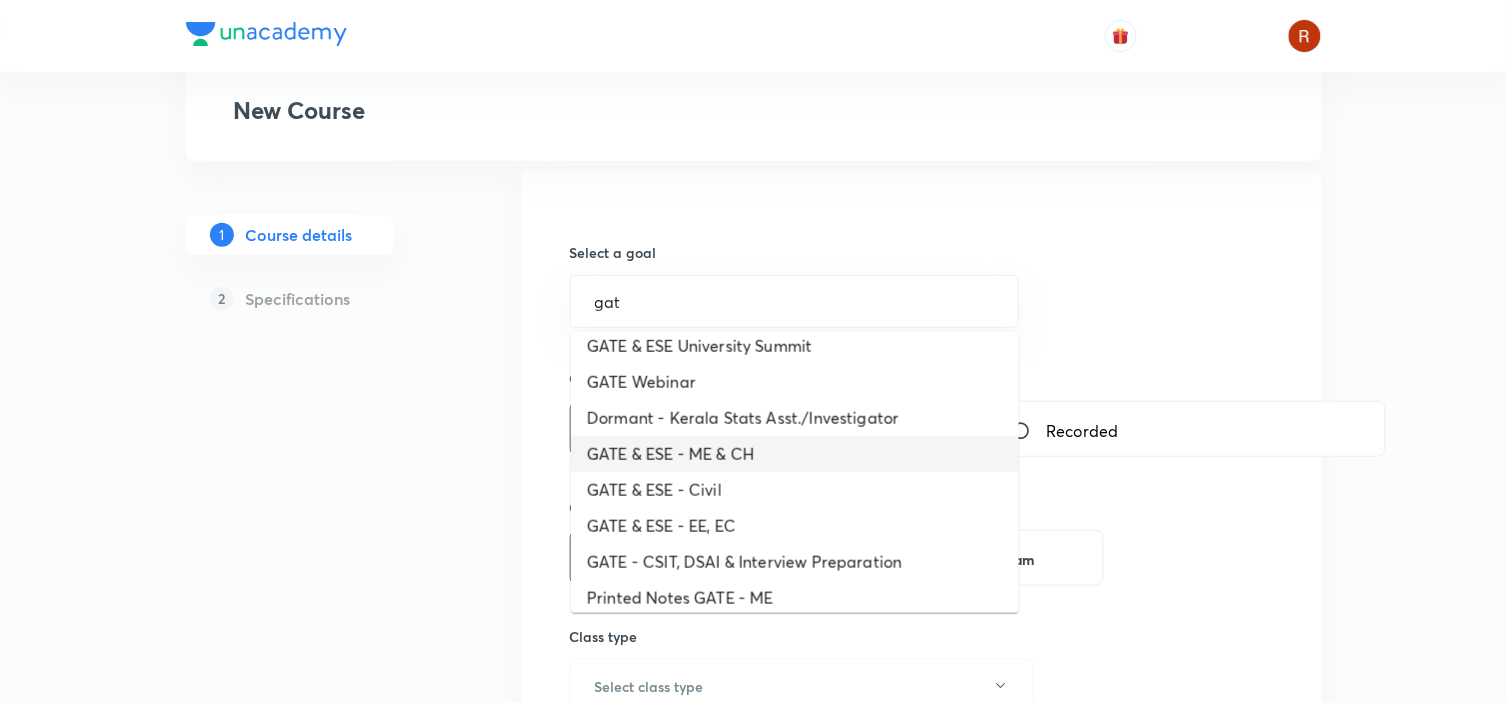scroll, scrollTop: 85, scrollLeft: 0, axis: vertical 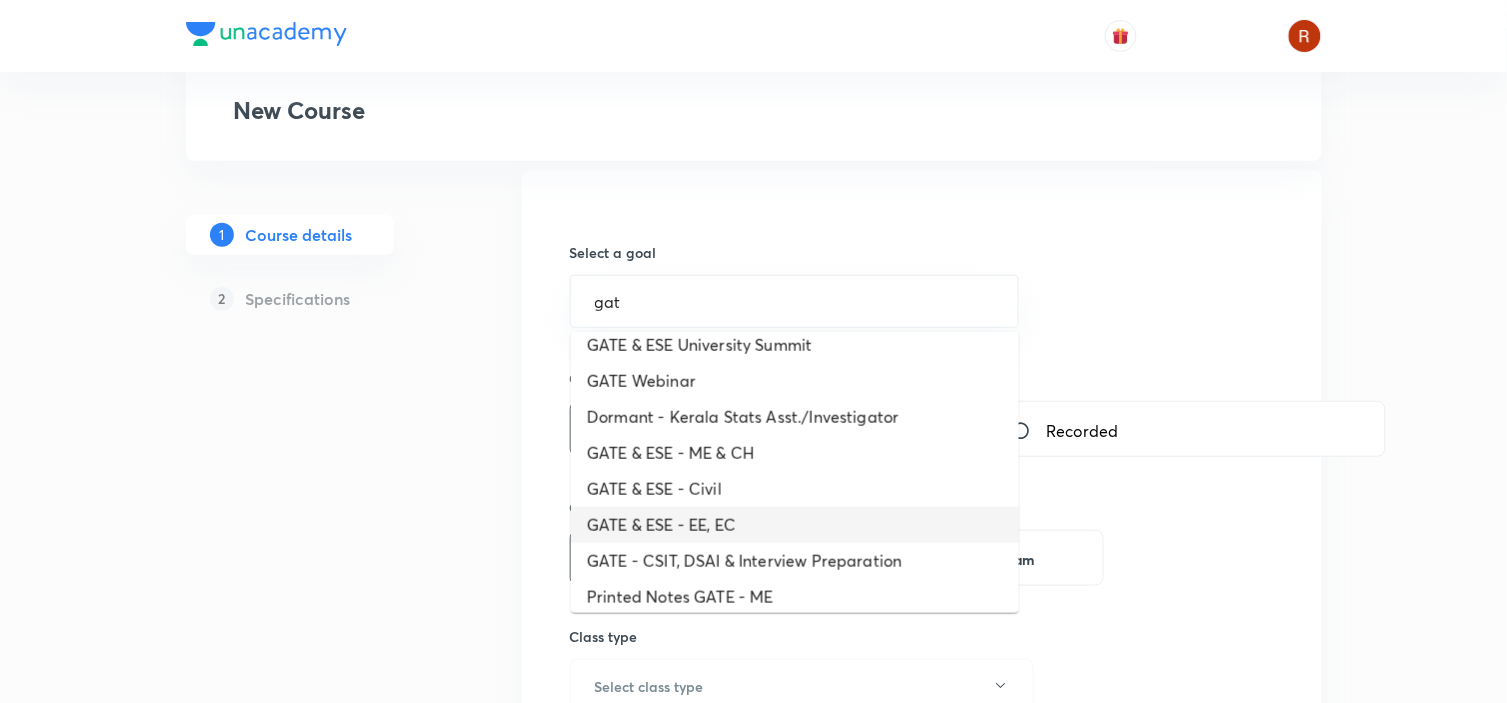 click on "GATE & ESE - EE, EC" at bounding box center (795, 525) 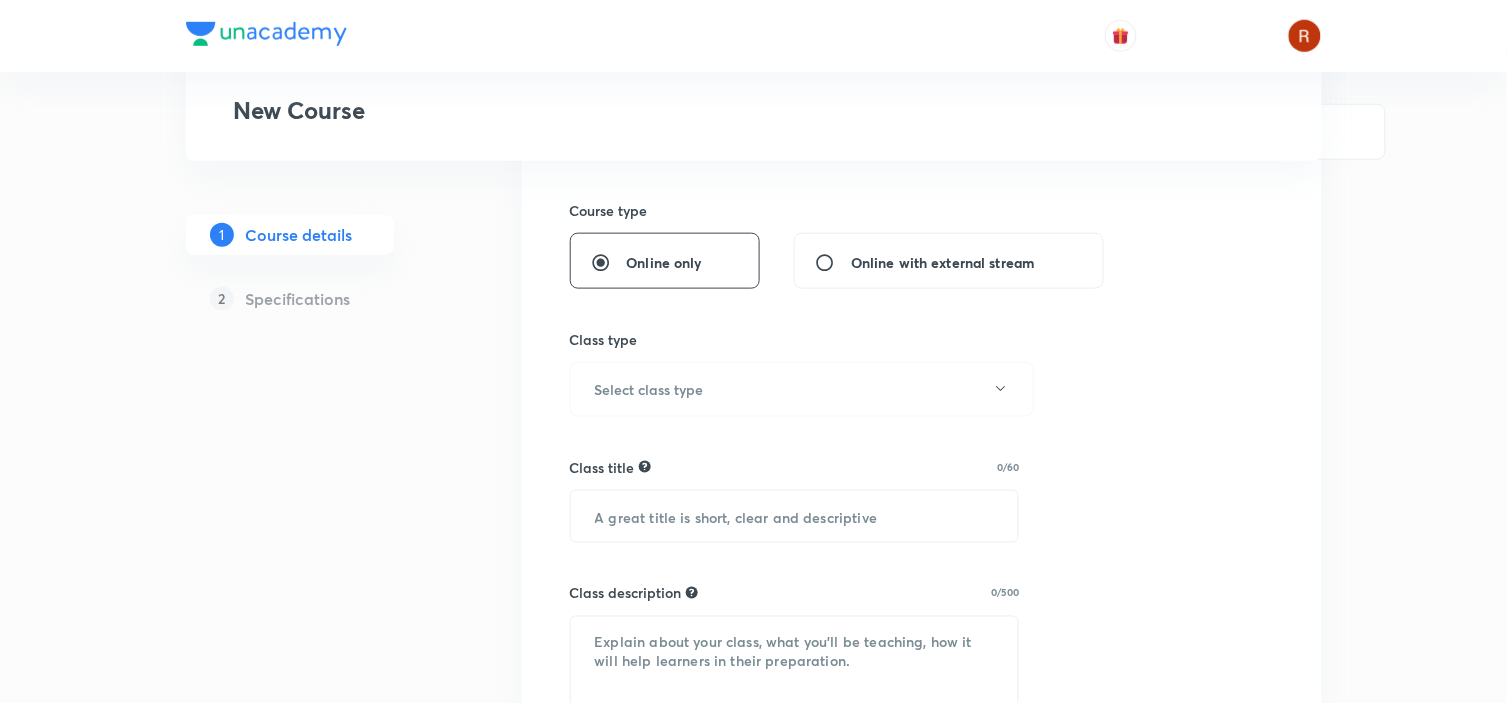 scroll, scrollTop: 441, scrollLeft: 0, axis: vertical 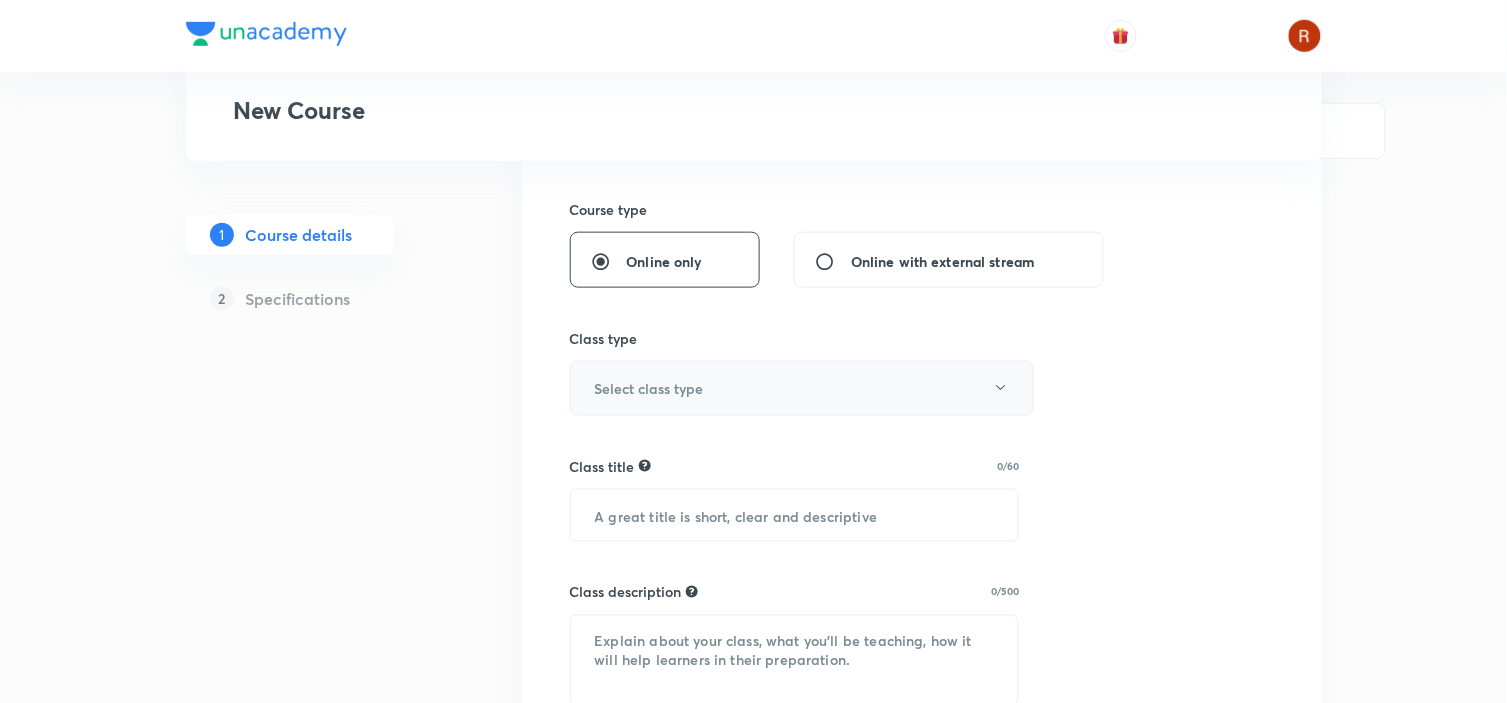 click on "Select class type" at bounding box center [649, 388] 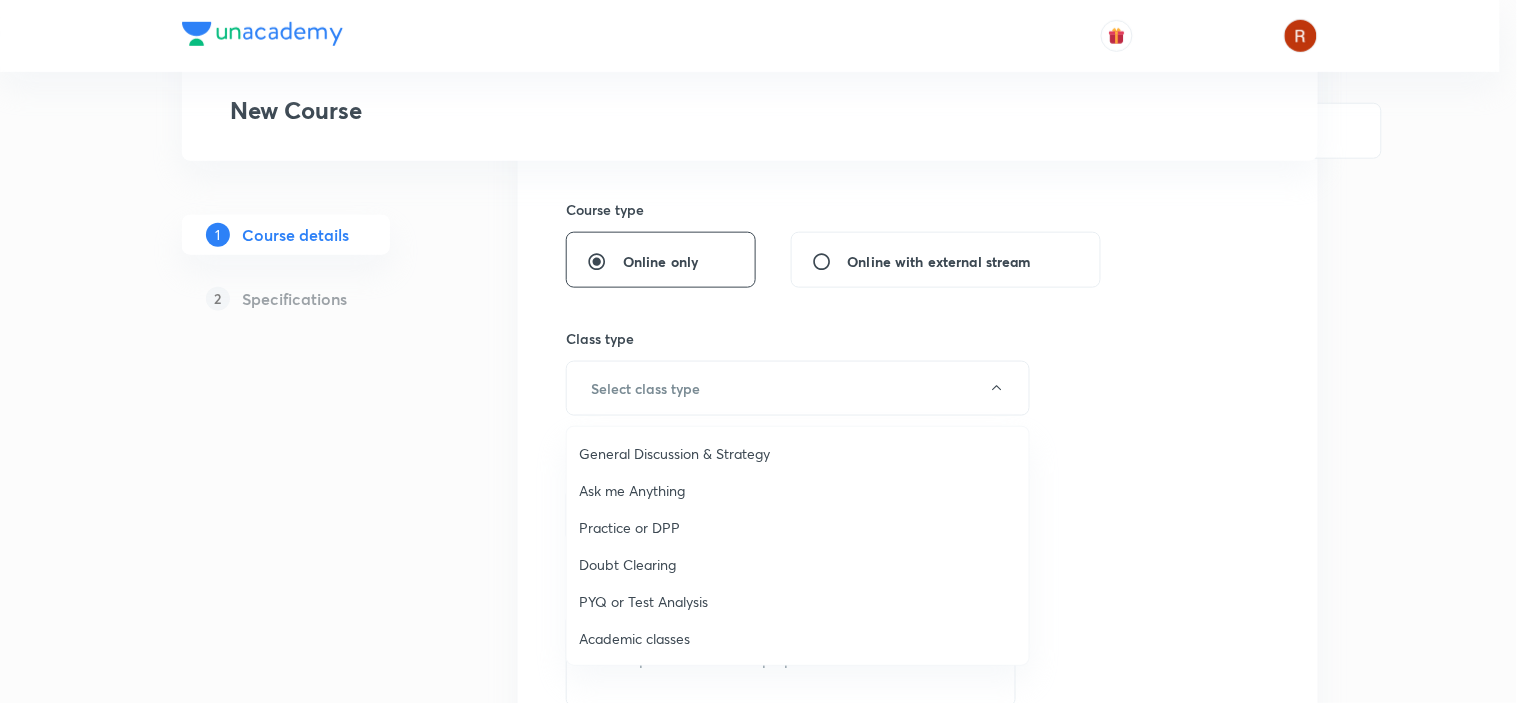 click on "Practice or DPP" at bounding box center [798, 527] 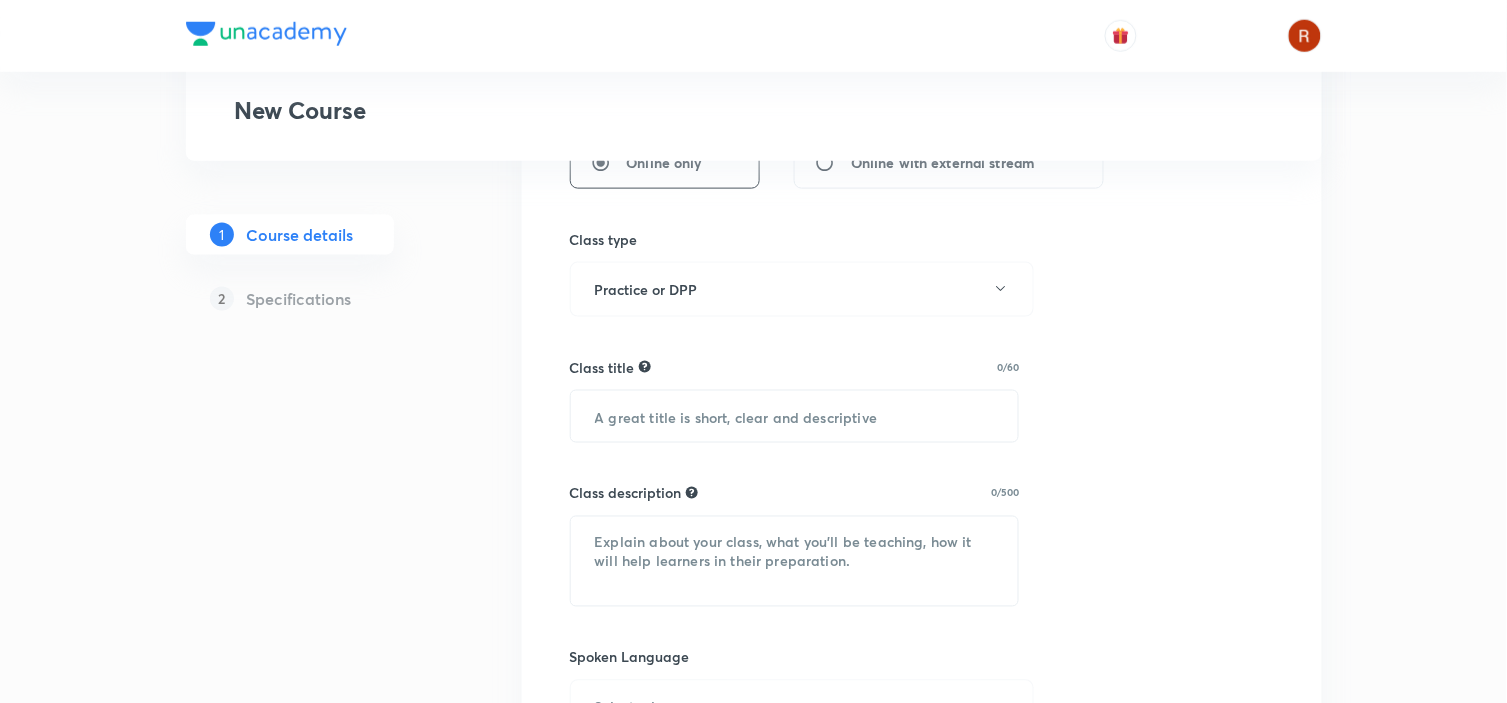 scroll, scrollTop: 541, scrollLeft: 0, axis: vertical 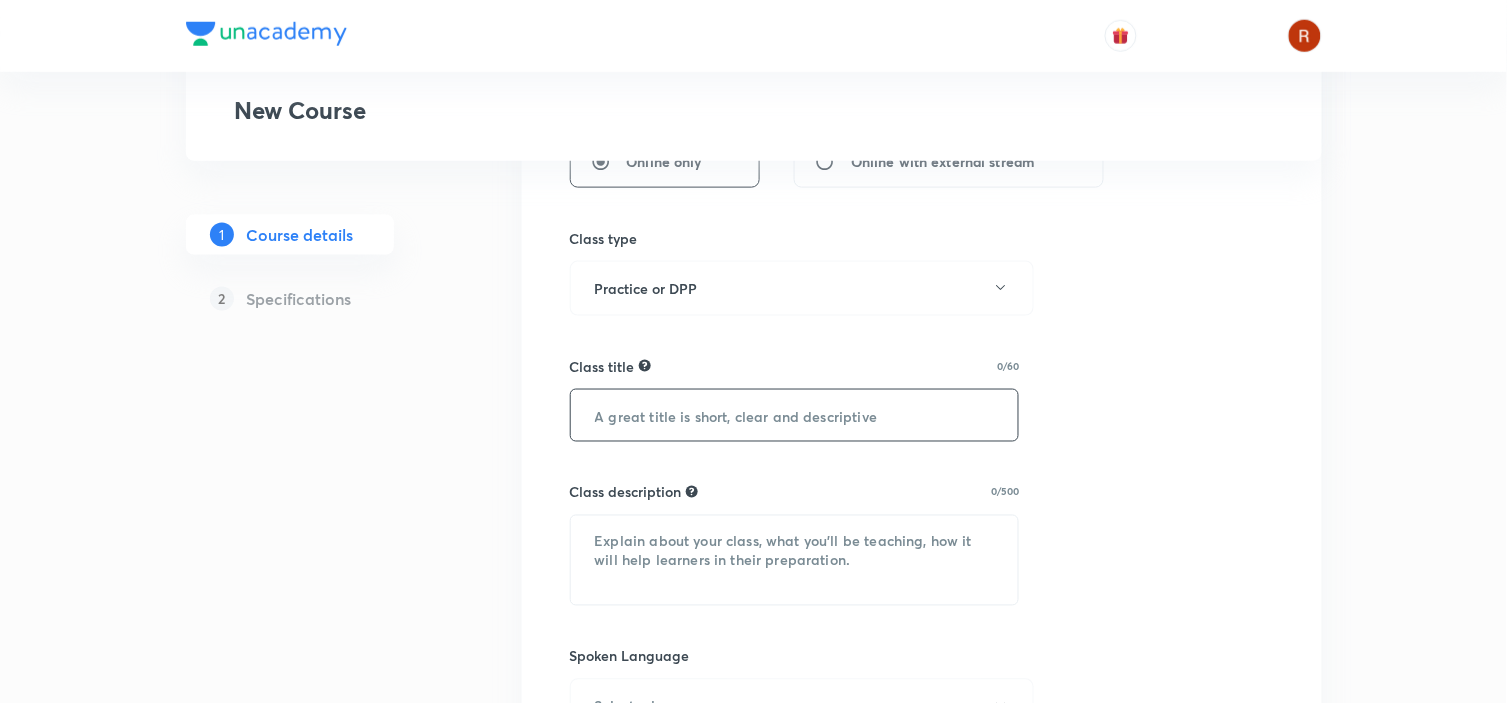 click at bounding box center [795, 415] 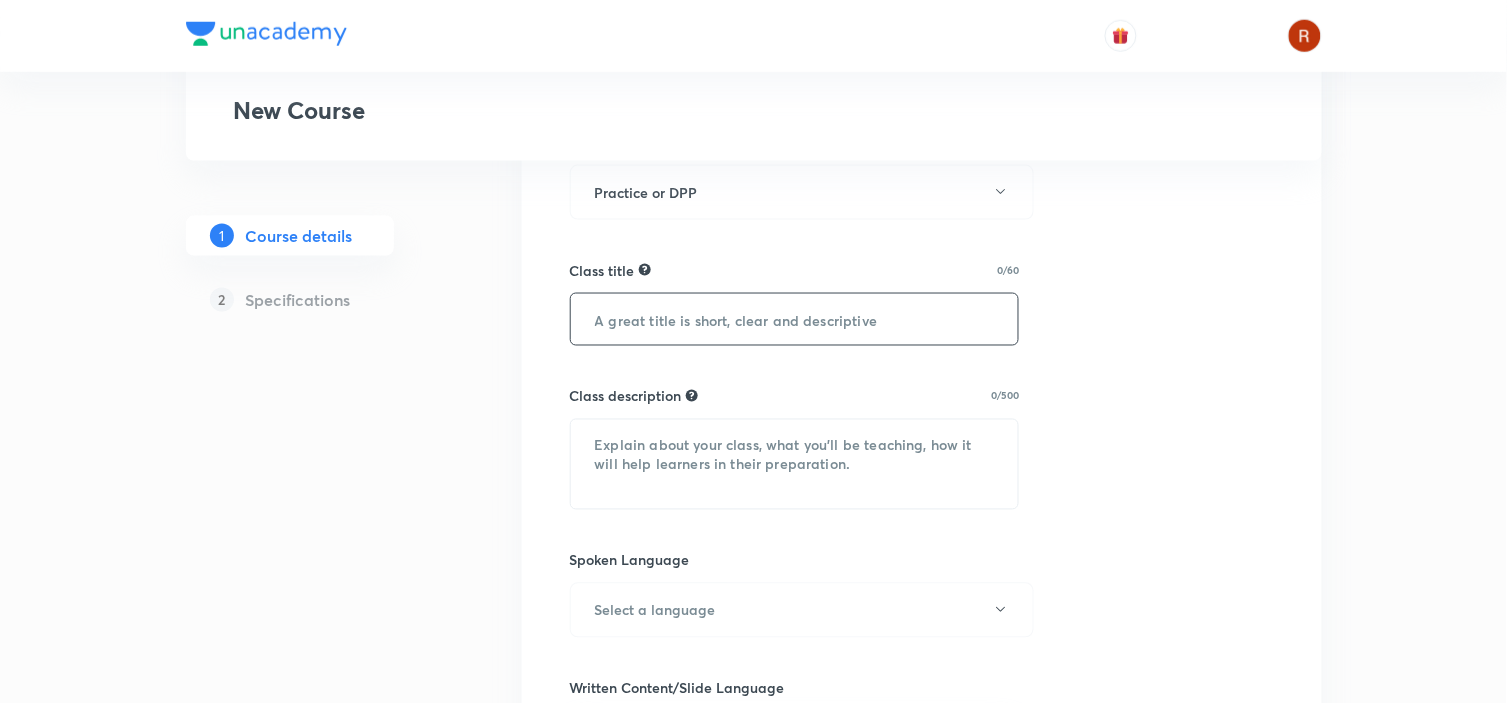scroll, scrollTop: 638, scrollLeft: 0, axis: vertical 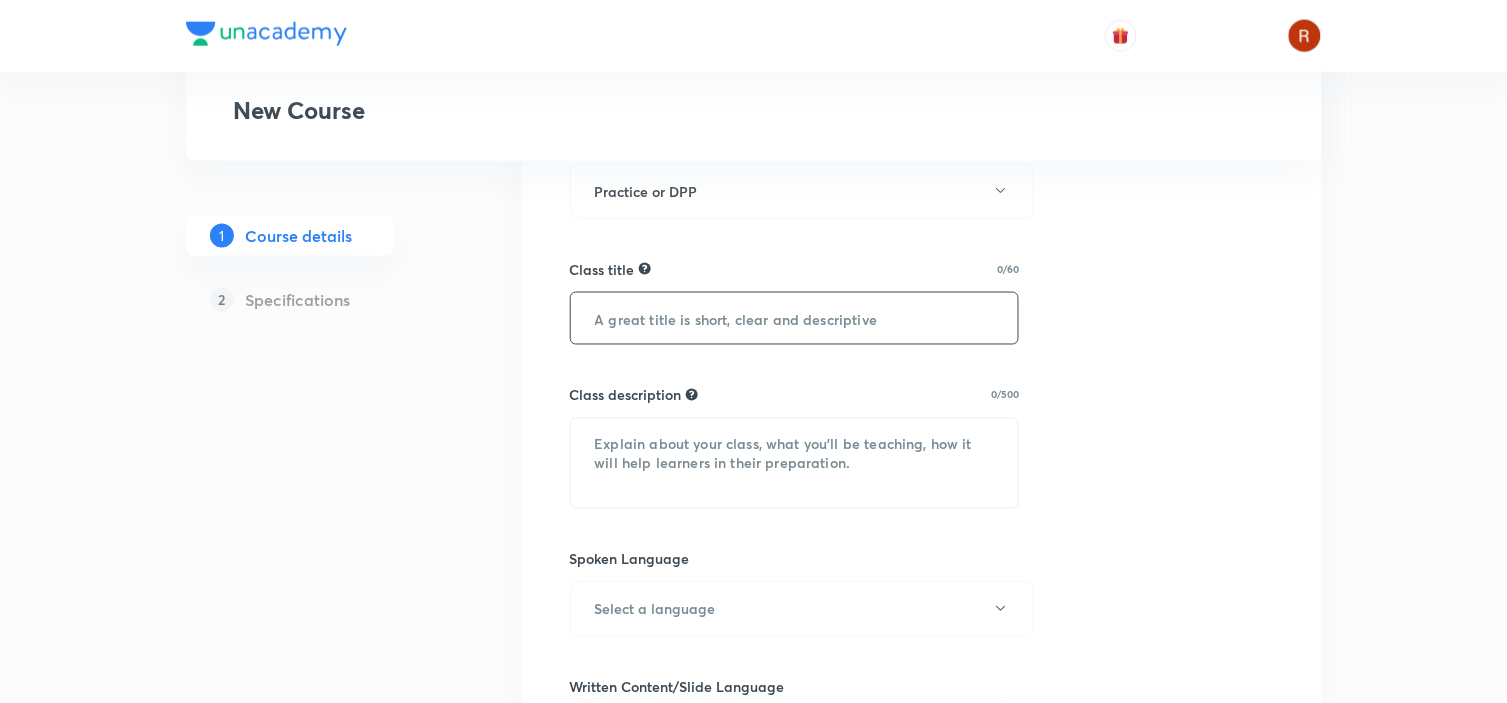 paste on "Question practice ISRO 2025 - Part 2" 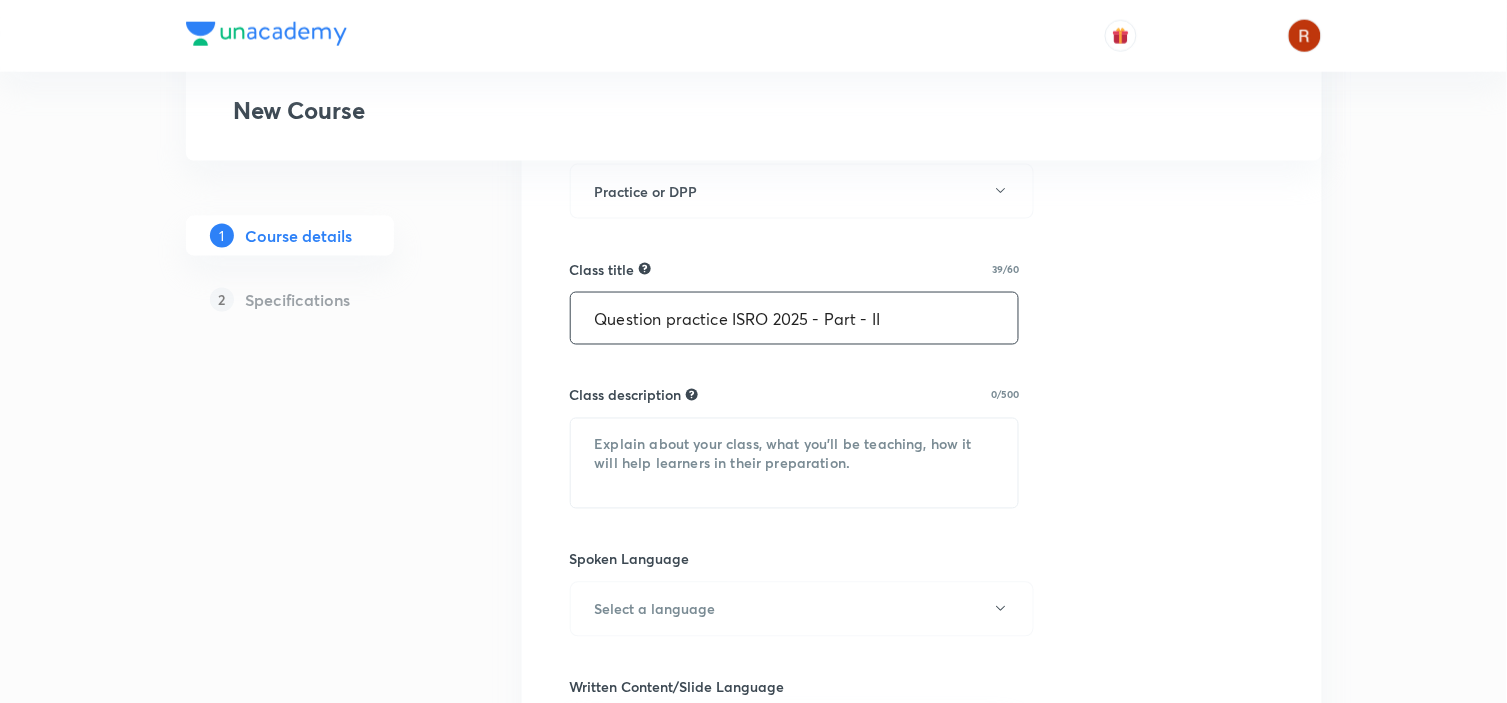 scroll, scrollTop: 762, scrollLeft: 0, axis: vertical 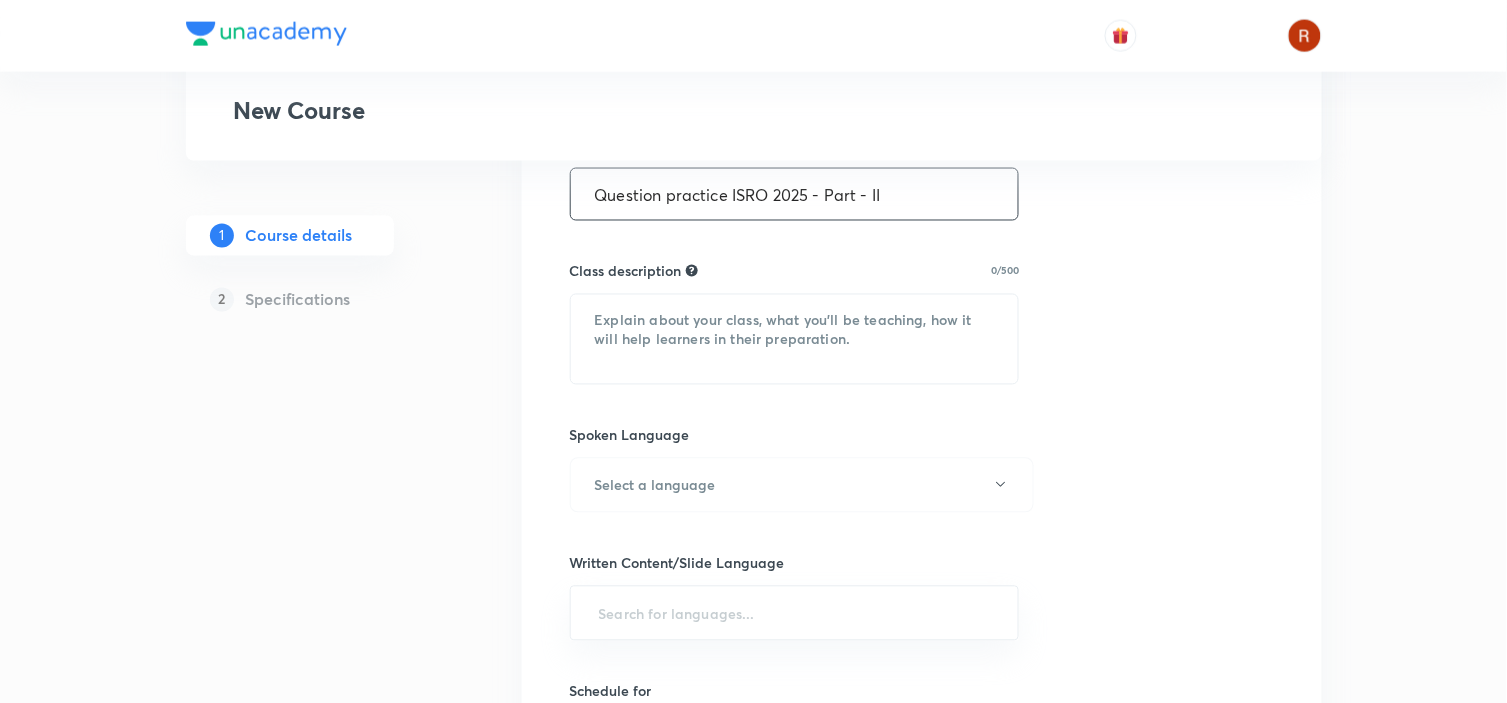 type on "Question practice ISRO 2025 - Part - II" 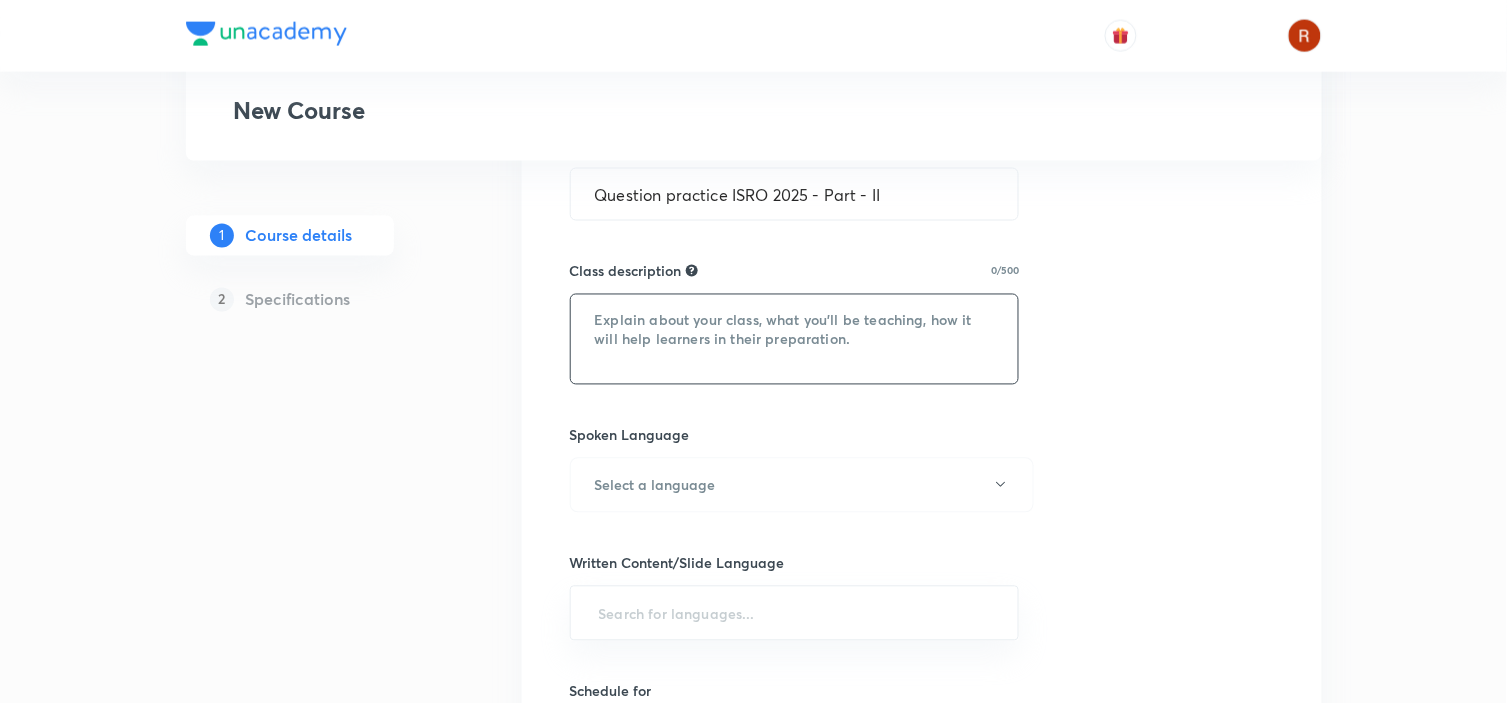 click at bounding box center (795, 339) 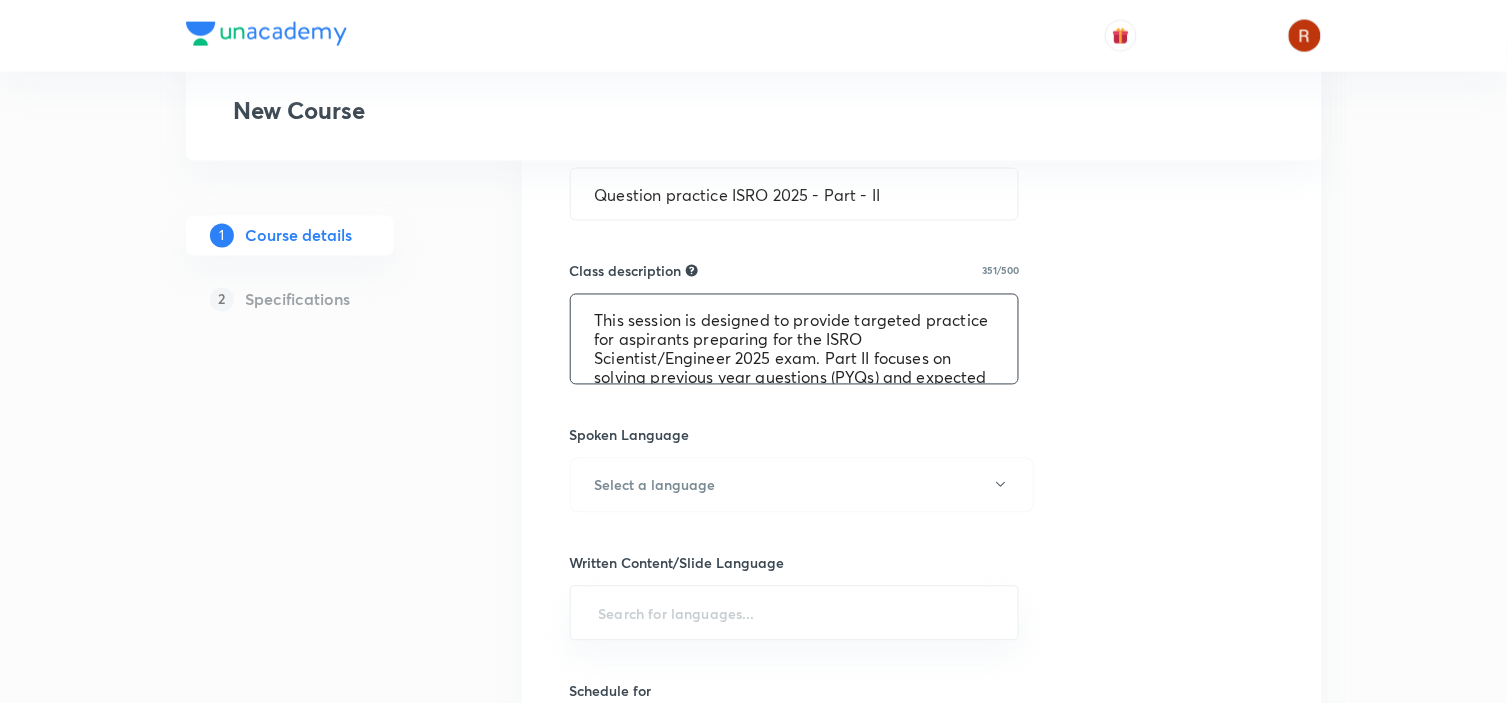 scroll, scrollTop: 80, scrollLeft: 0, axis: vertical 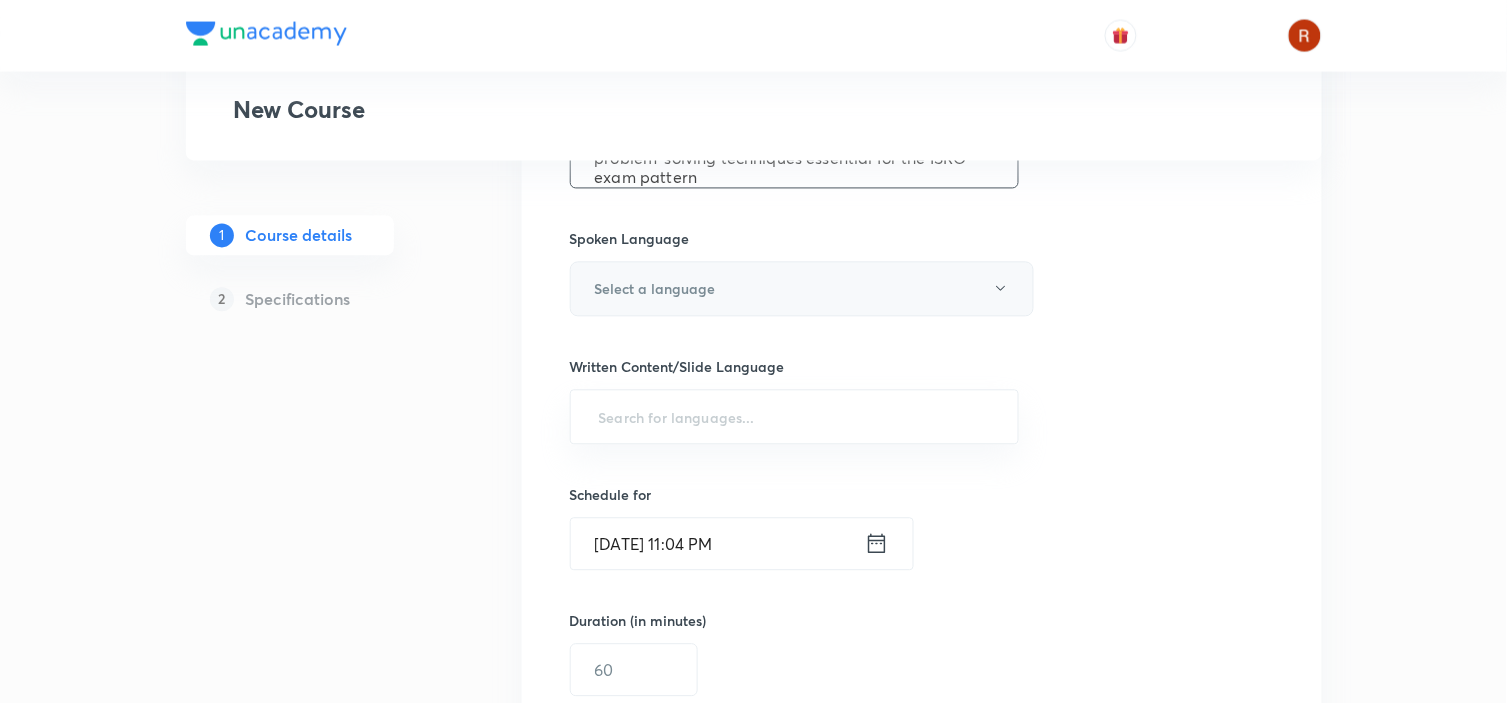 type on "This session is designed to provide targeted practice for aspirants preparing for the ISRO Scientist/Engineer 2025 exam. Part II focuses on solving previous year questions (PYQs) and expected problems to strengthen your grasp of core subjects. It emphasizes improving speed, accuracy, and problem-solving techniques essential for the ISRO exam pattern" 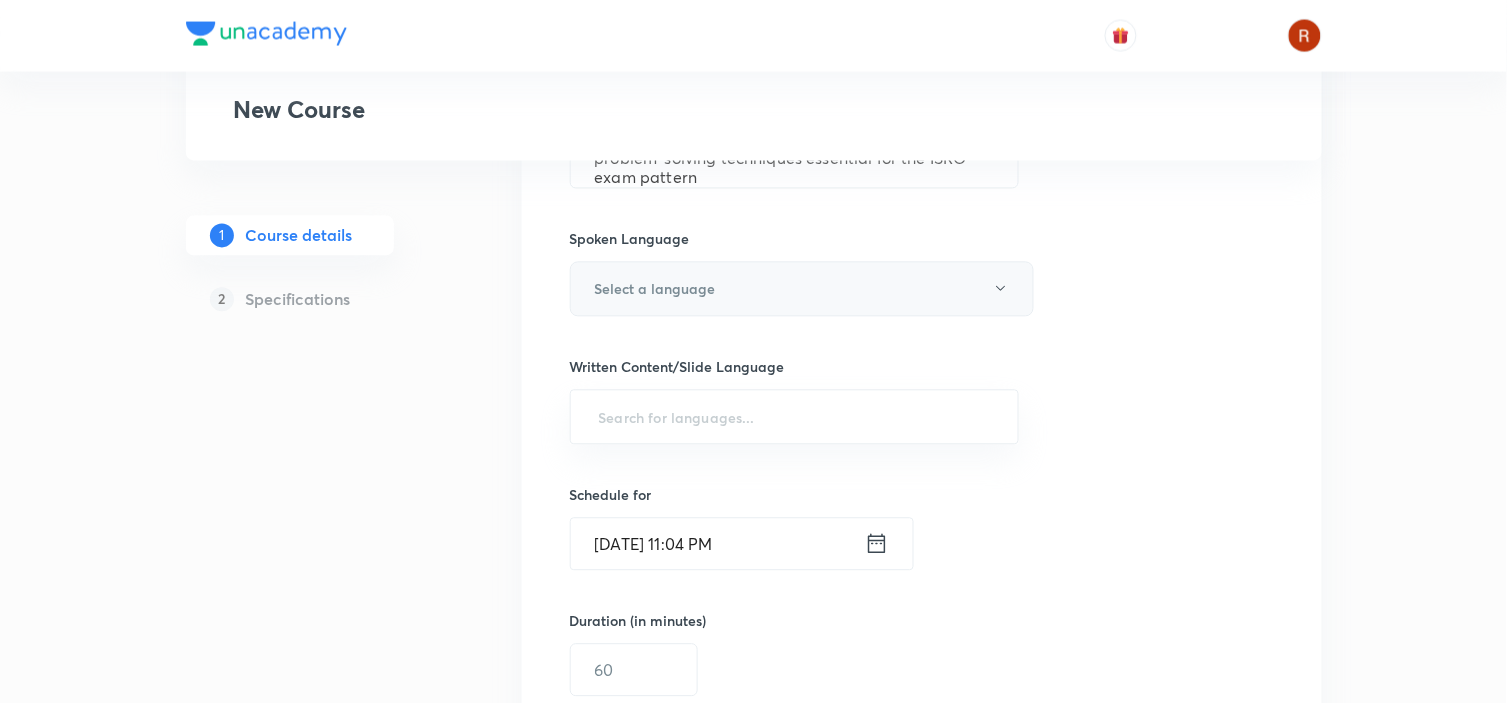 click on "Select a language" at bounding box center [655, 289] 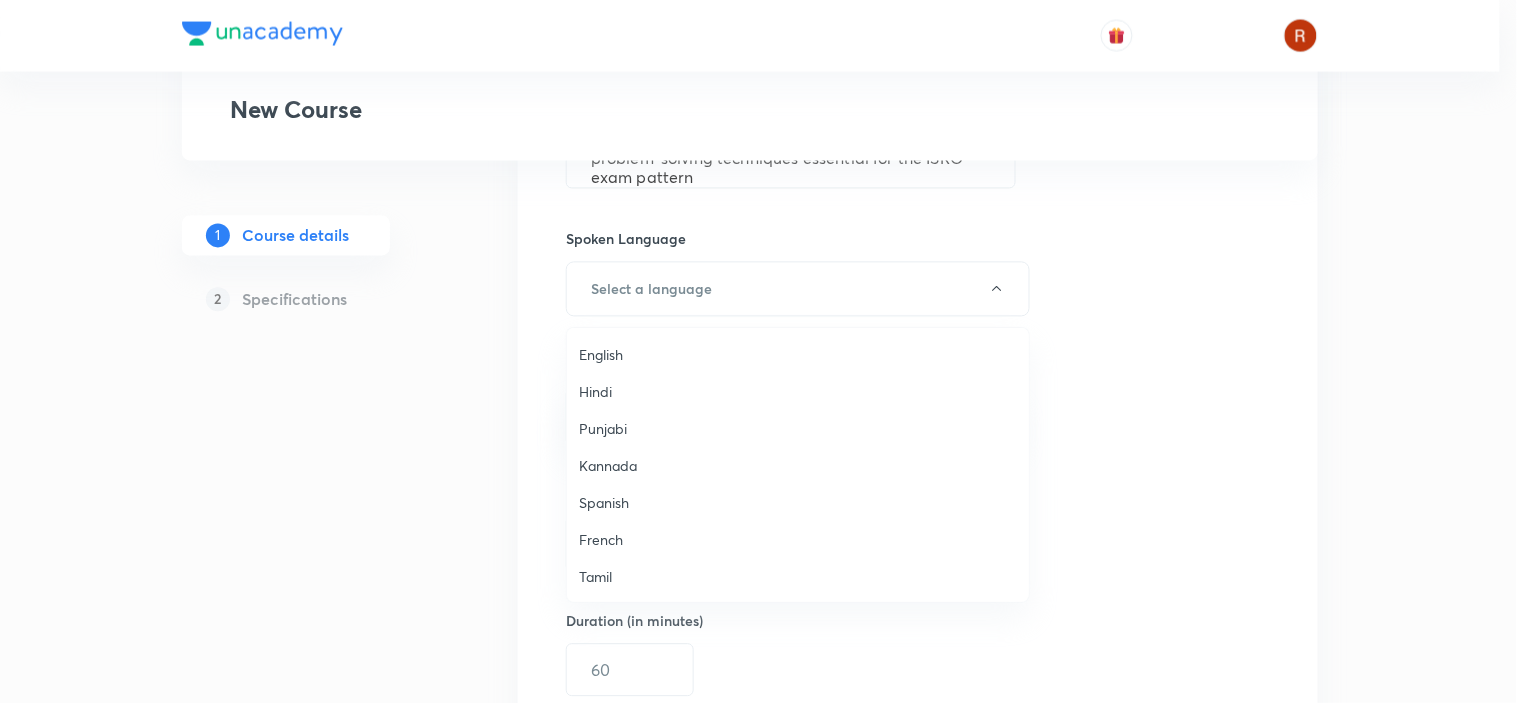 click on "English" at bounding box center [798, 354] 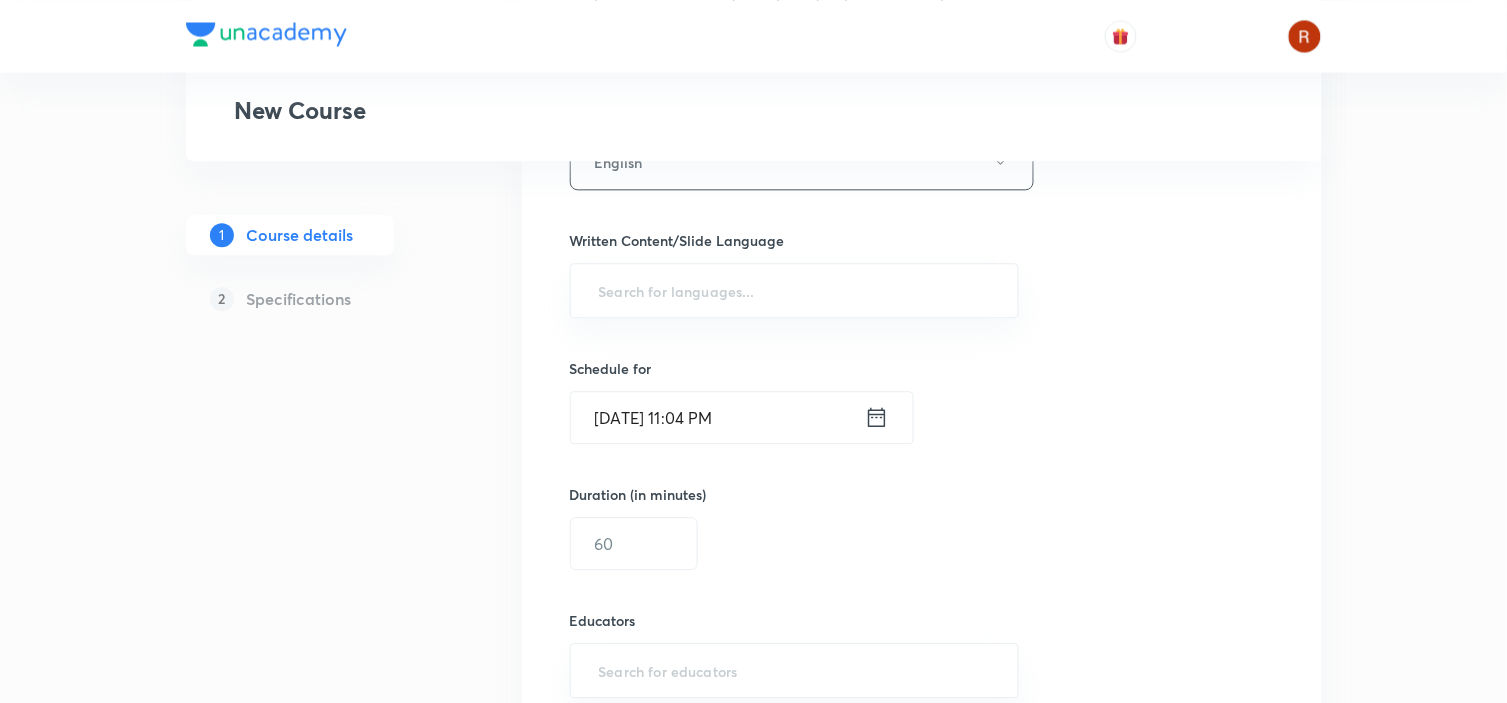 scroll, scrollTop: 1086, scrollLeft: 0, axis: vertical 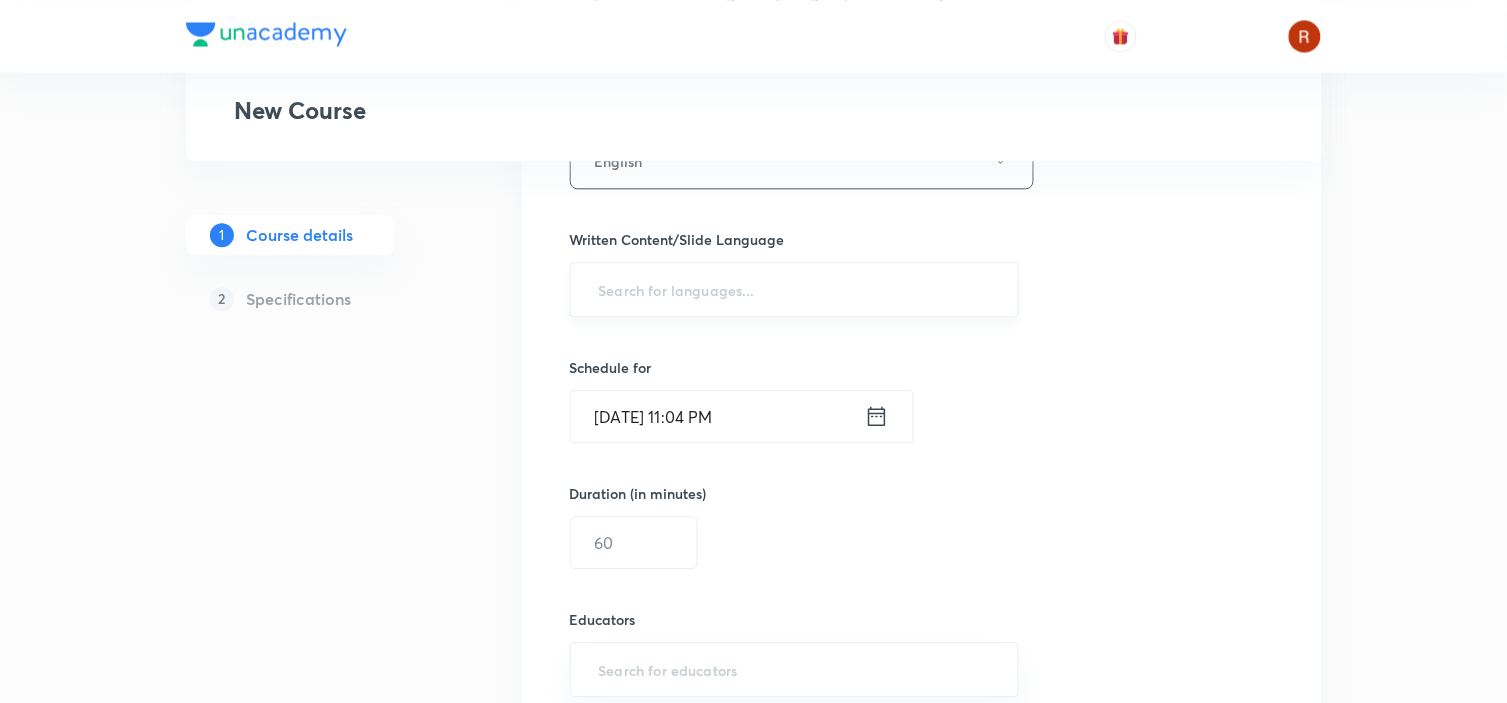 click at bounding box center (795, 289) 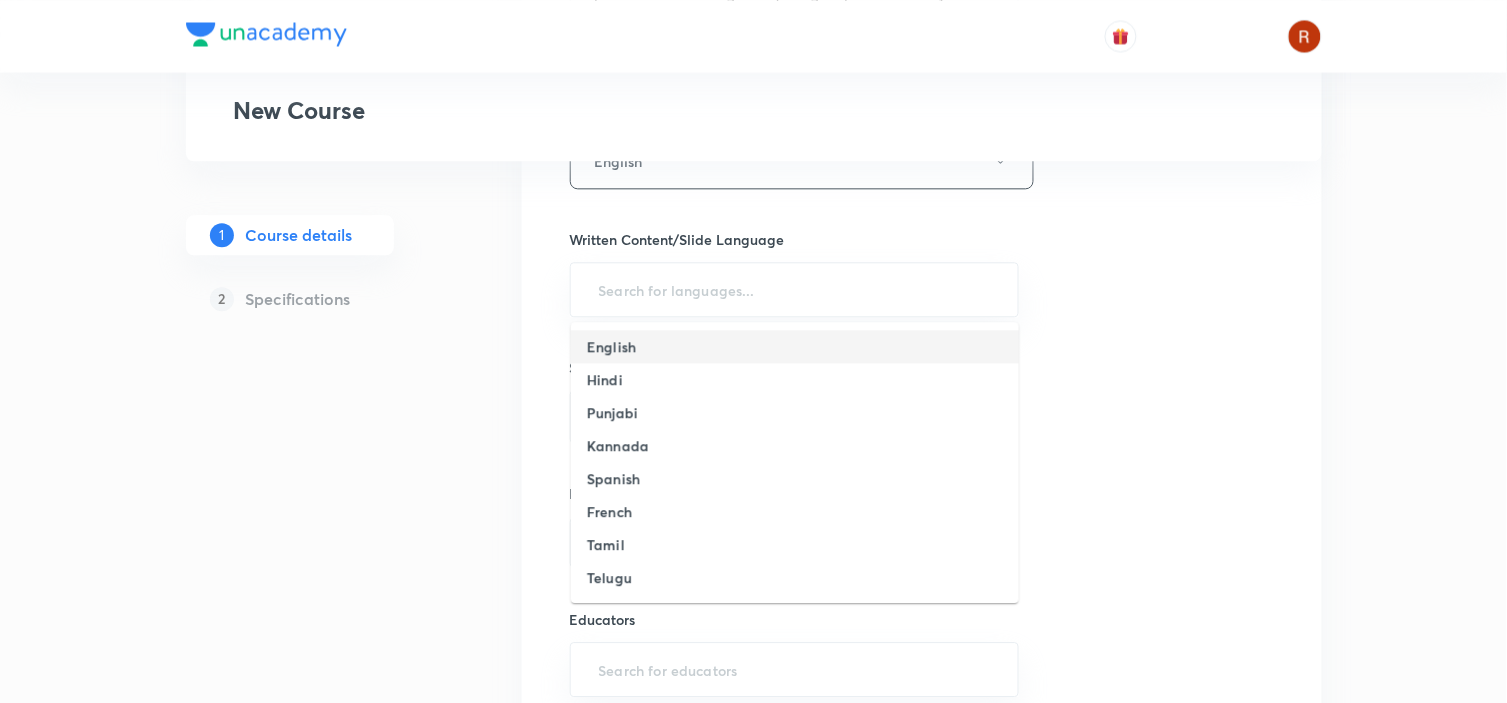 click on "English" at bounding box center (611, 346) 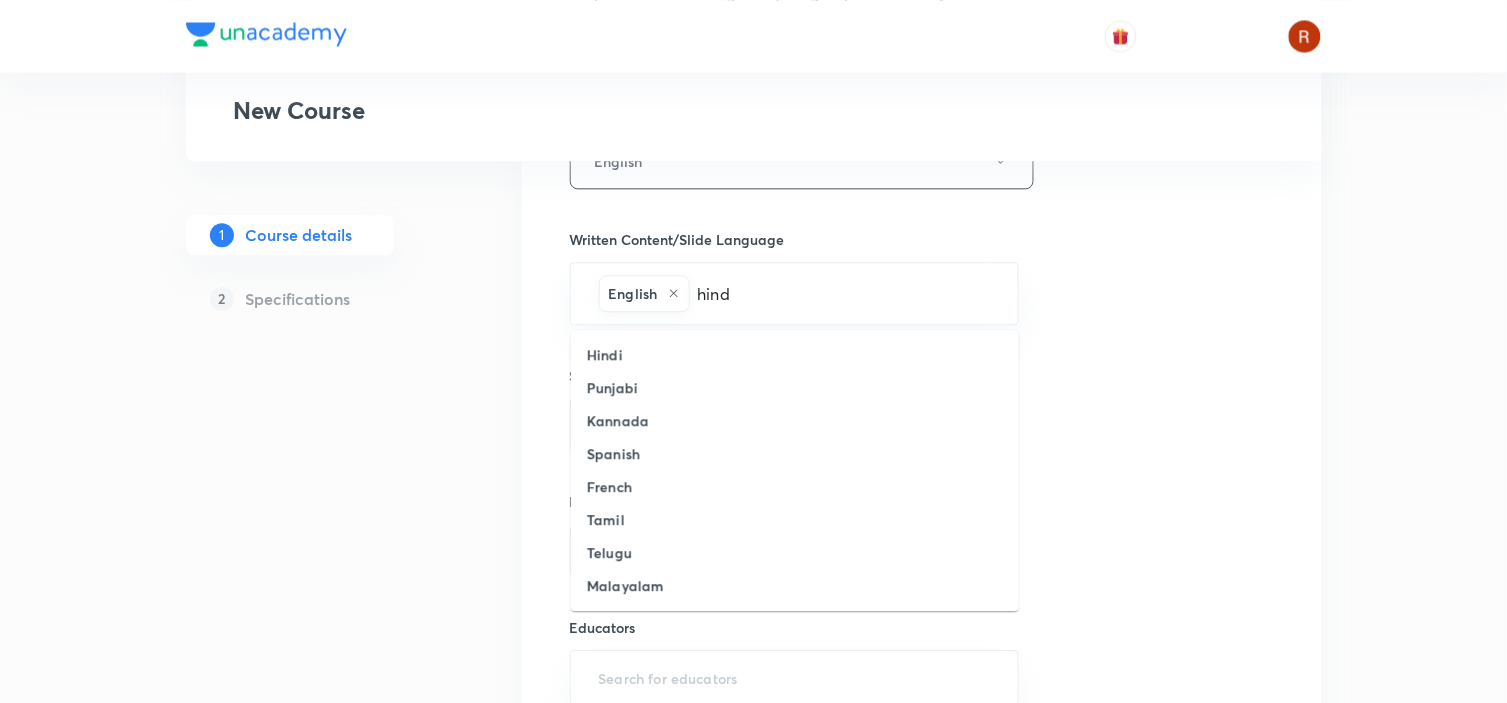 type on "hindi" 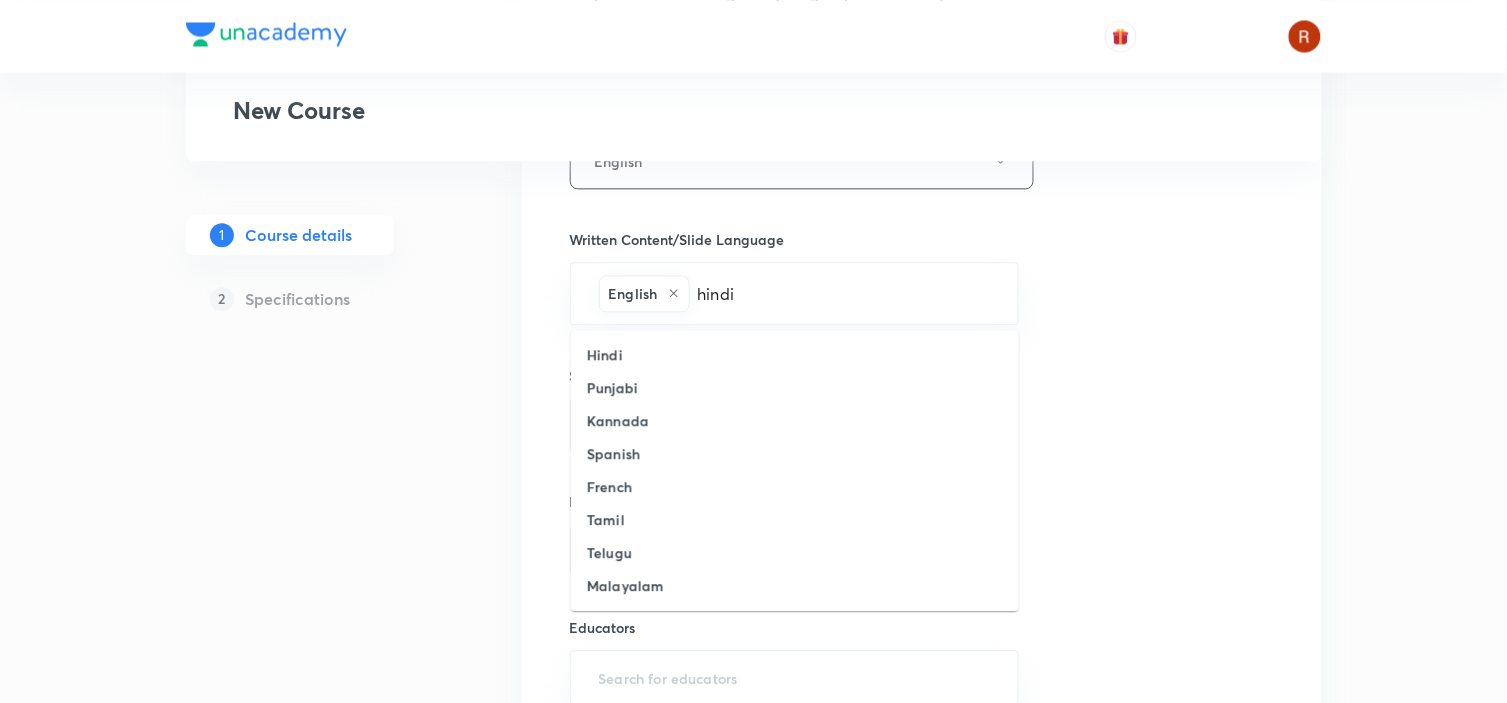 click on "Hindi" at bounding box center [795, 354] 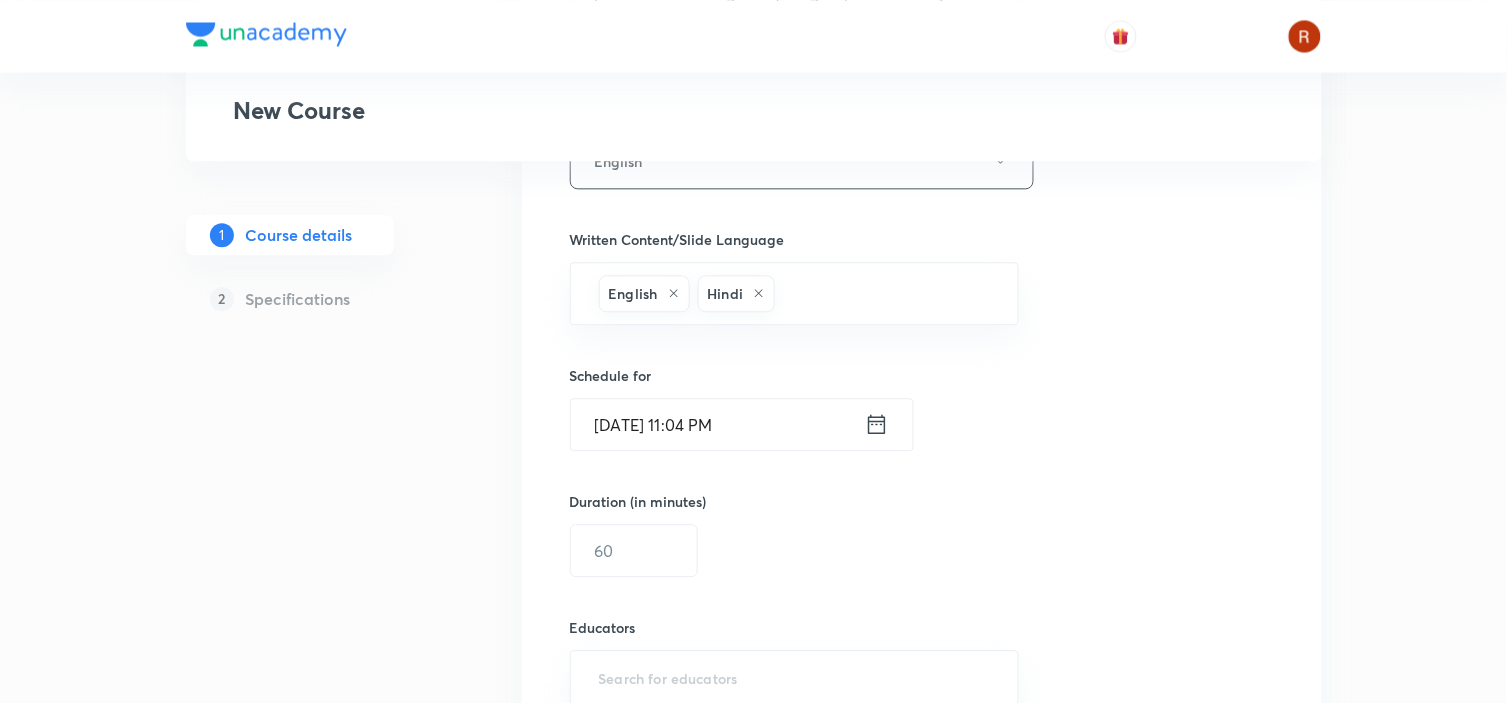 scroll, scrollTop: 1415, scrollLeft: 0, axis: vertical 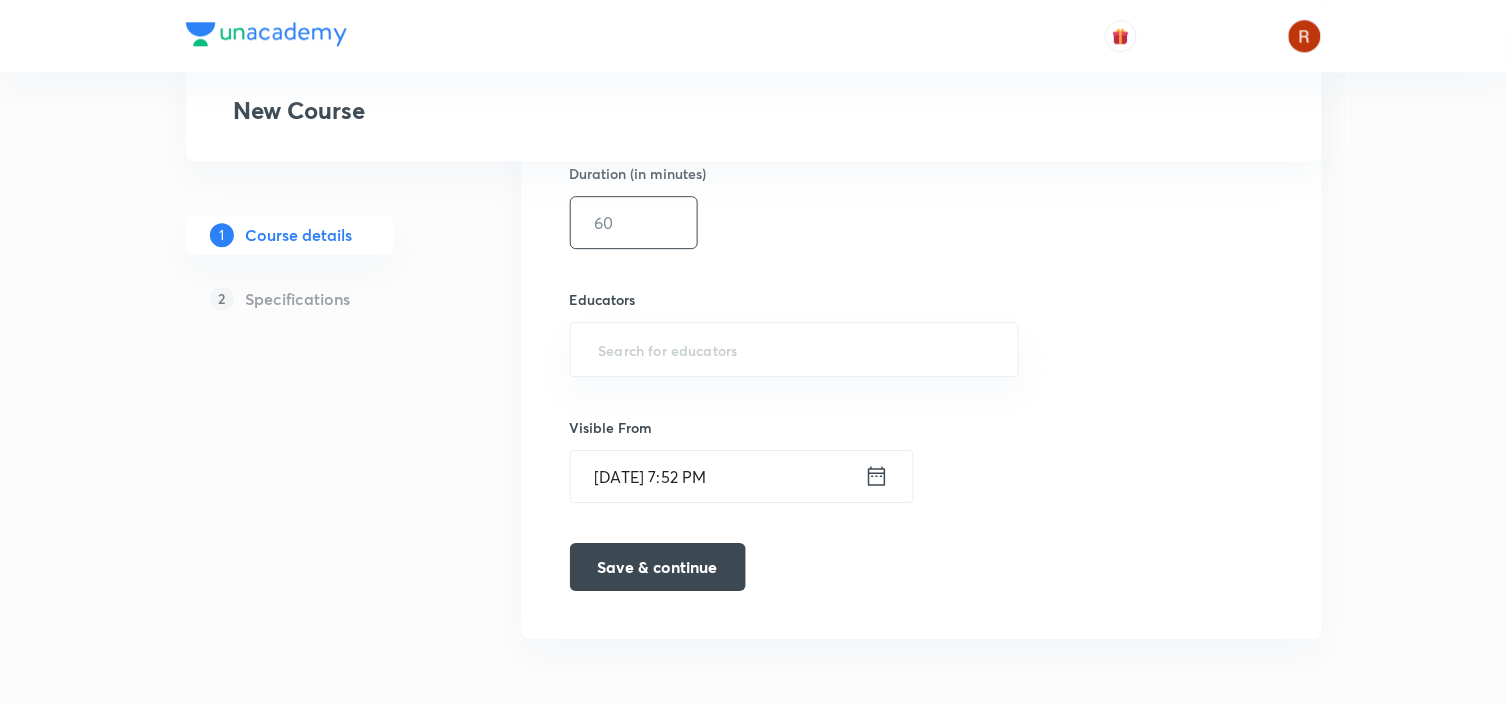 click at bounding box center [634, 222] 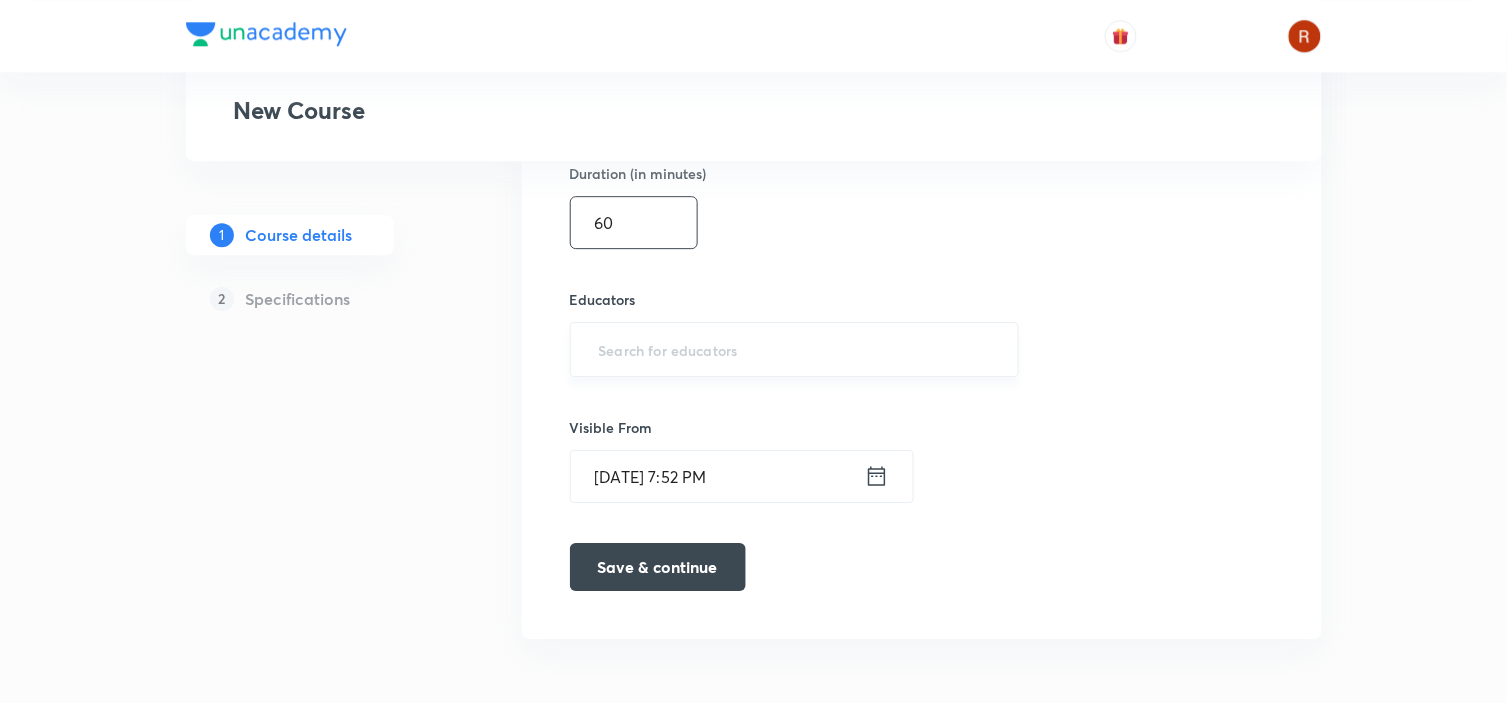 type on "60" 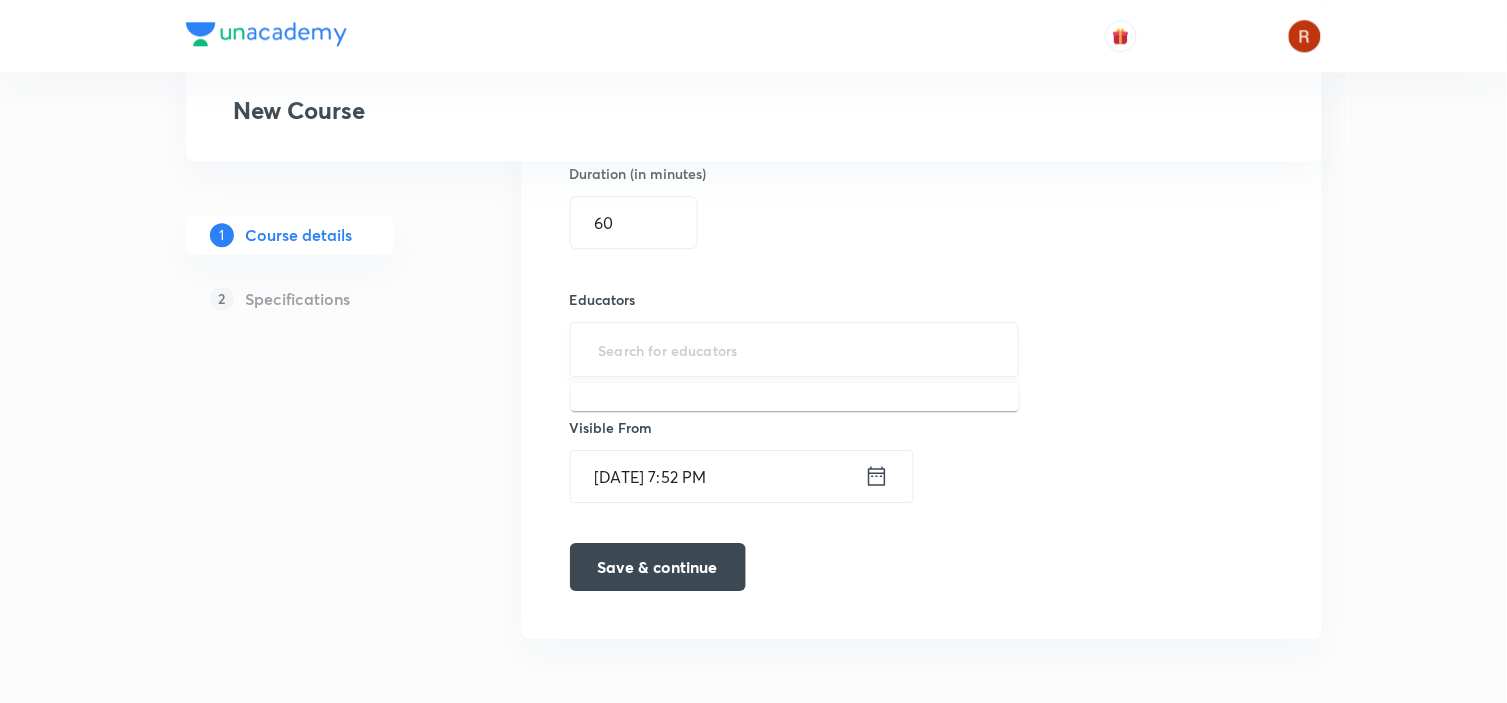 click at bounding box center (795, 349) 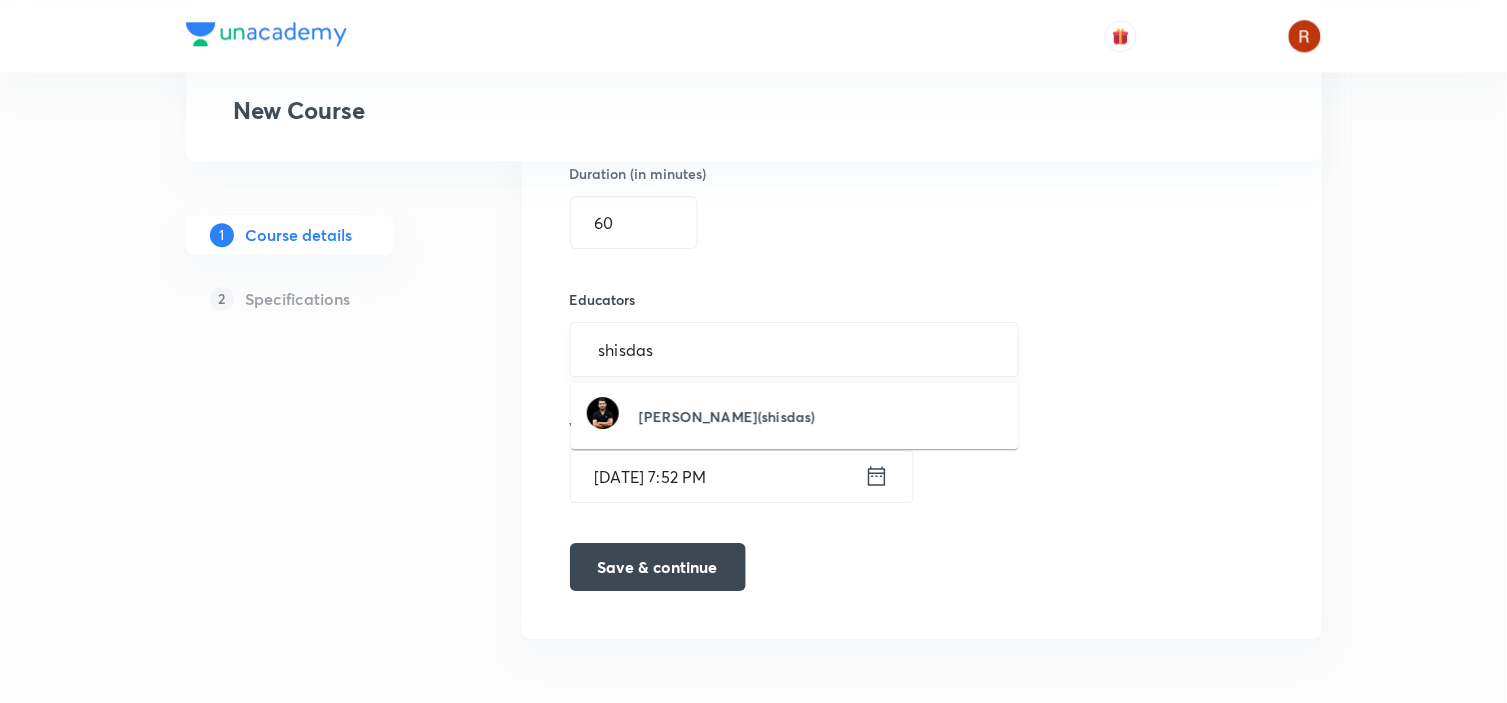 click on "shisdas" at bounding box center [795, 349] 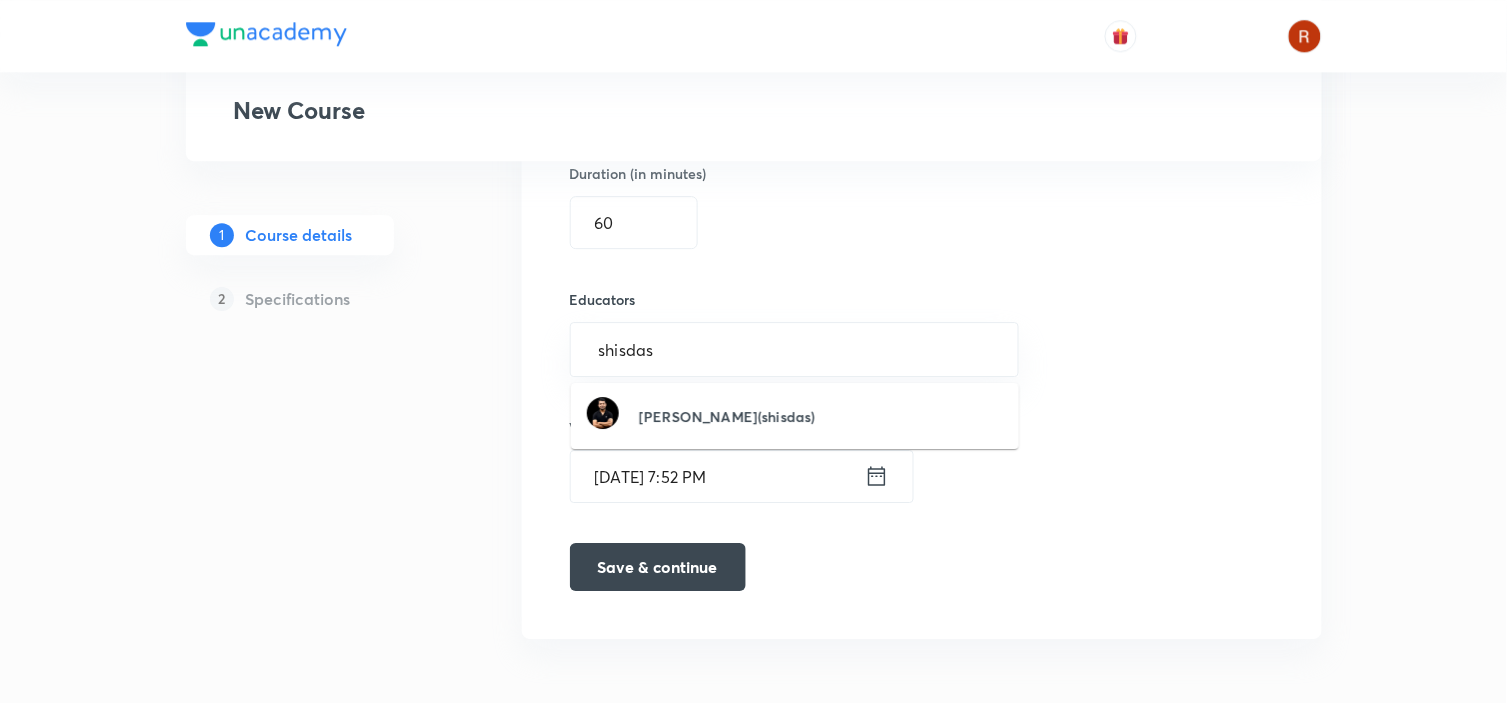 click on "[PERSON_NAME](shisdas)" at bounding box center [727, 416] 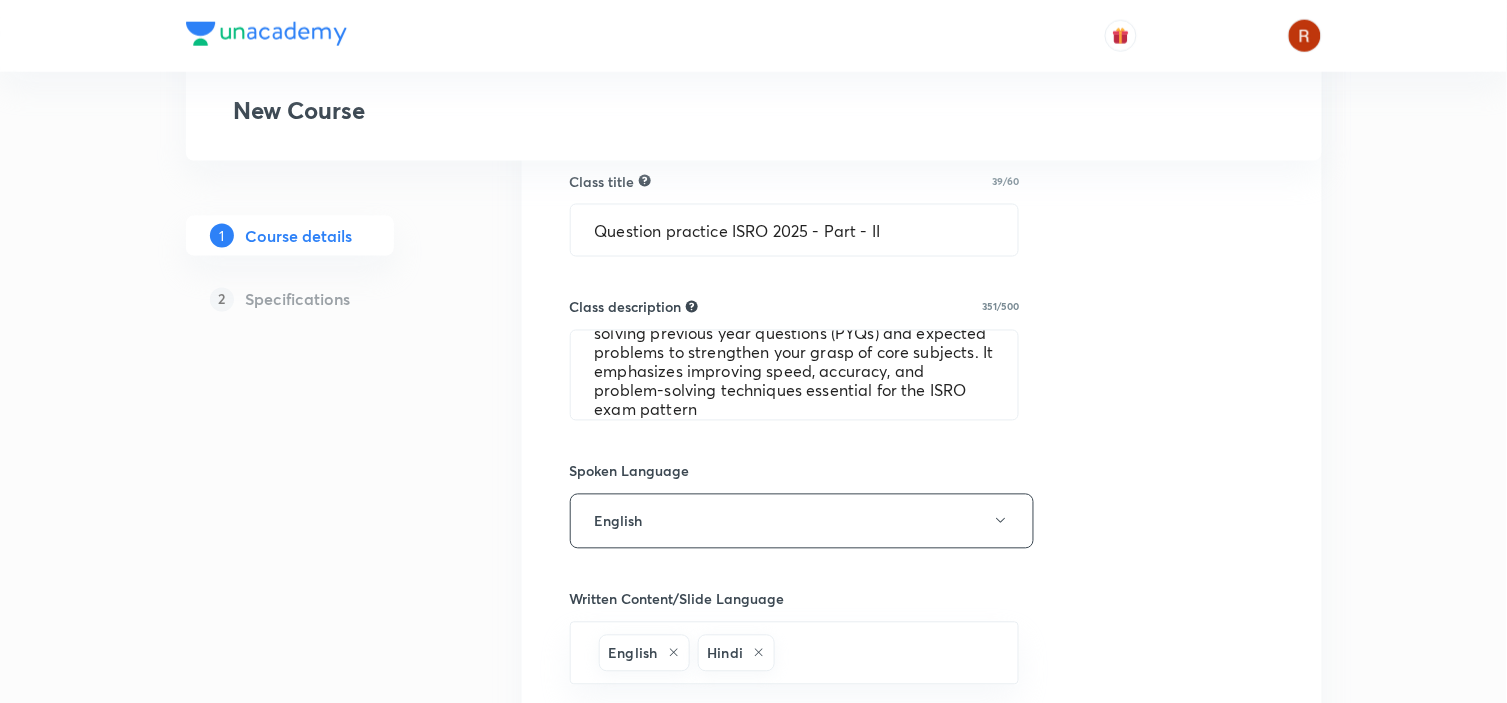 scroll, scrollTop: 665, scrollLeft: 0, axis: vertical 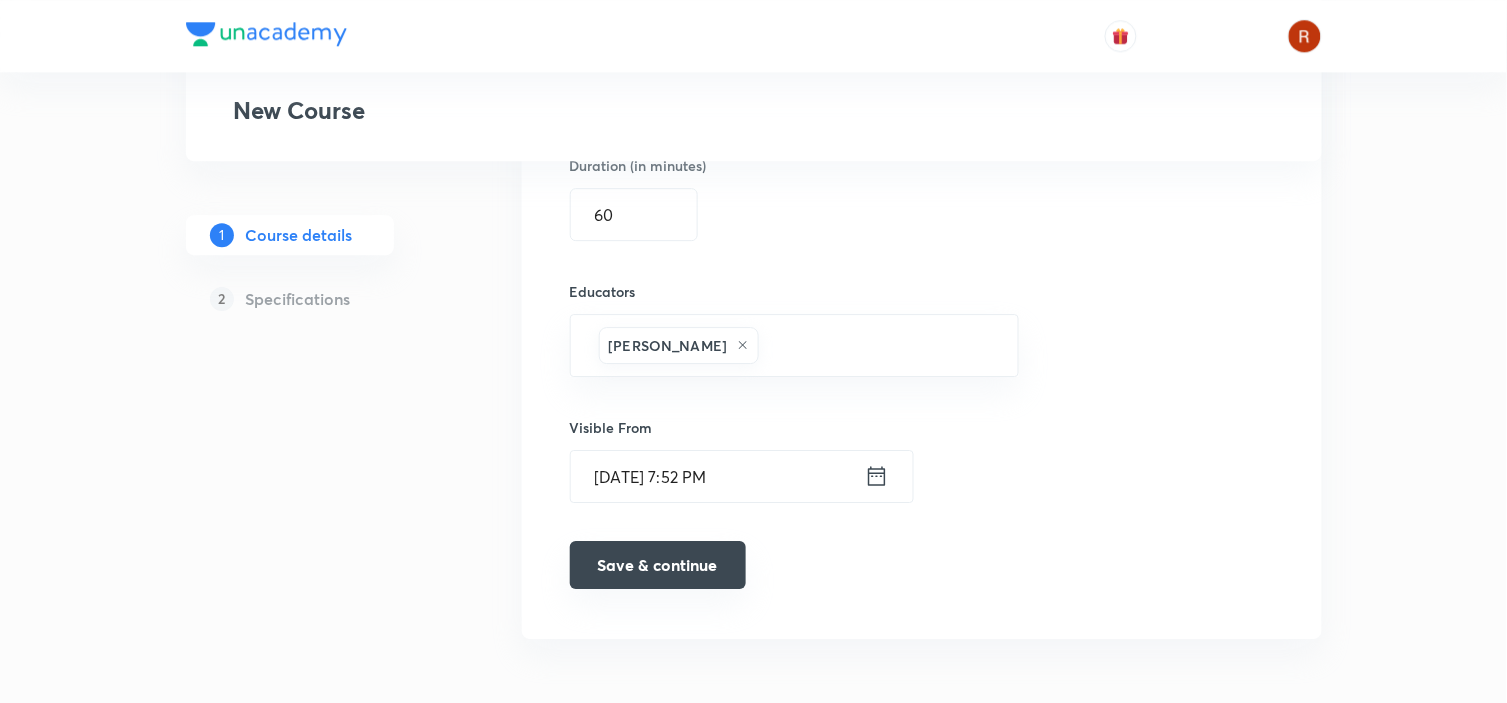 click on "Save & continue" at bounding box center (658, 565) 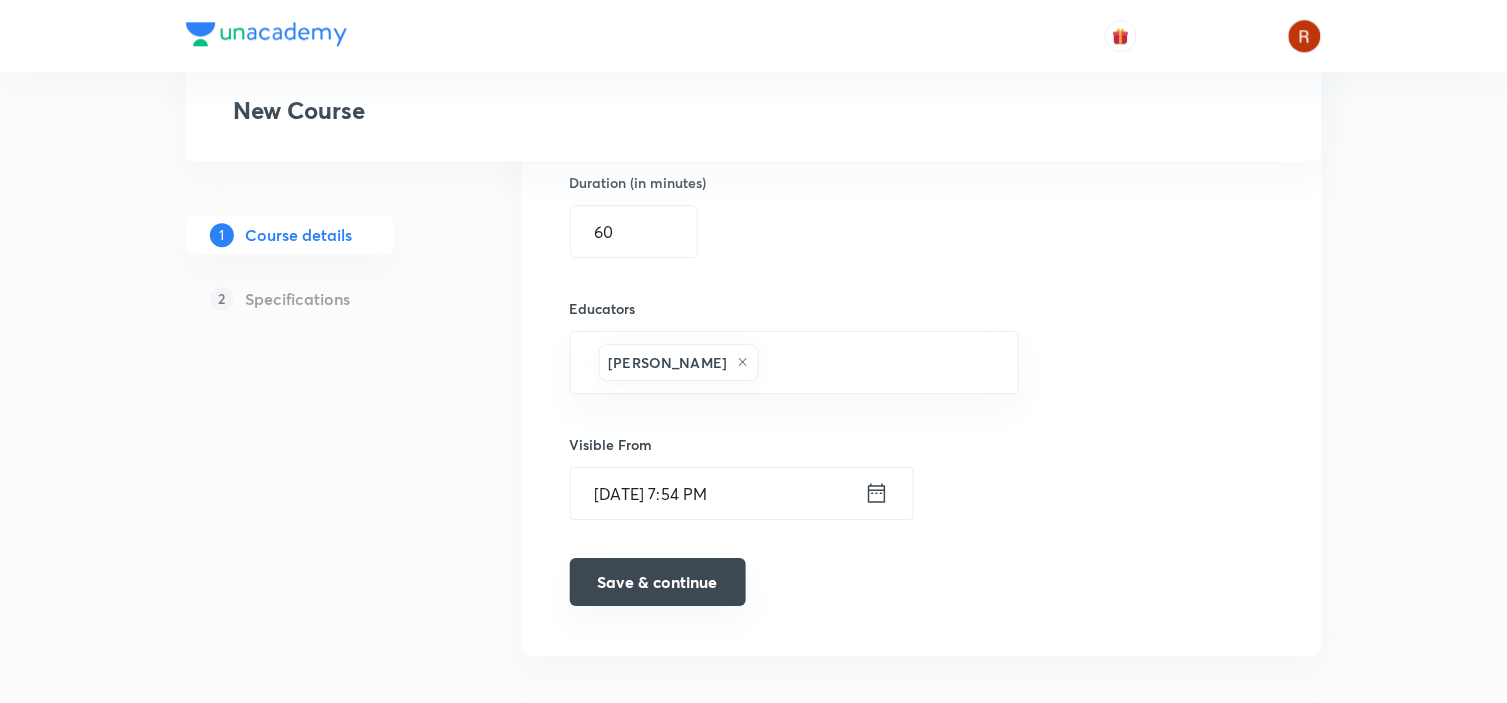click on "Save & continue" at bounding box center [658, 582] 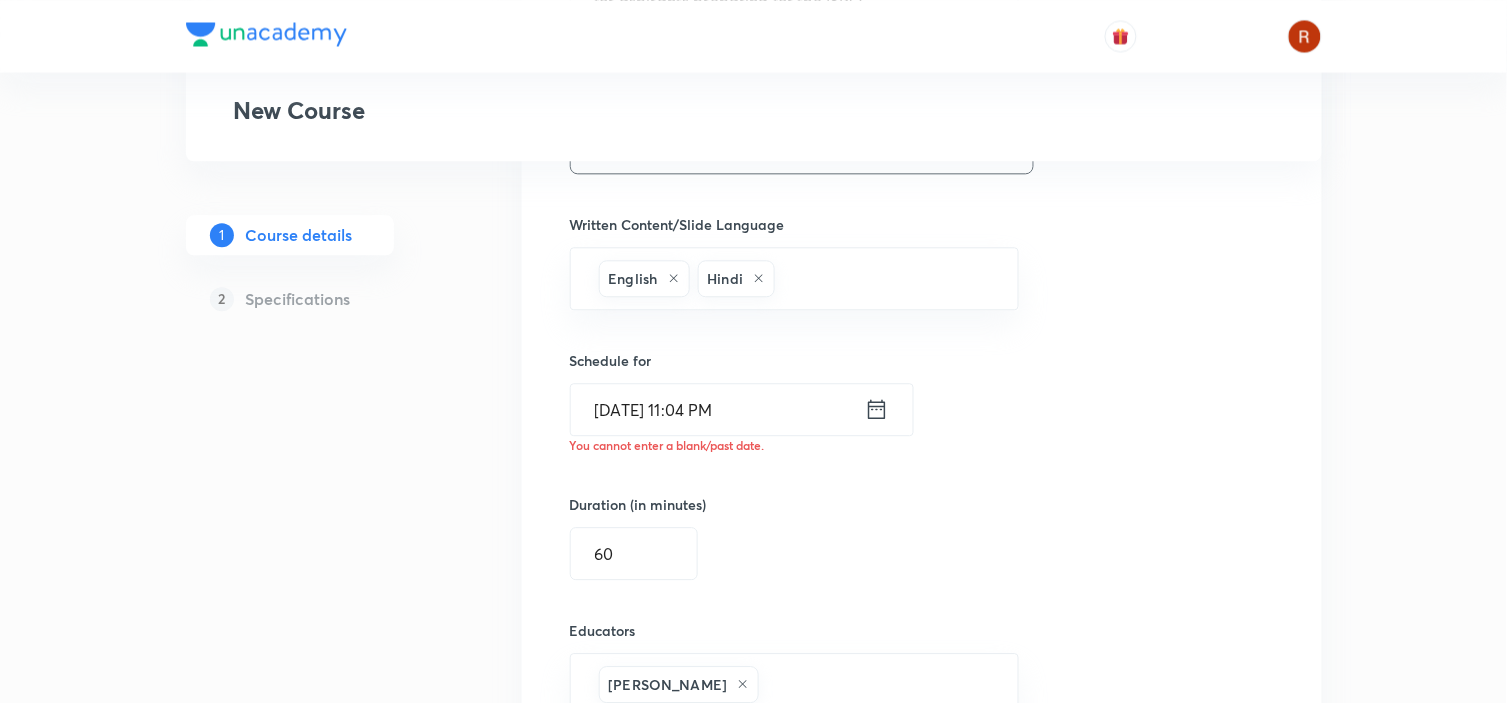 scroll, scrollTop: 1100, scrollLeft: 0, axis: vertical 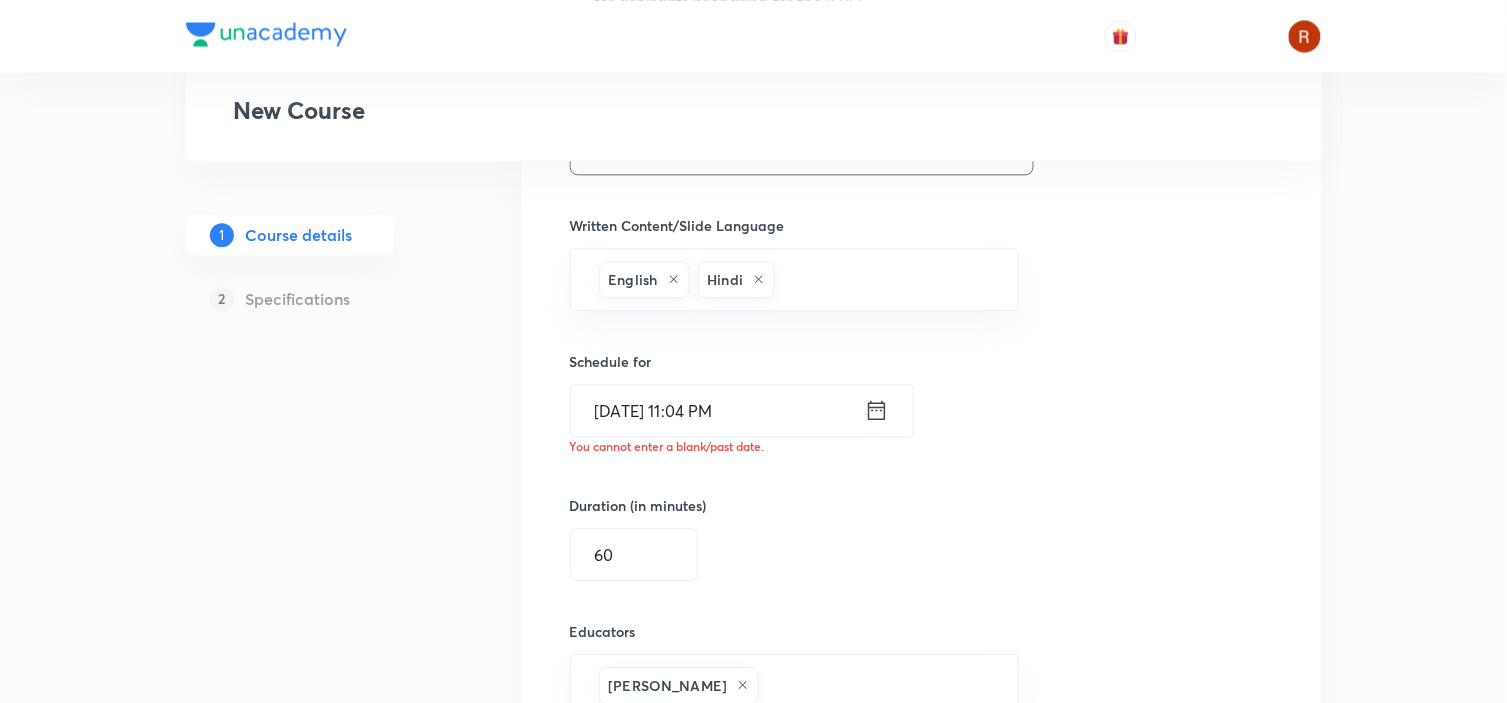 click on "Jul 9, 2025, 11:04 PM" at bounding box center [718, 410] 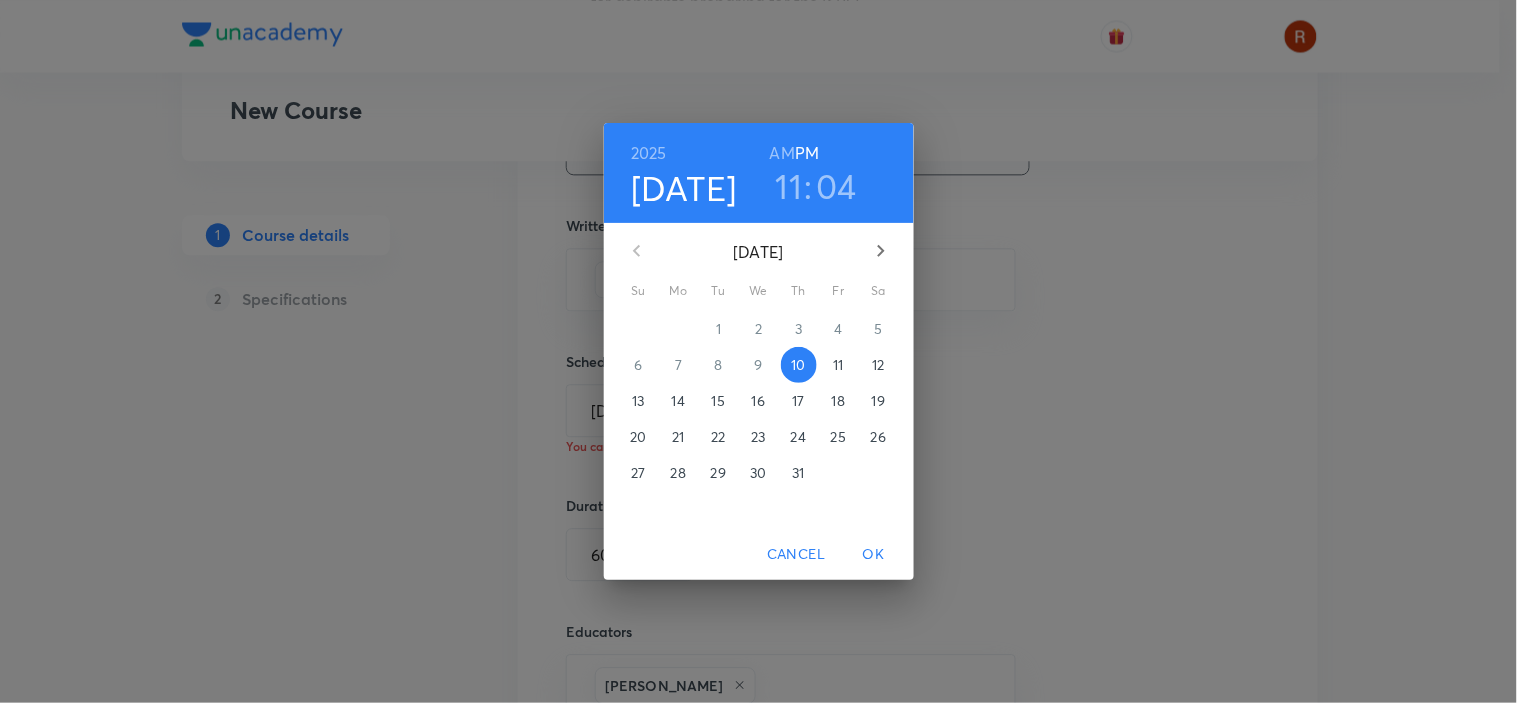 click on "11" at bounding box center [839, 365] 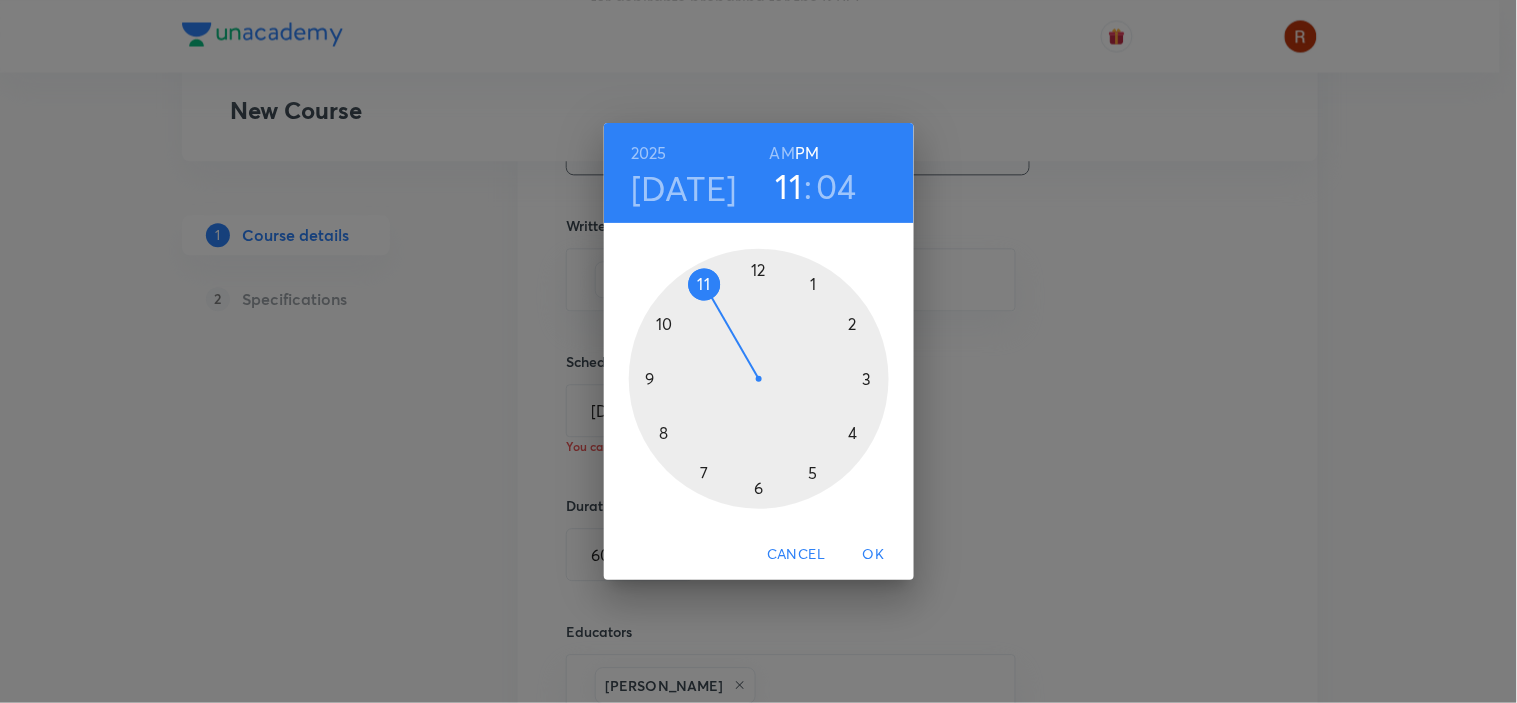 click at bounding box center (759, 379) 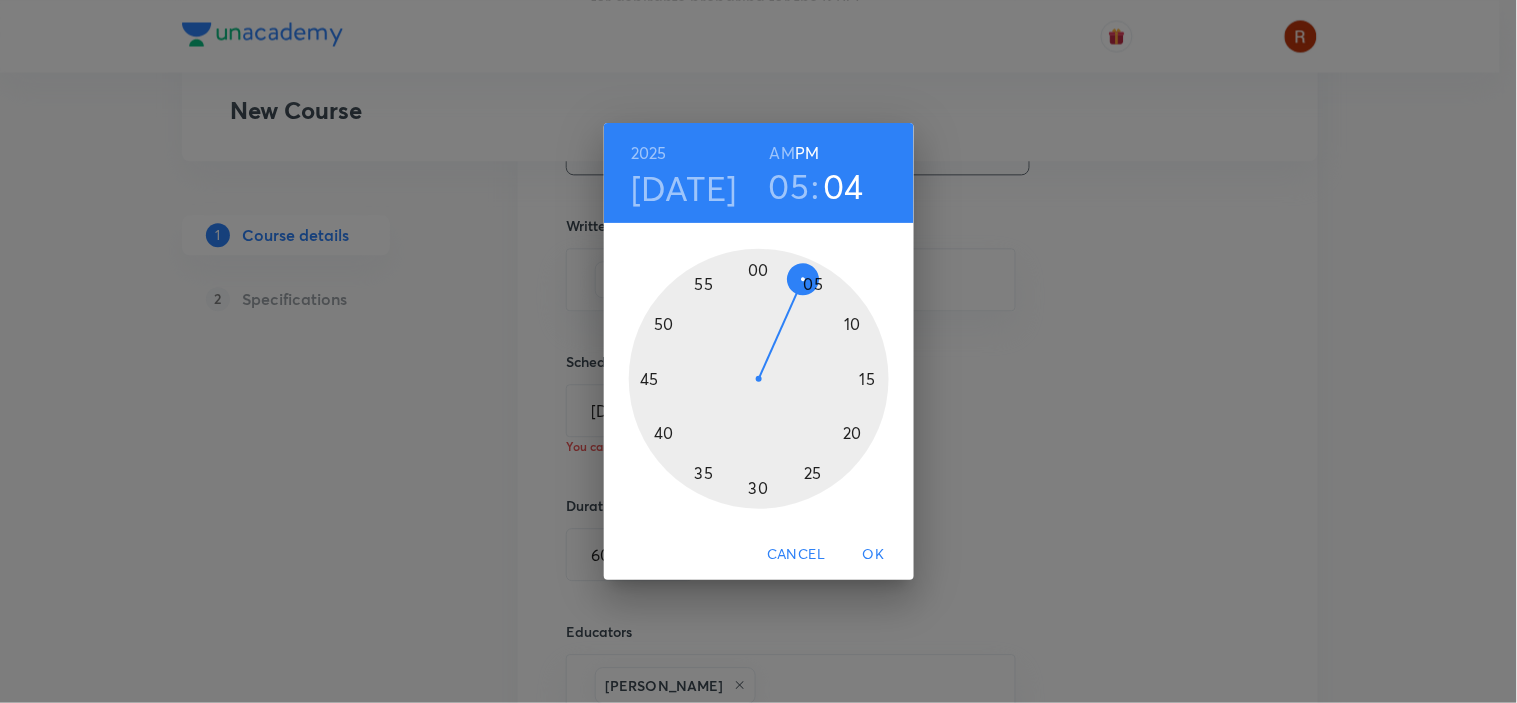 click at bounding box center [759, 379] 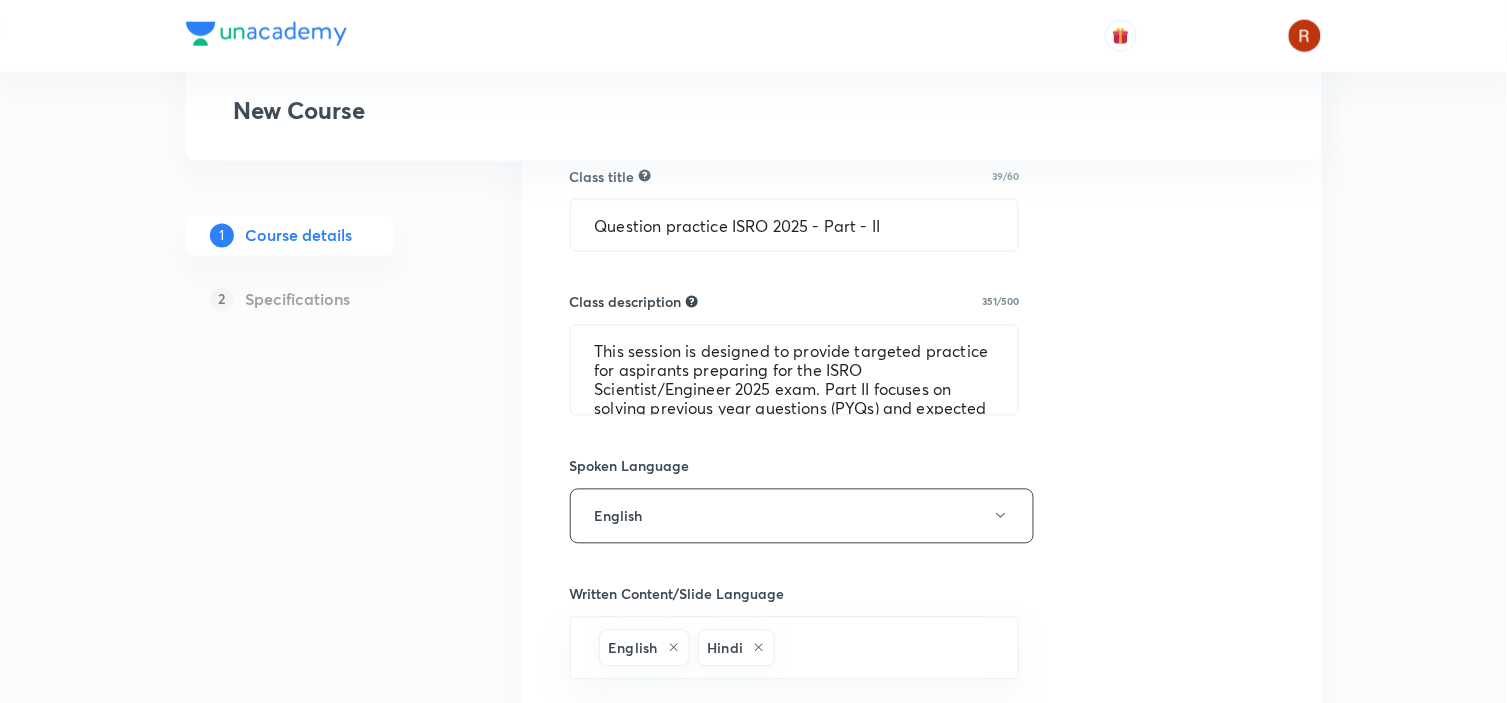 scroll, scrollTop: 706, scrollLeft: 0, axis: vertical 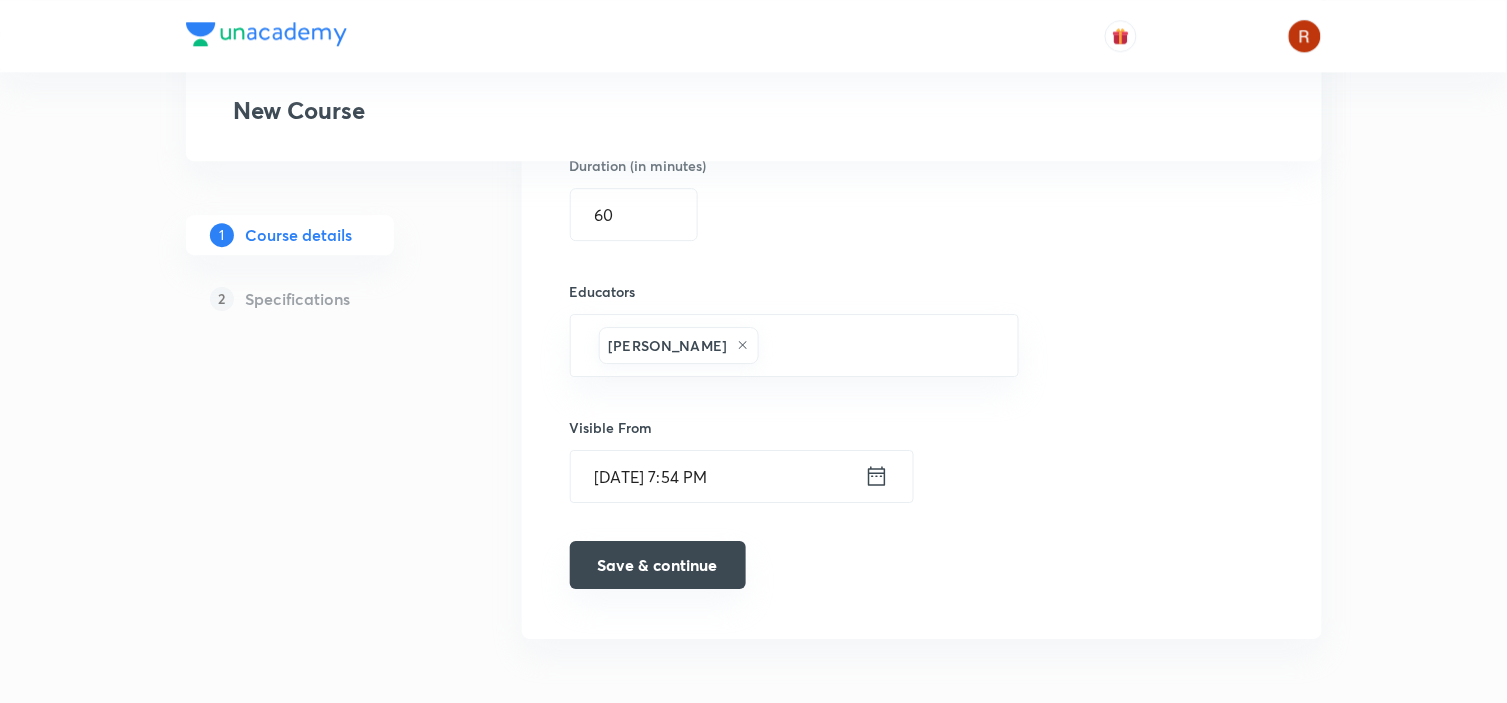 click on "Save & continue" at bounding box center (658, 565) 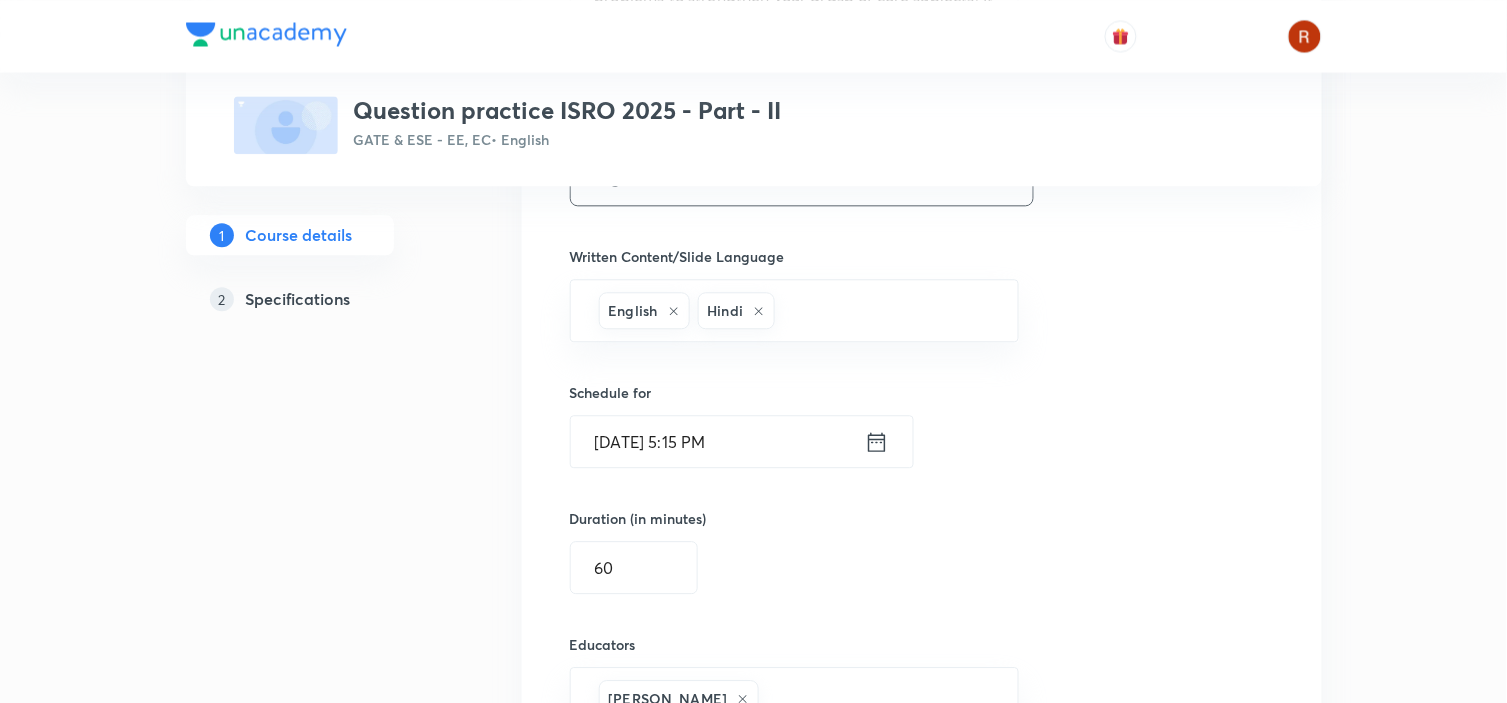 scroll, scrollTop: 1120, scrollLeft: 0, axis: vertical 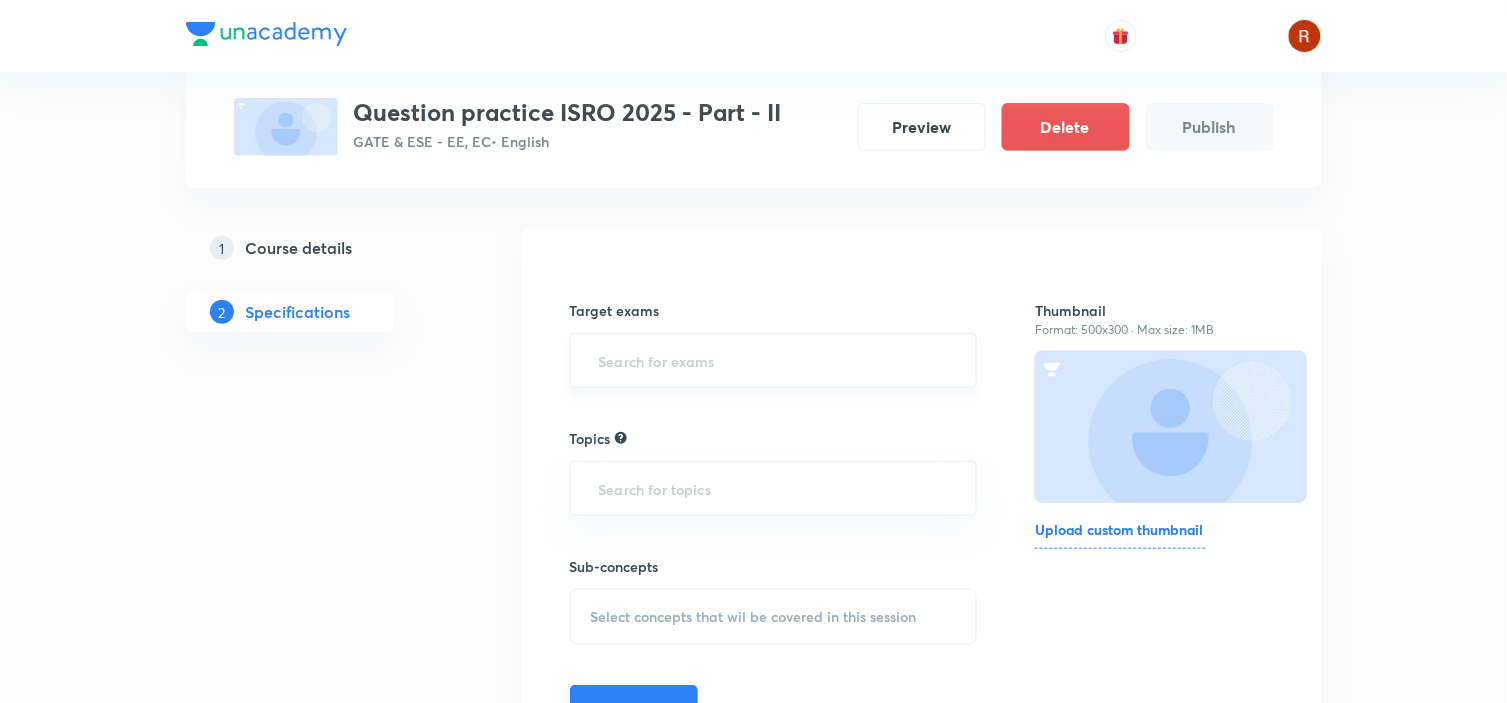 click at bounding box center (774, 360) 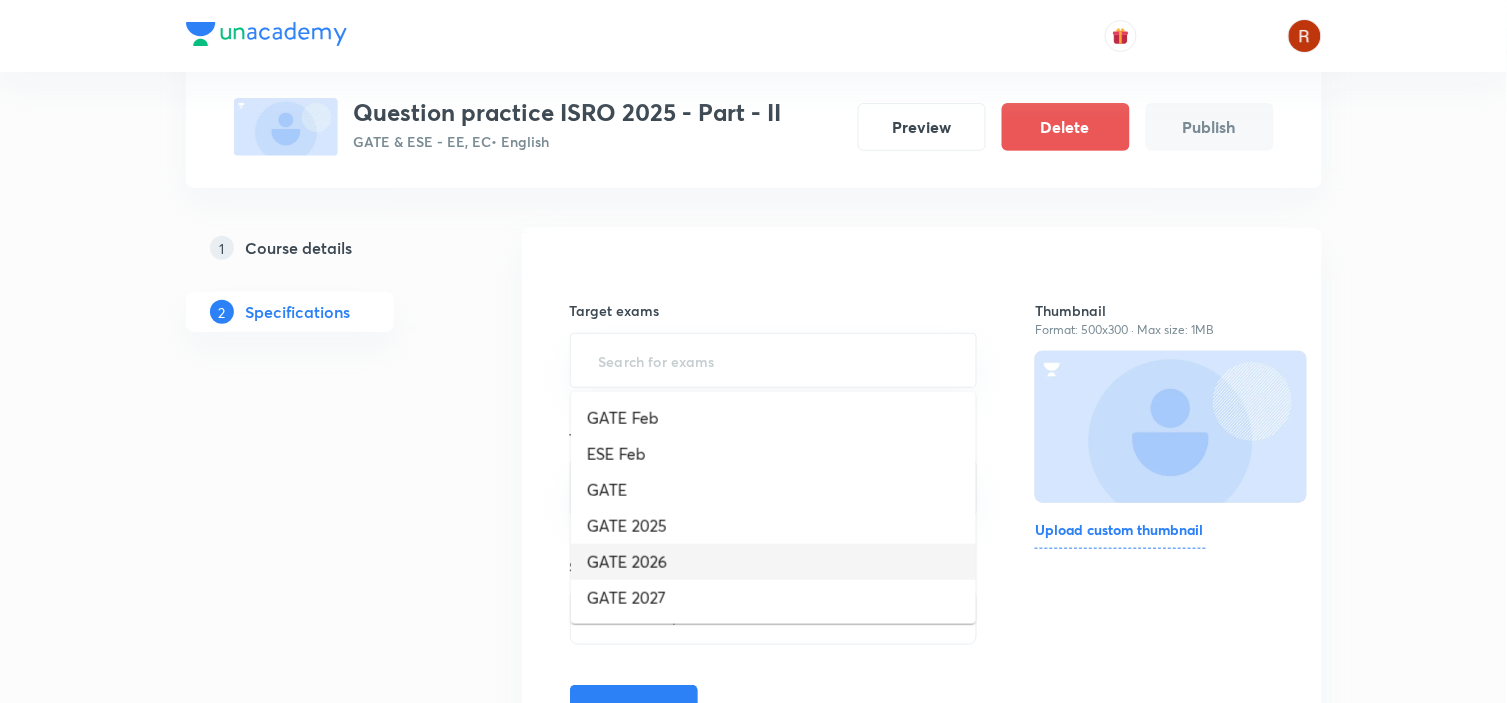 click on "GATE 2026" at bounding box center (773, 562) 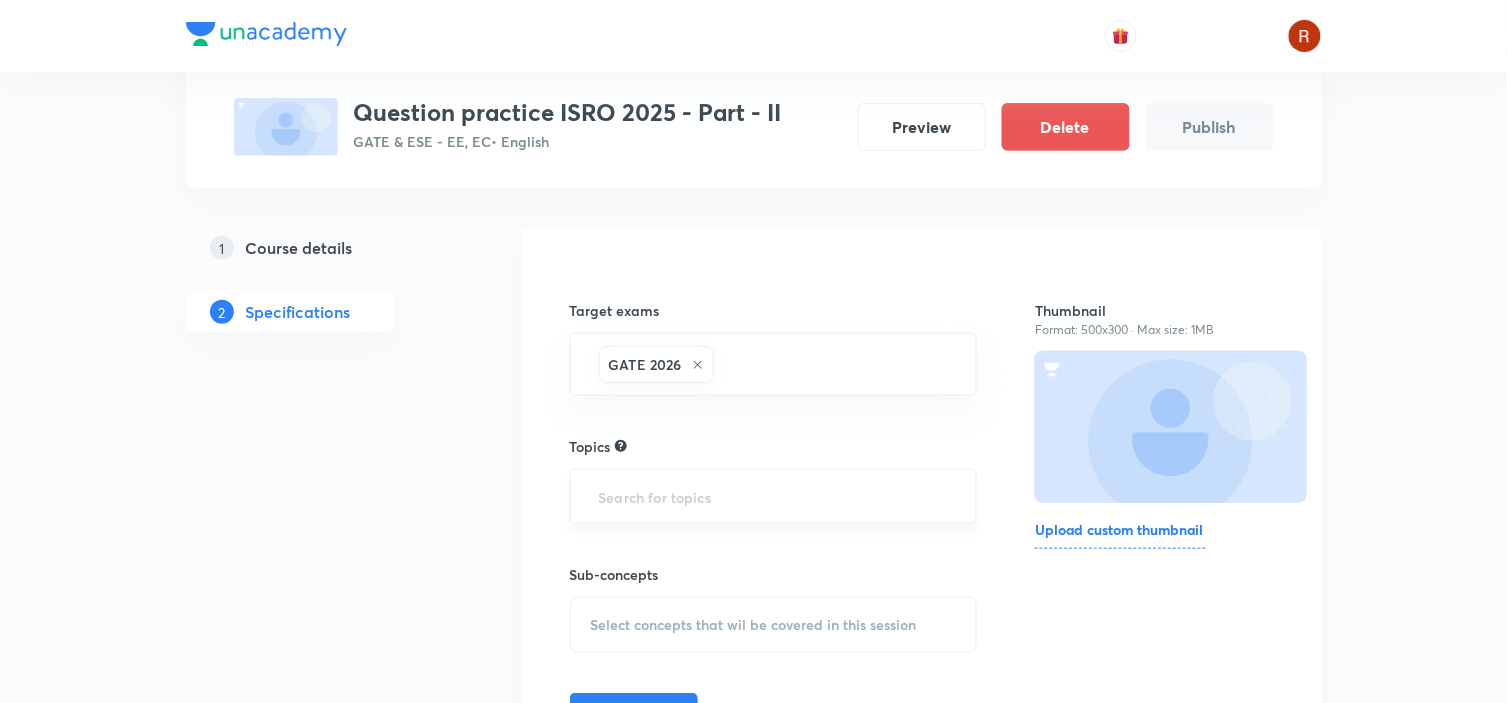 click on "​" at bounding box center [774, 496] 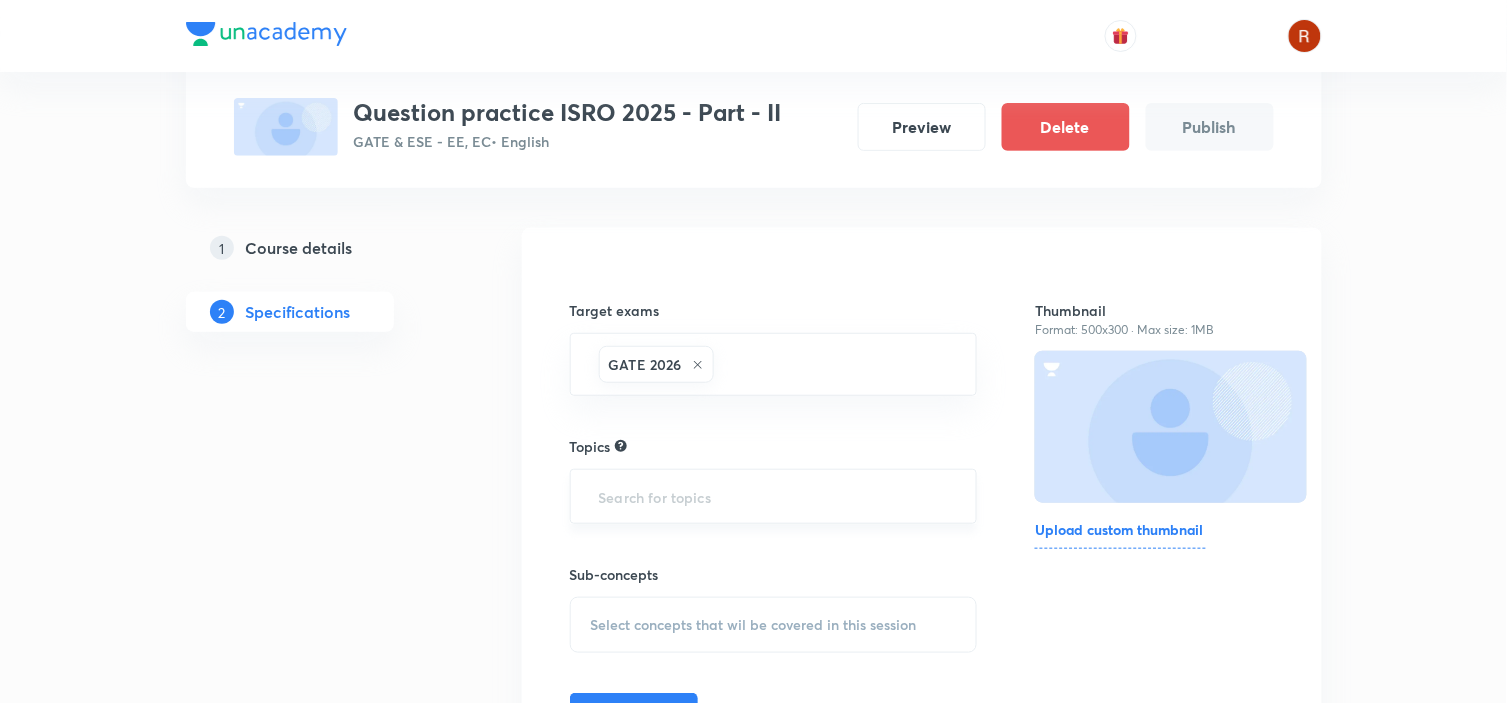 type on "r" 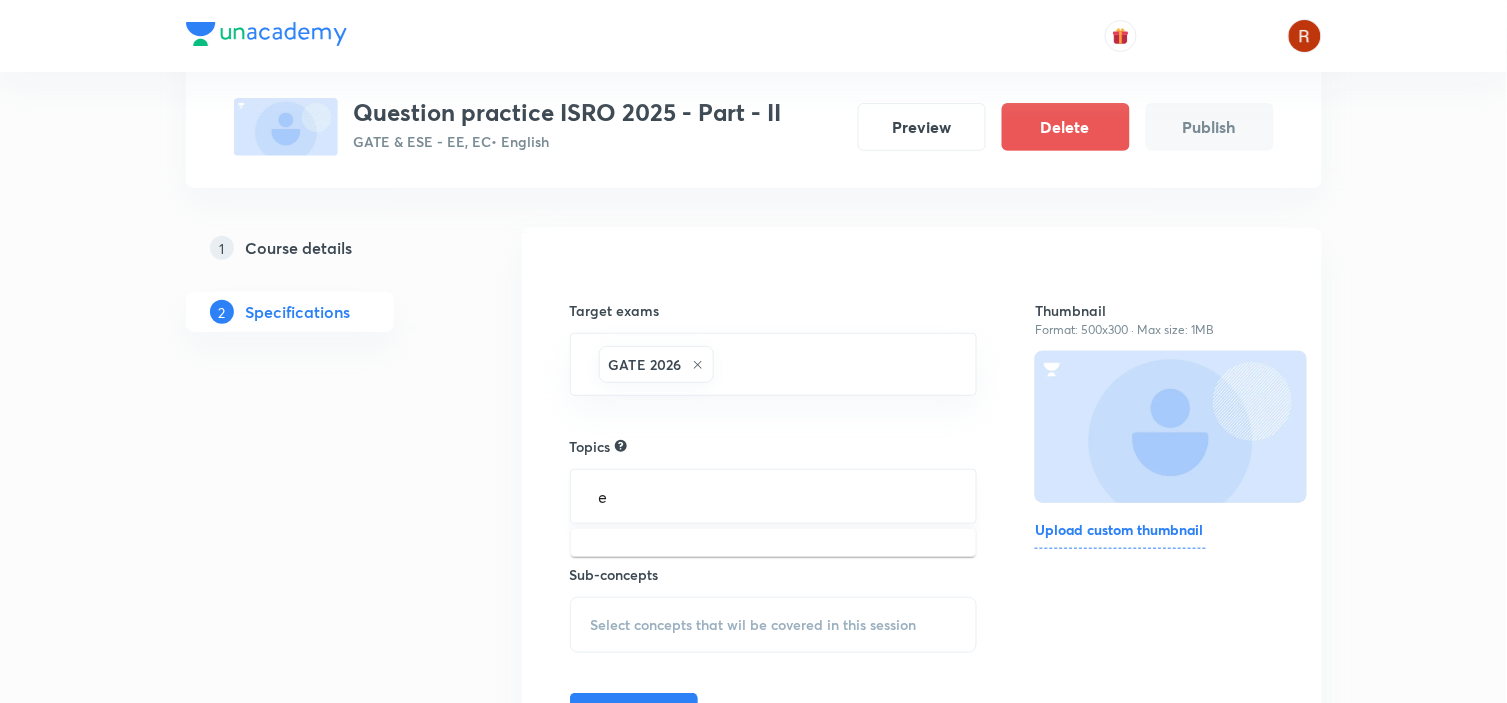type on "el" 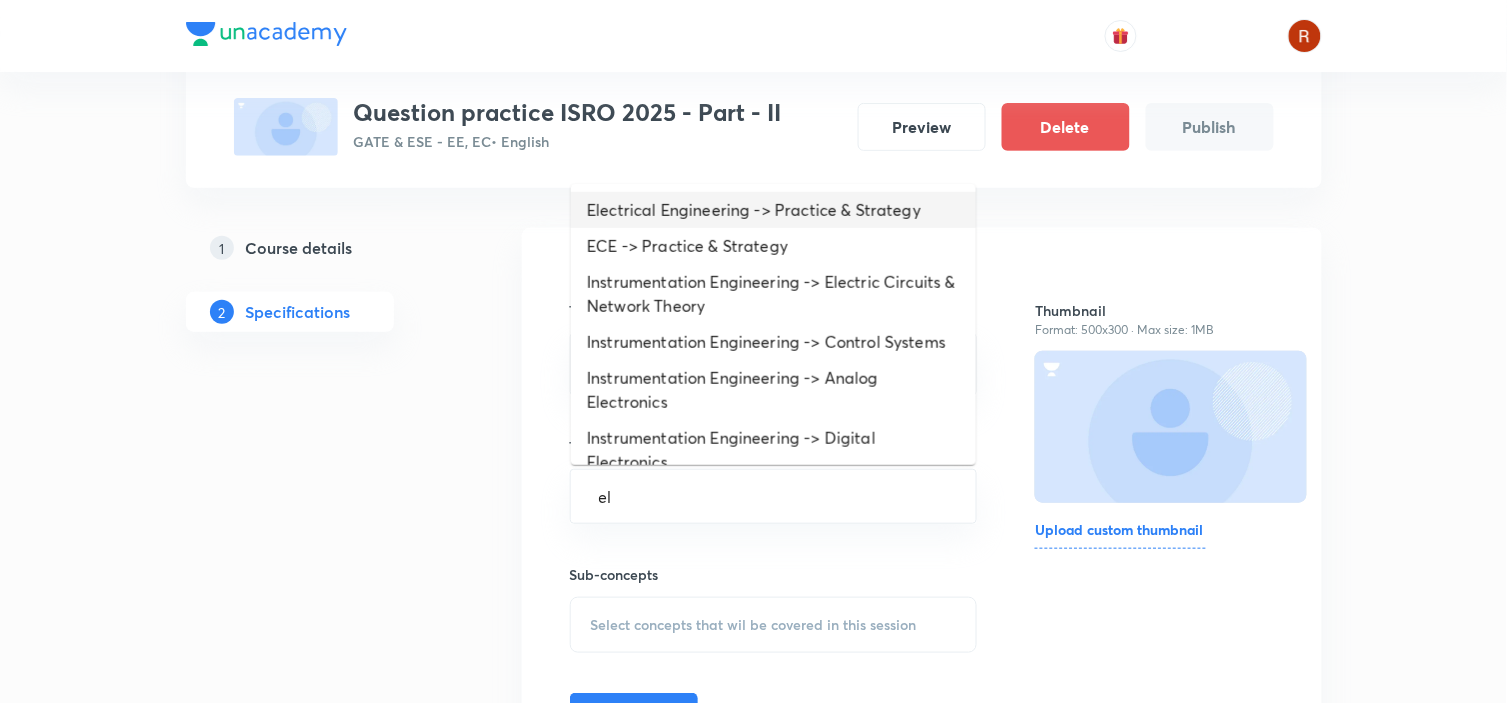 click on "Electrical Engineering ->  Practice & Strategy" at bounding box center (773, 210) 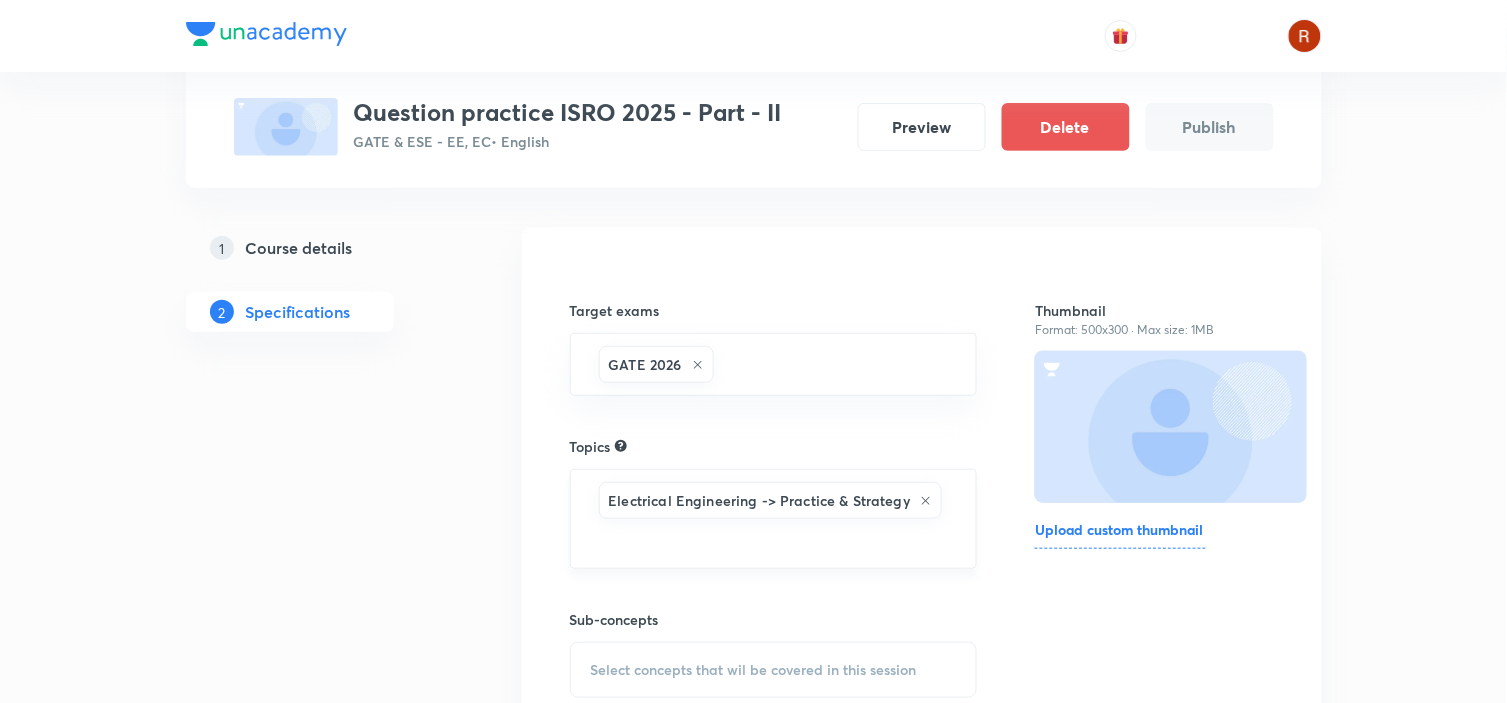 type on "e" 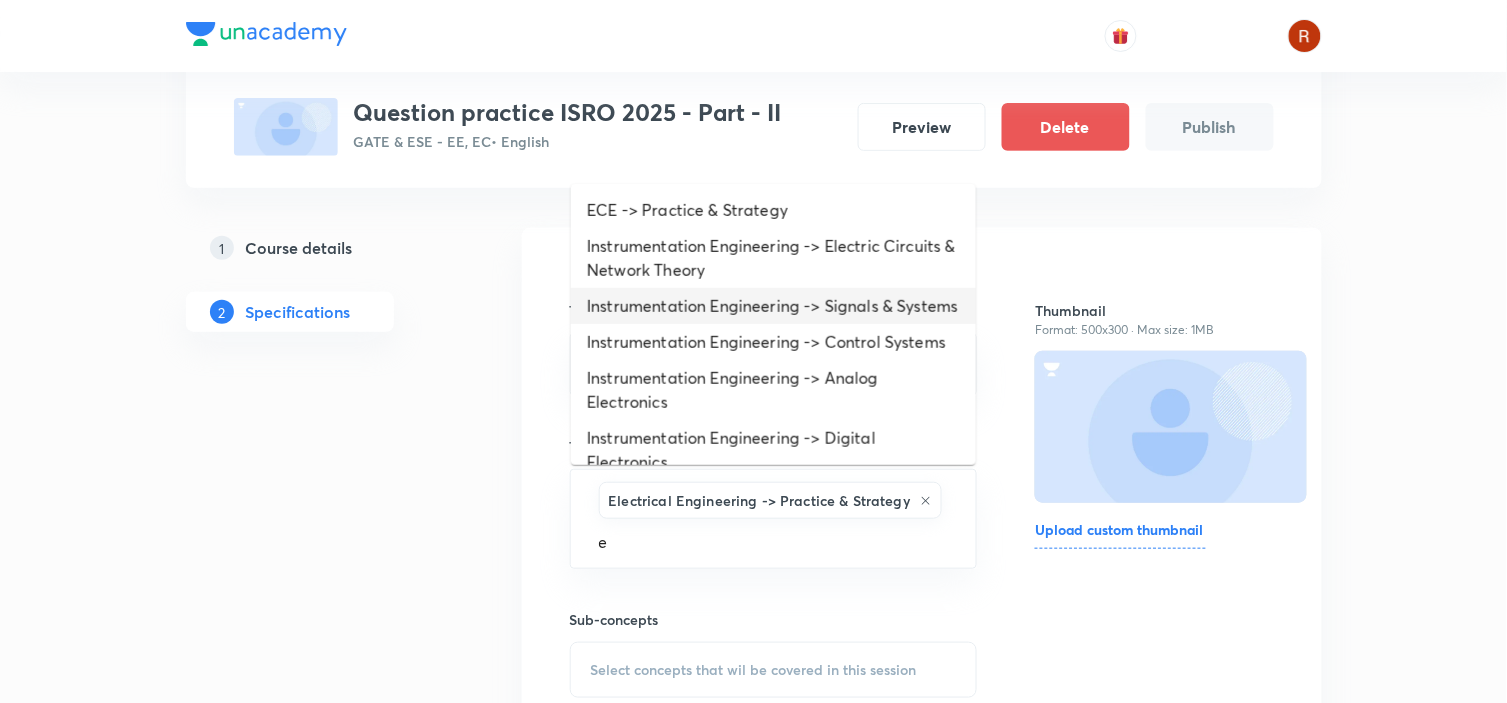 click on "Instrumentation Engineering ->  Signals & Systems" at bounding box center [773, 306] 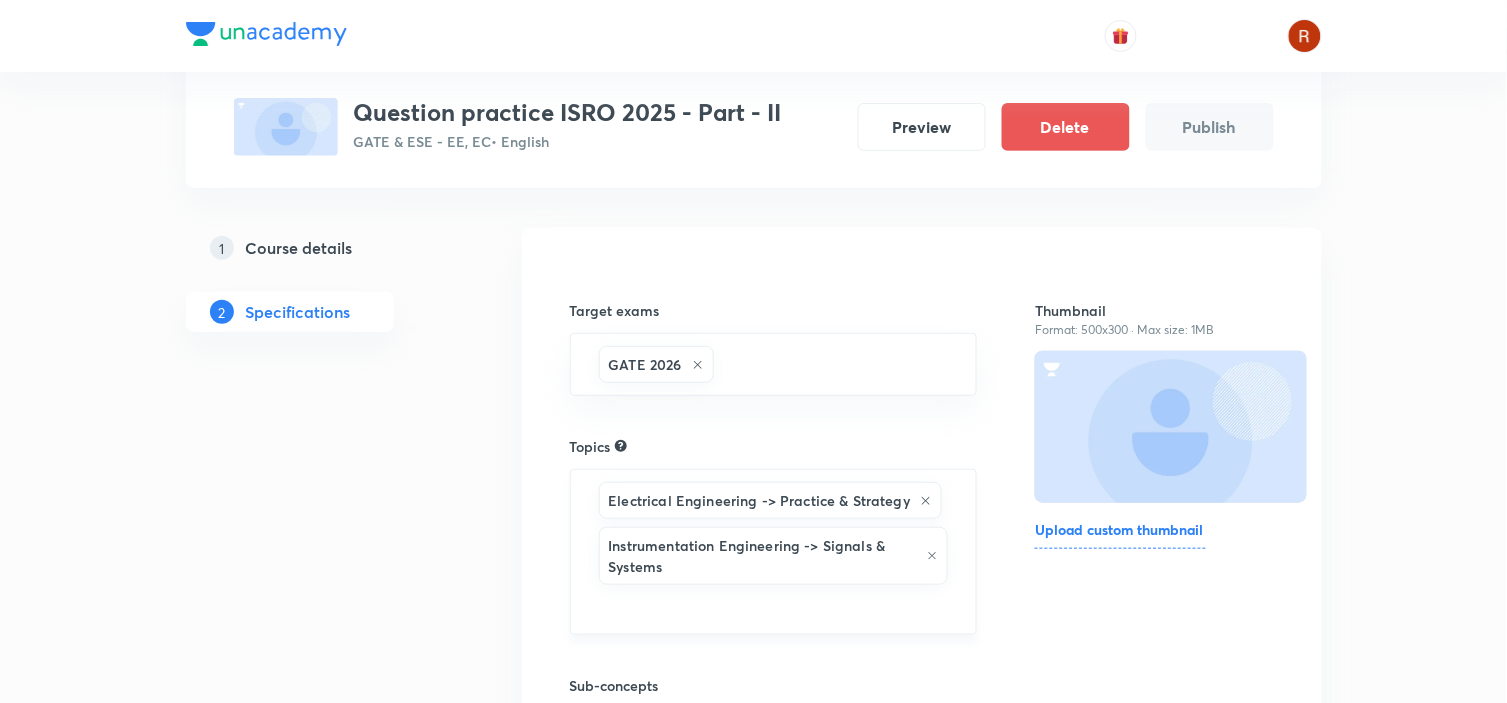 type on "e" 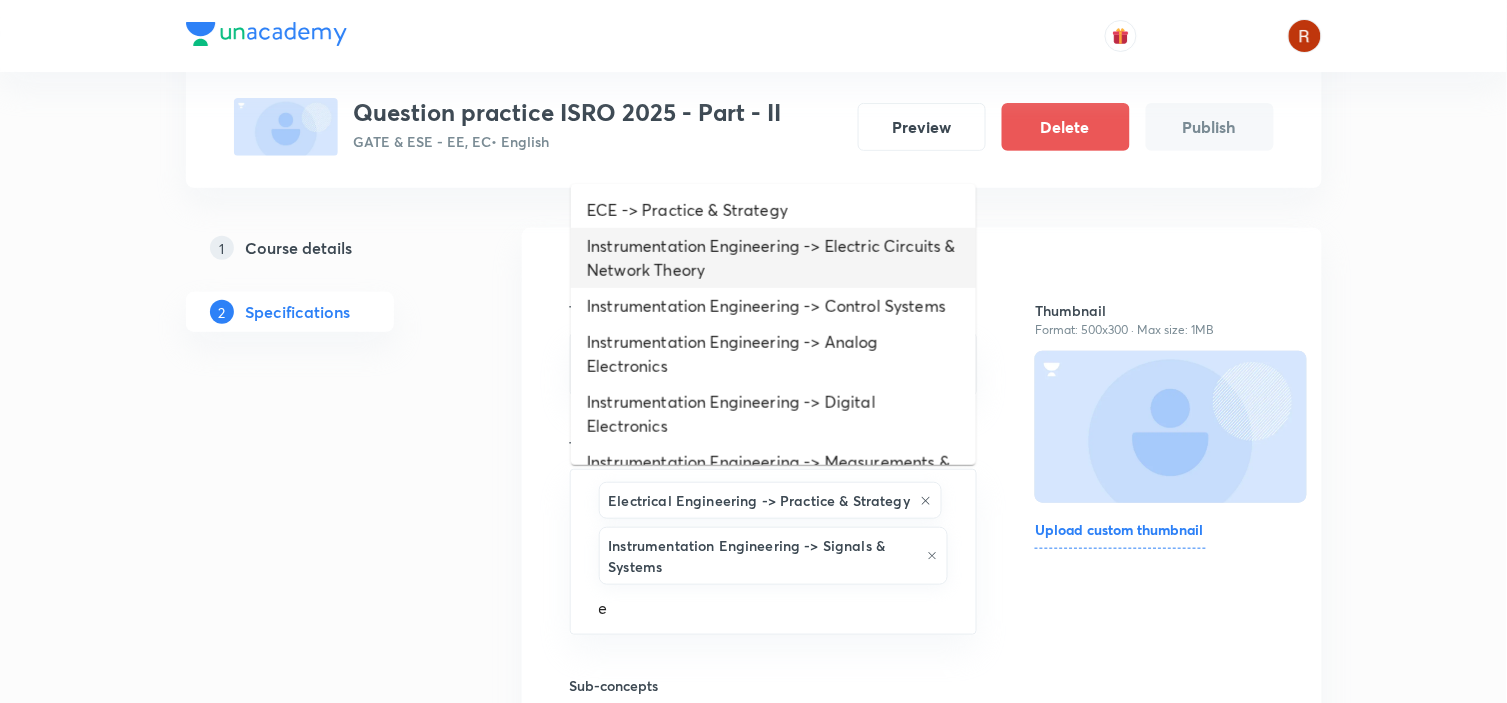 click on "Instrumentation Engineering ->  Electric Circuits & Network Theory" at bounding box center [773, 258] 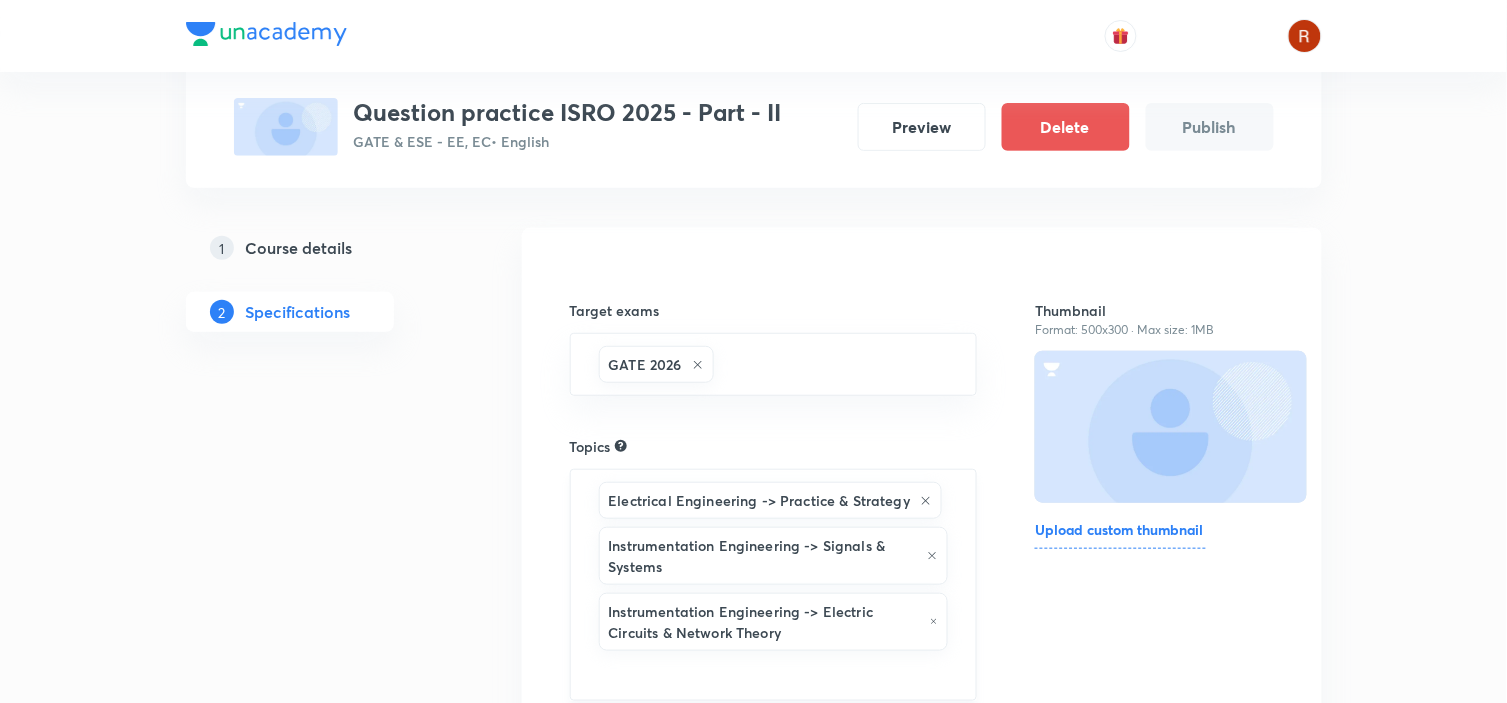 scroll, scrollTop: 422, scrollLeft: 0, axis: vertical 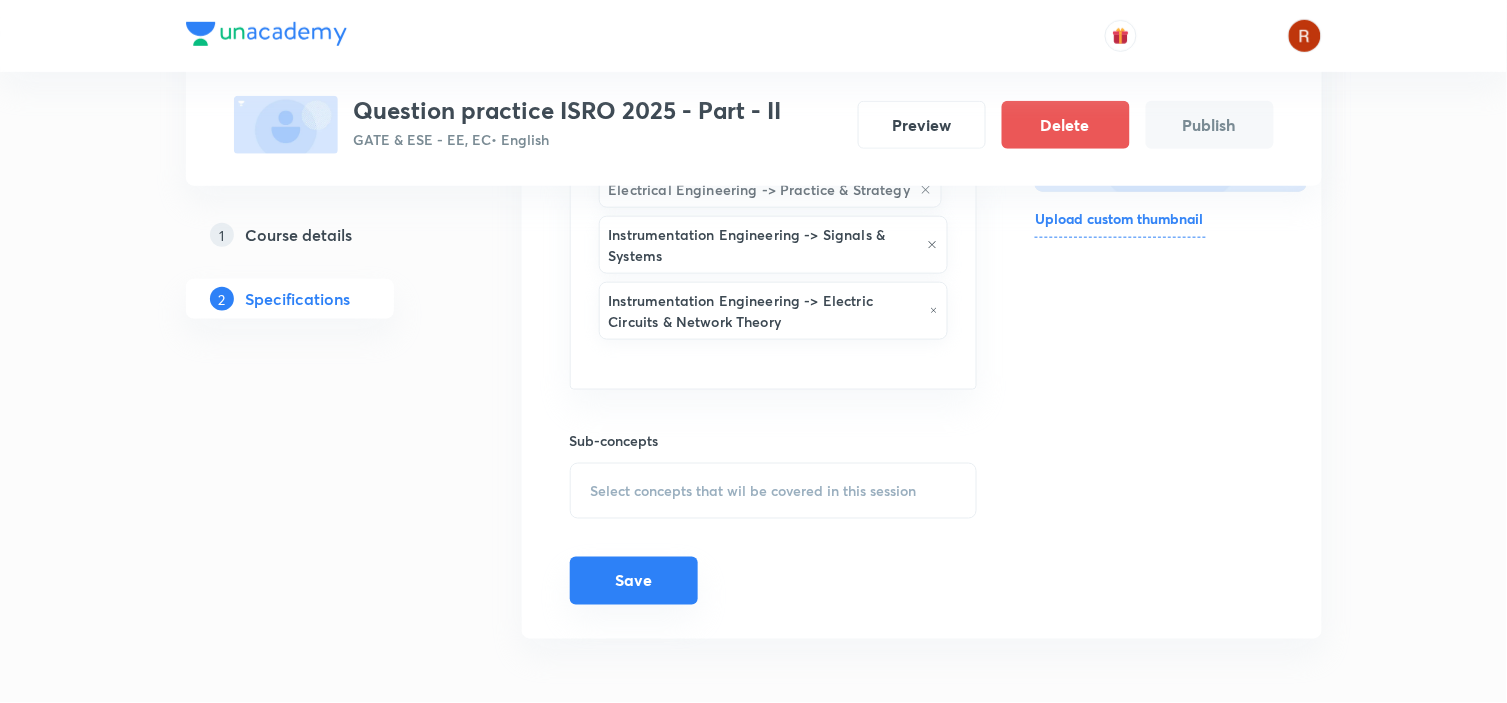 click on "Save" at bounding box center (634, 581) 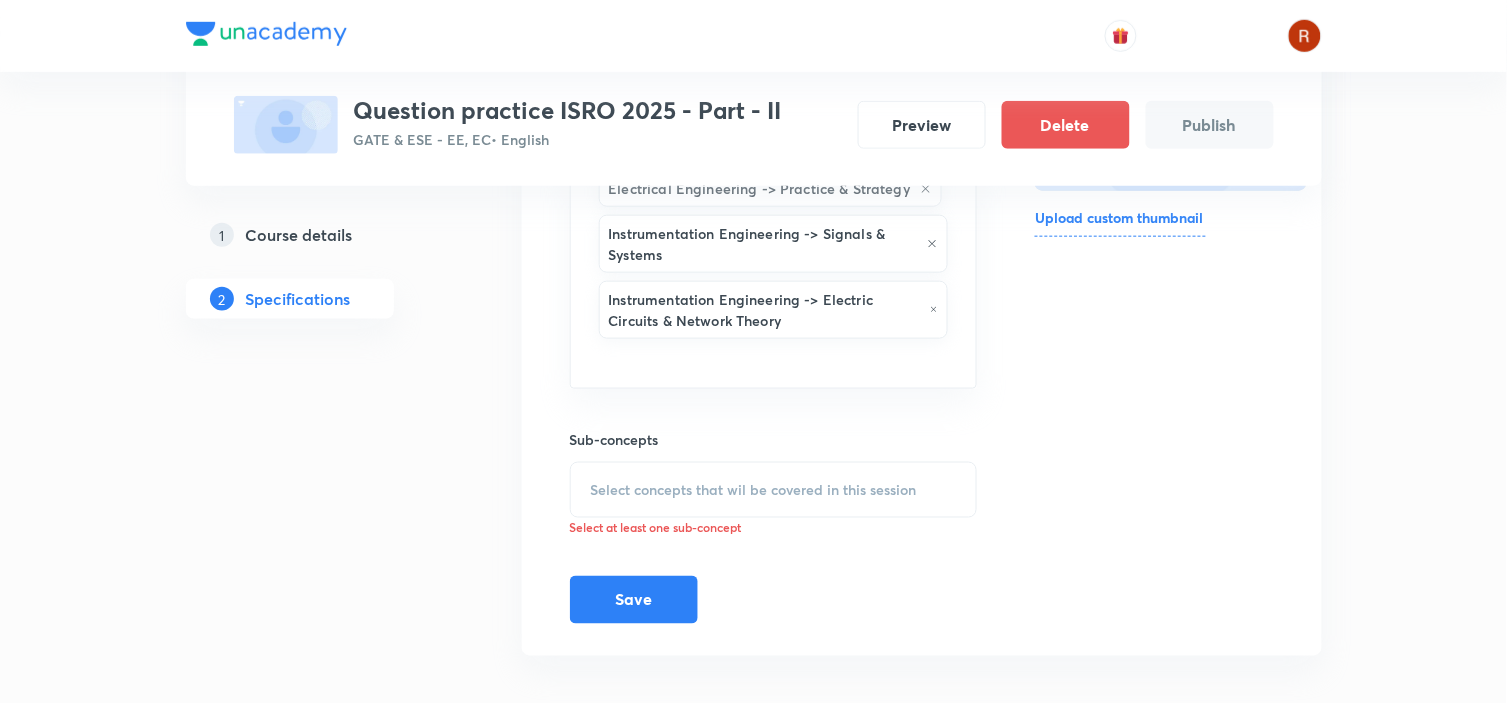 click on "Select concepts that wil be covered in this session" at bounding box center (754, 490) 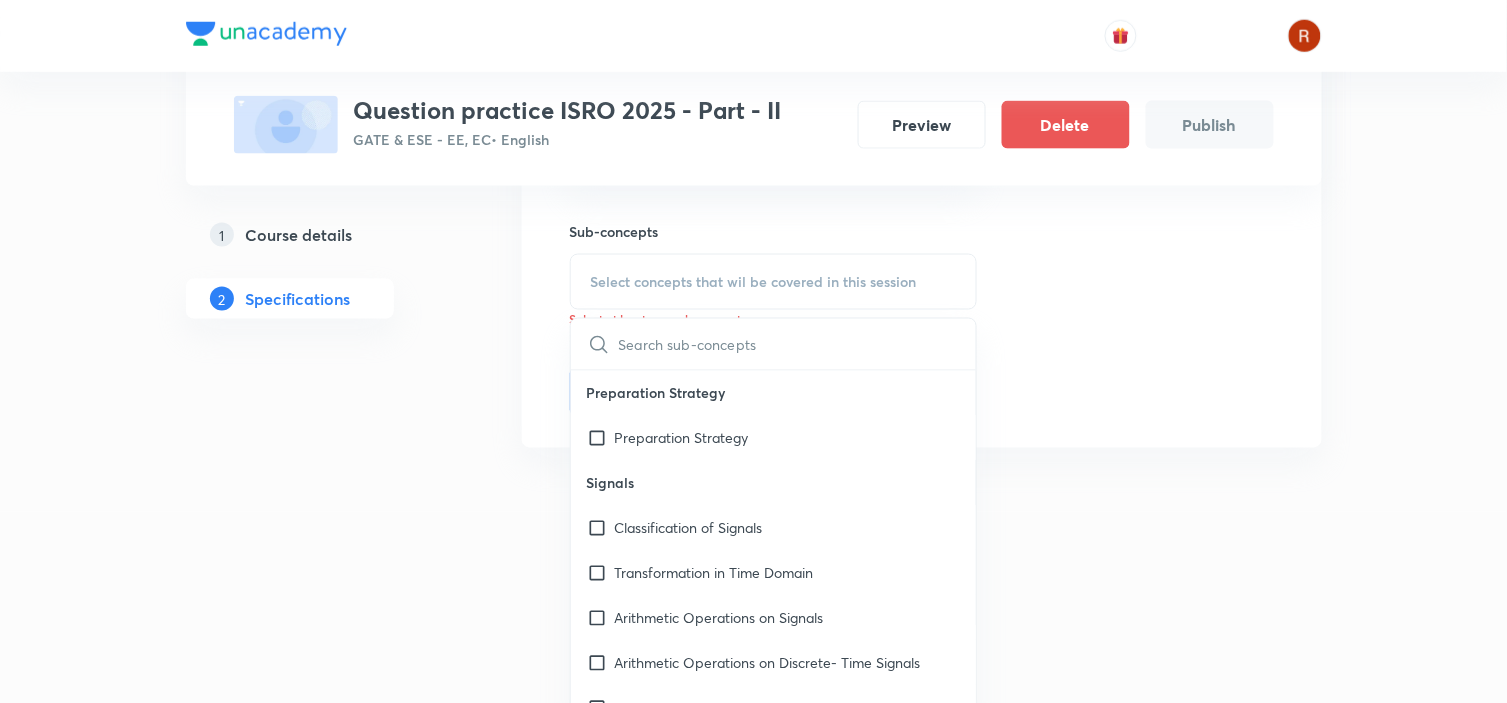 scroll, scrollTop: 631, scrollLeft: 0, axis: vertical 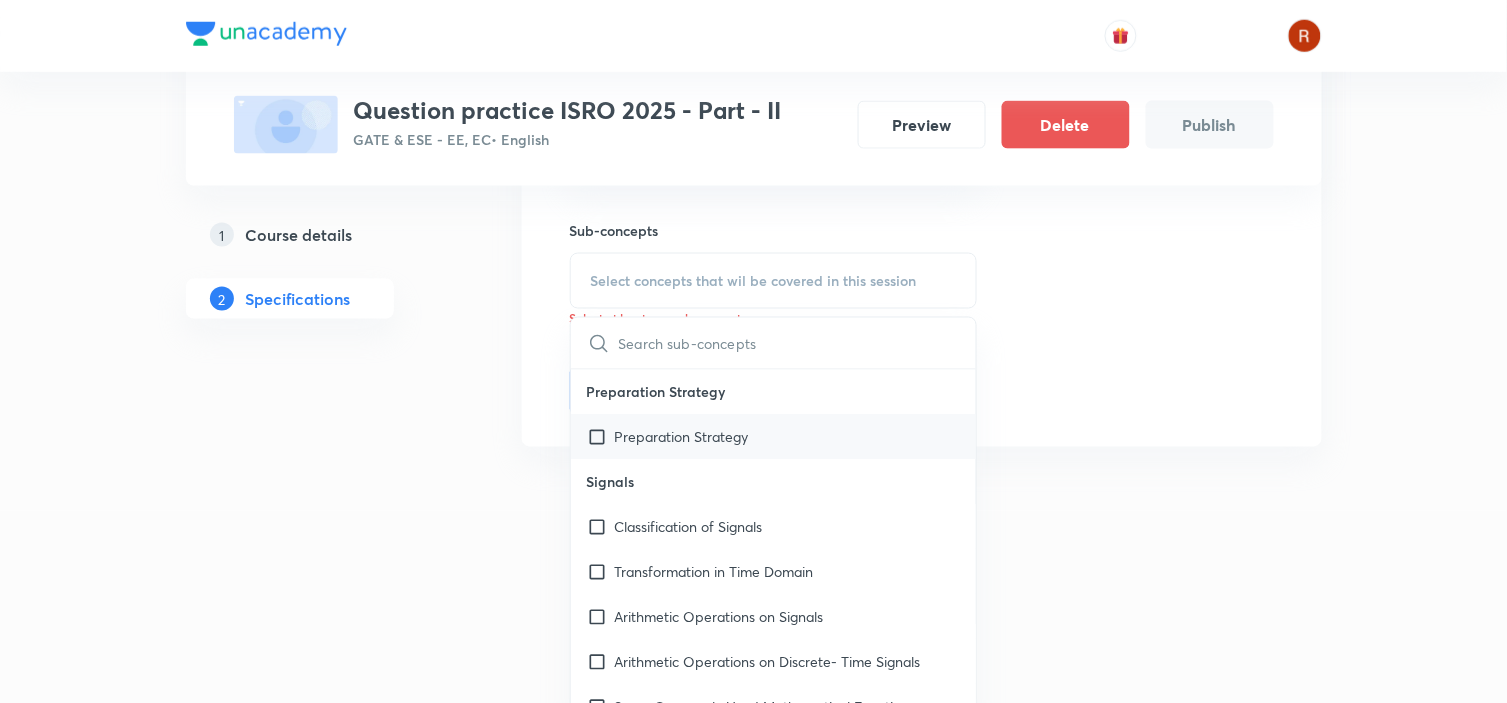 click on "Preparation Strategy" at bounding box center (774, 437) 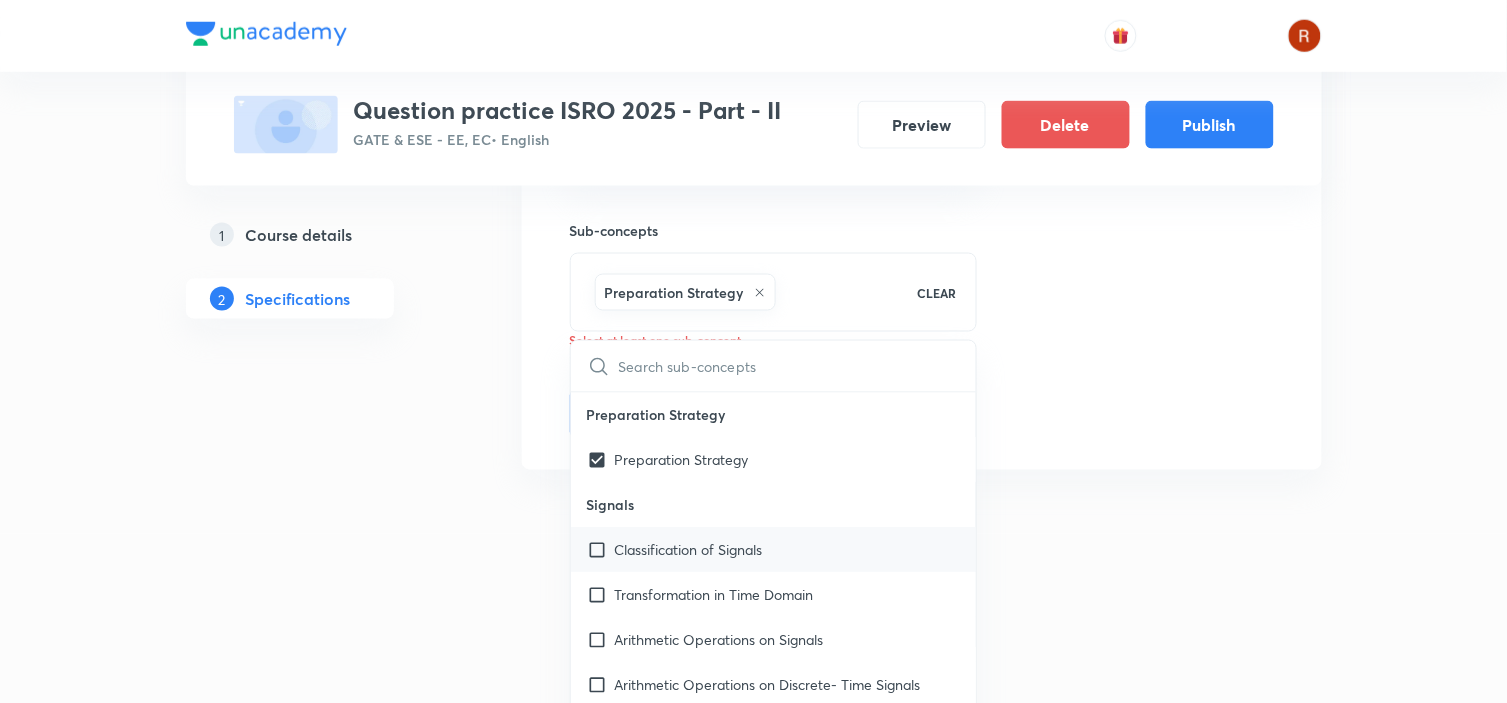 click on "Classification of Signals" at bounding box center [689, 550] 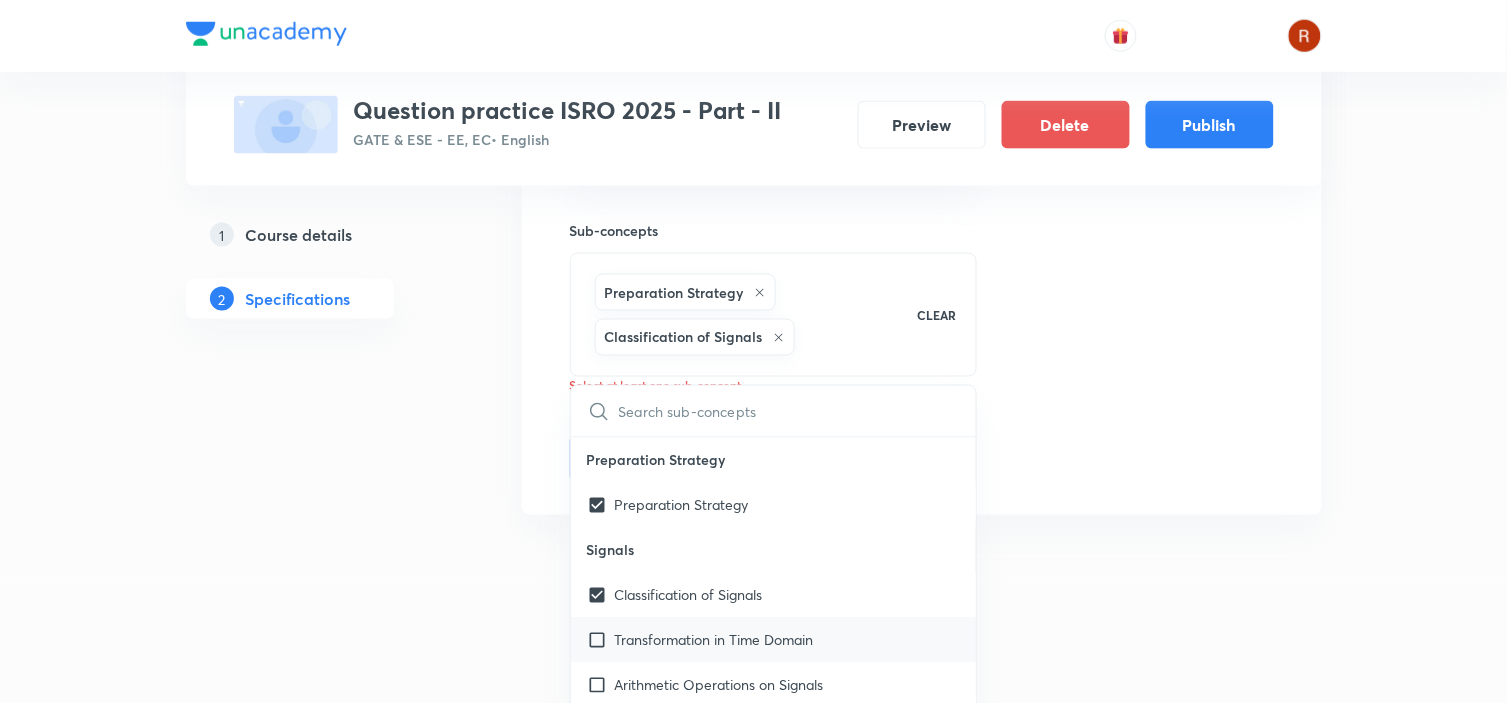 click on "Transformation in Time Domain" at bounding box center (774, 640) 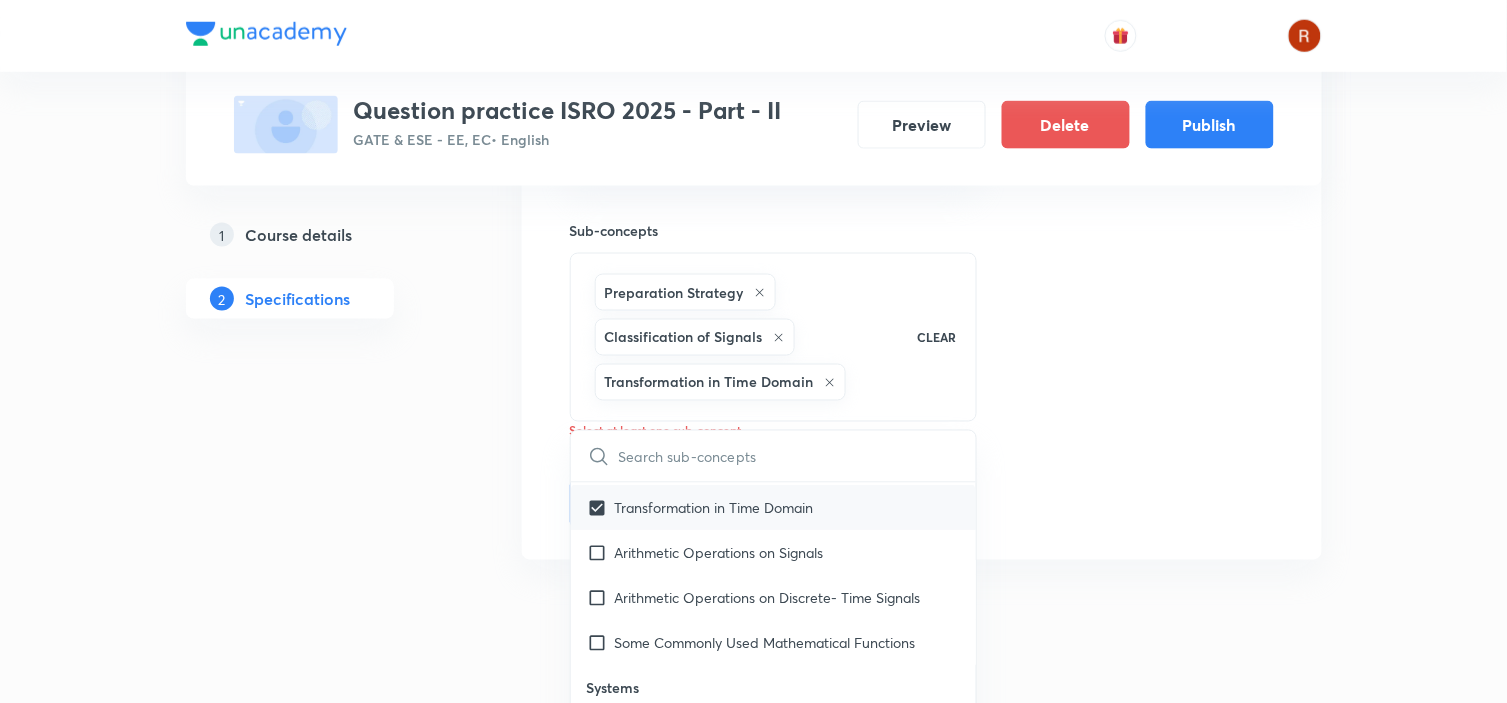 scroll, scrollTop: 180, scrollLeft: 0, axis: vertical 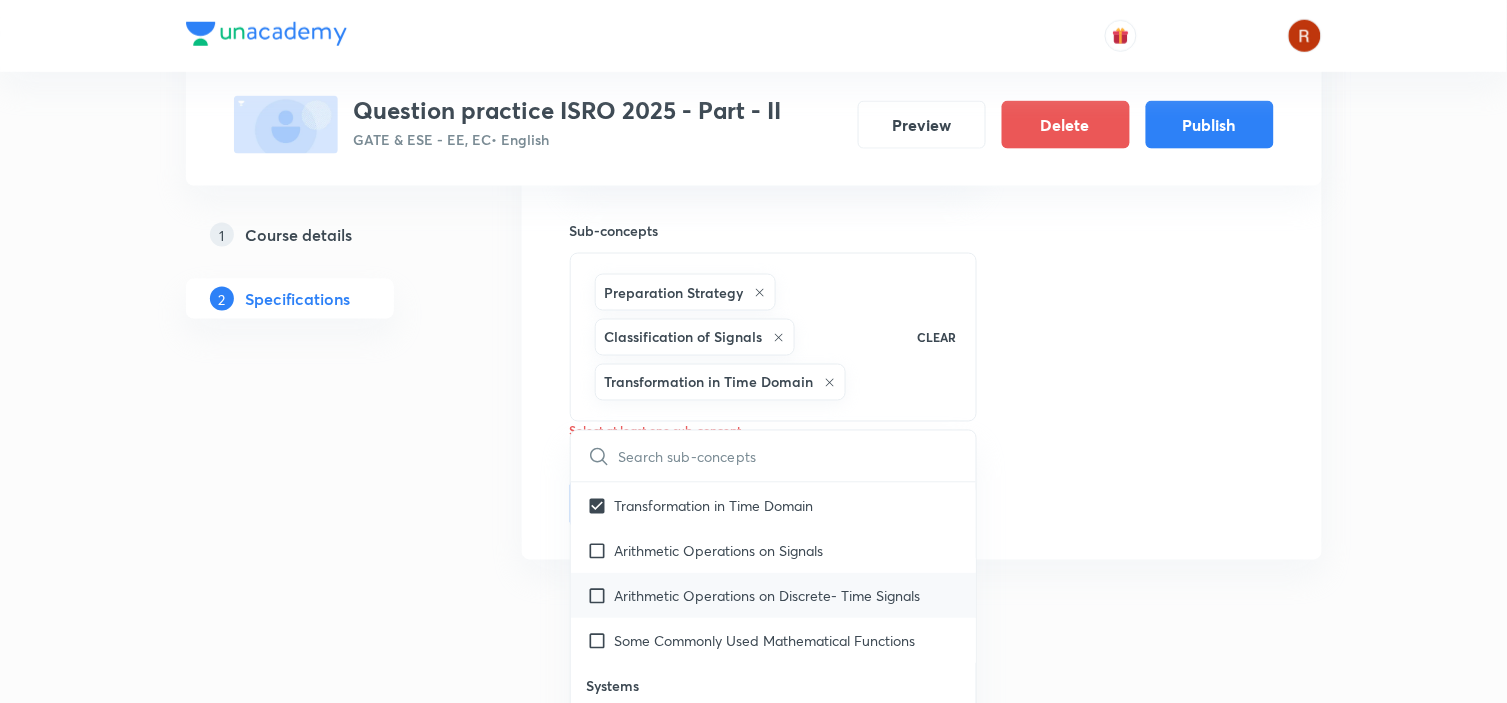click on "Arithmetic Operations on Discrete- Time Signals" at bounding box center (774, 595) 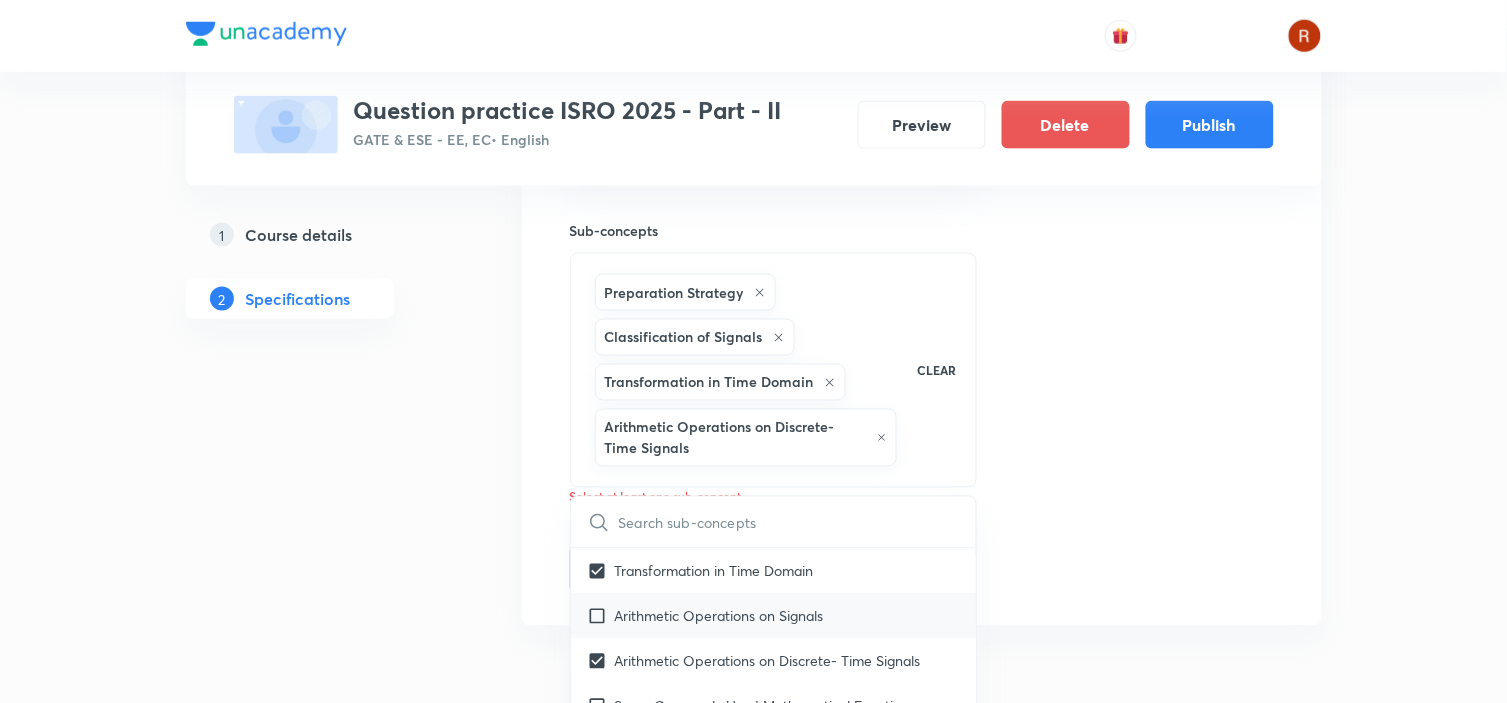 click on "Arithmetic Operations on Signals" at bounding box center (719, 616) 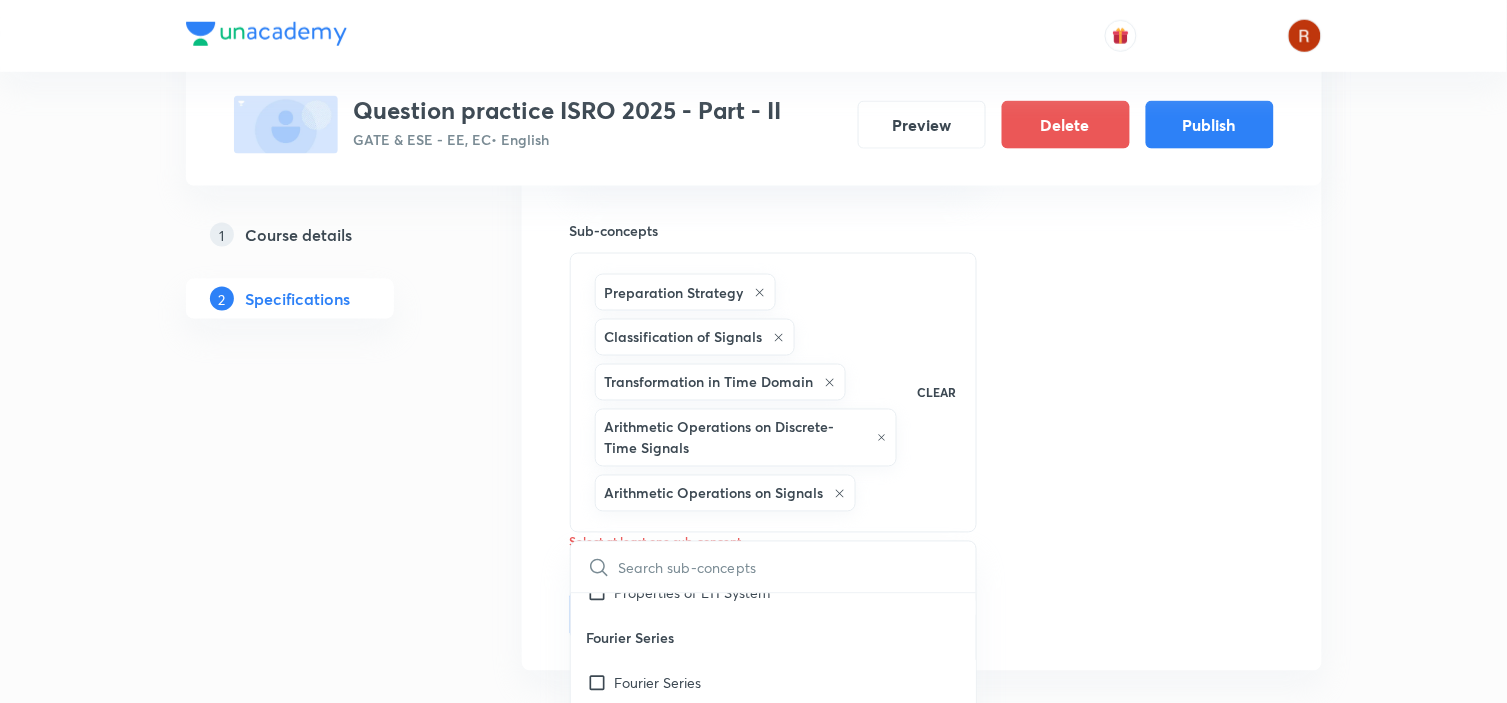 scroll, scrollTop: 475, scrollLeft: 0, axis: vertical 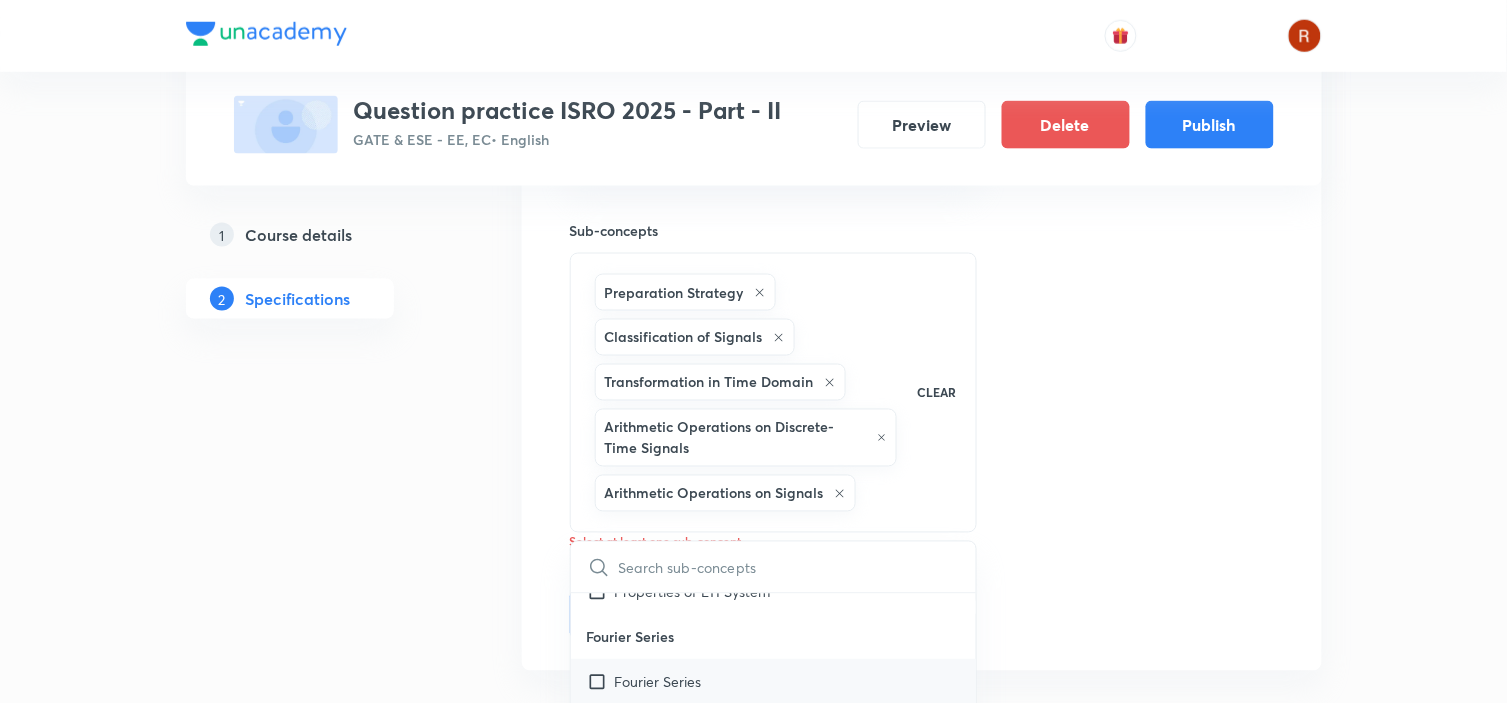 click on "Fourier Series" at bounding box center (658, 681) 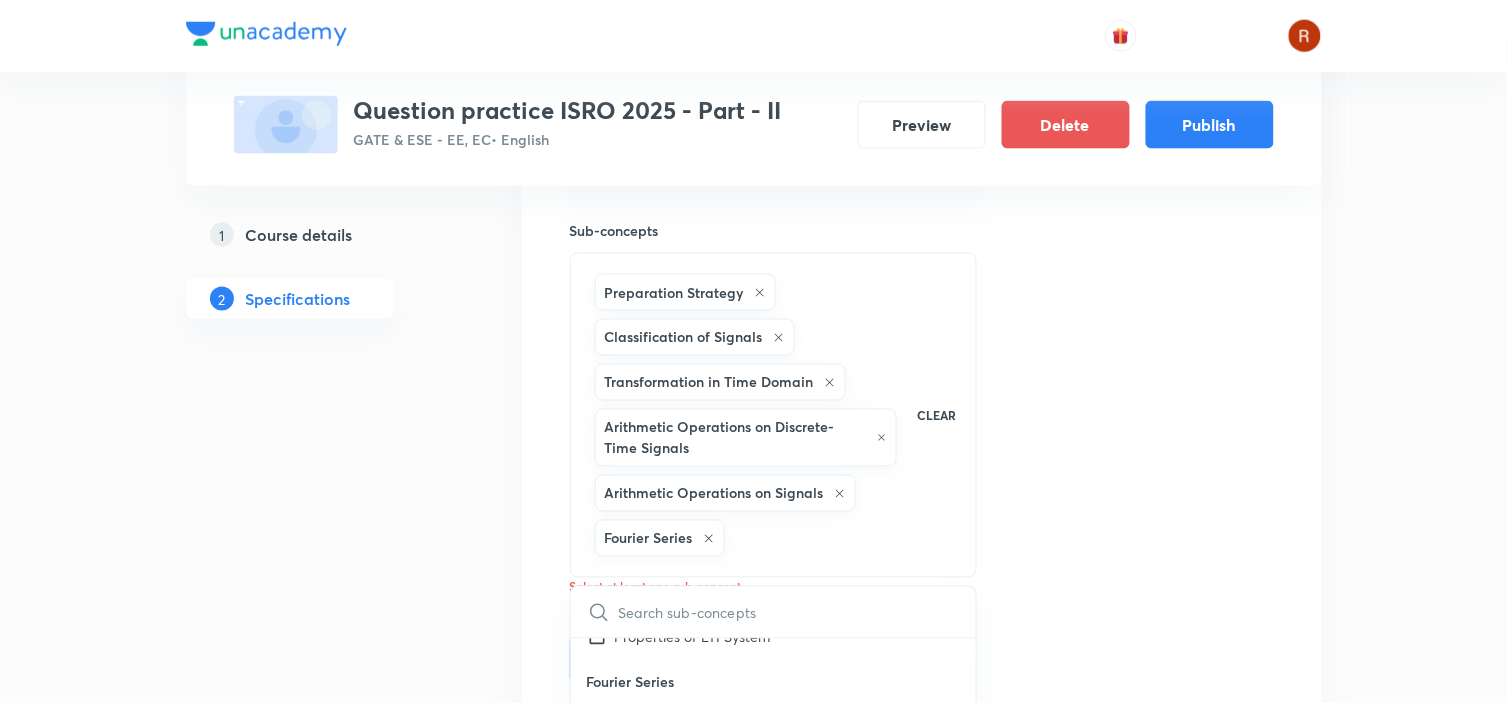 click on "1 Course details 2 Specifications" at bounding box center [322, 225] 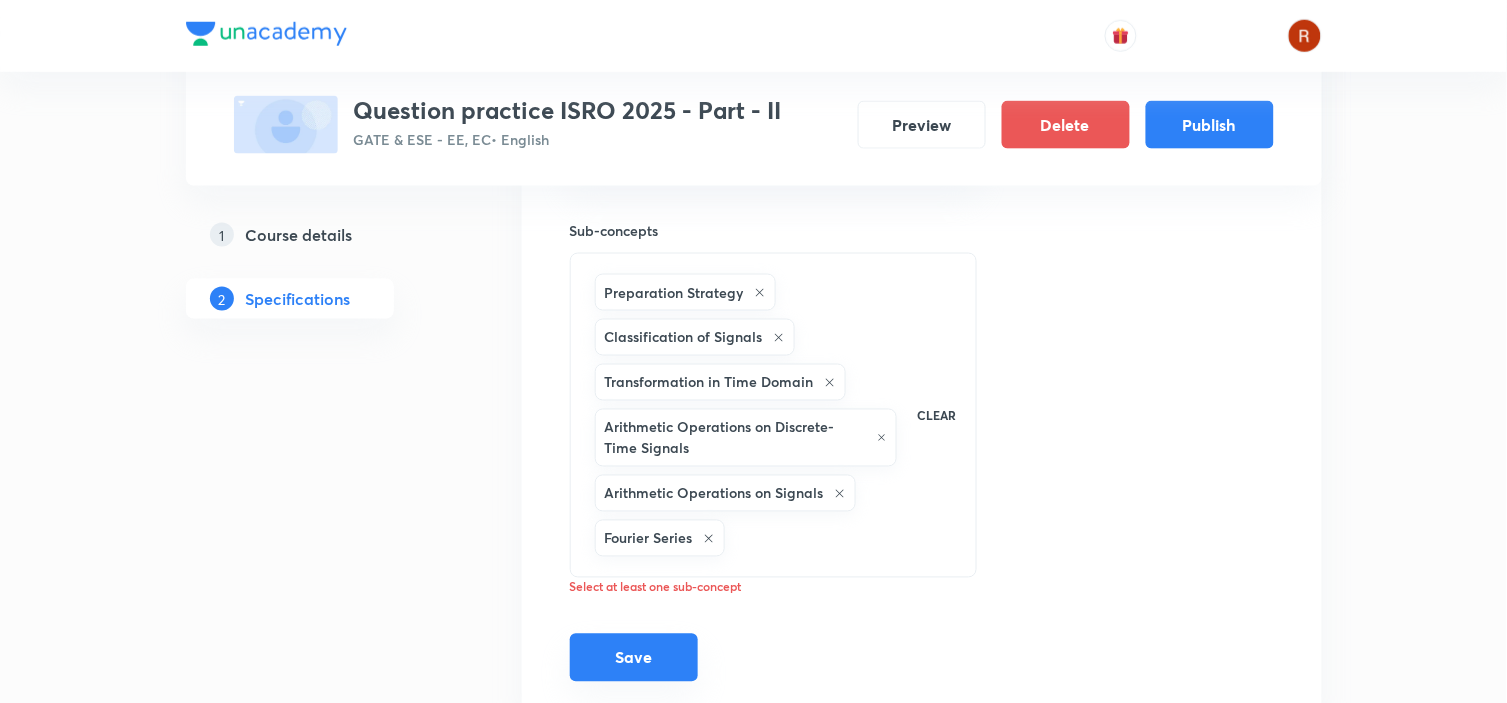 click on "Save" at bounding box center [634, 658] 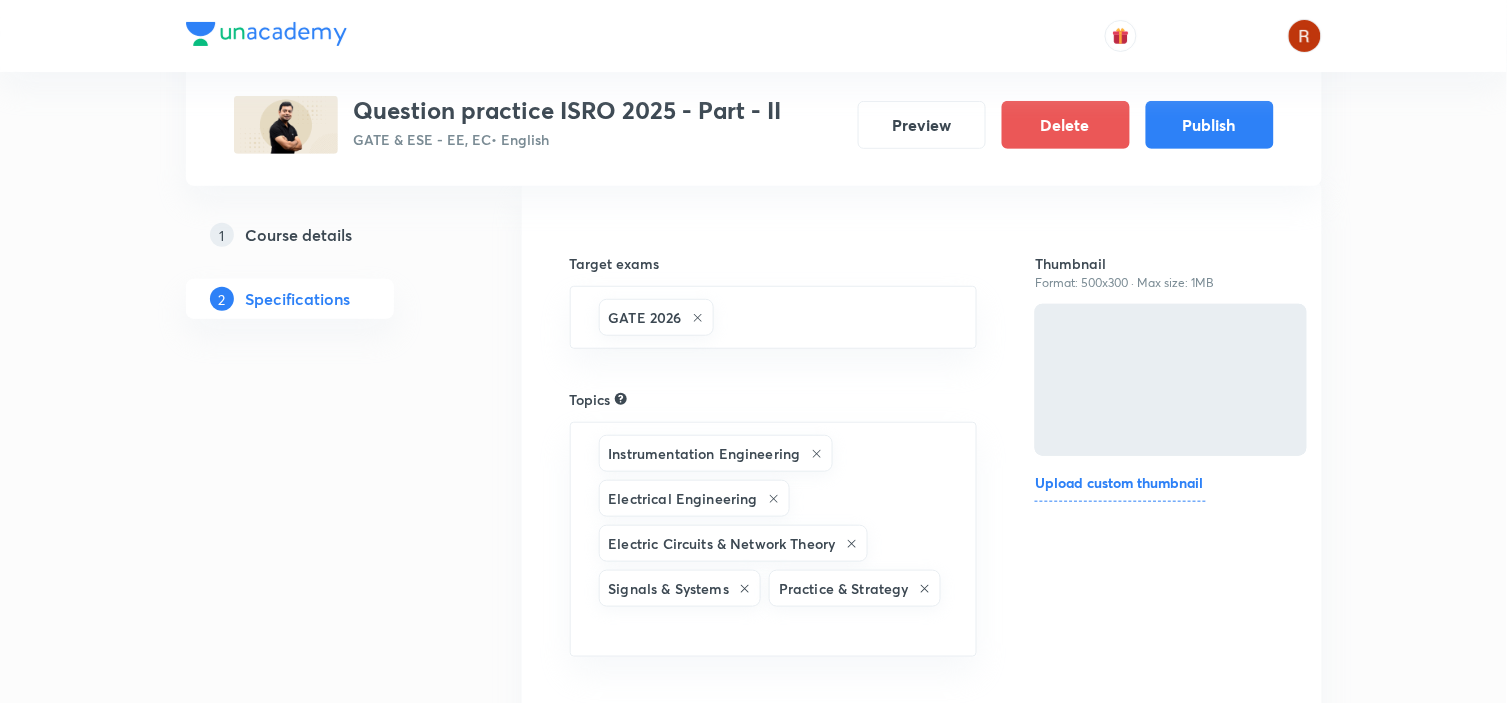 scroll, scrollTop: 0, scrollLeft: 0, axis: both 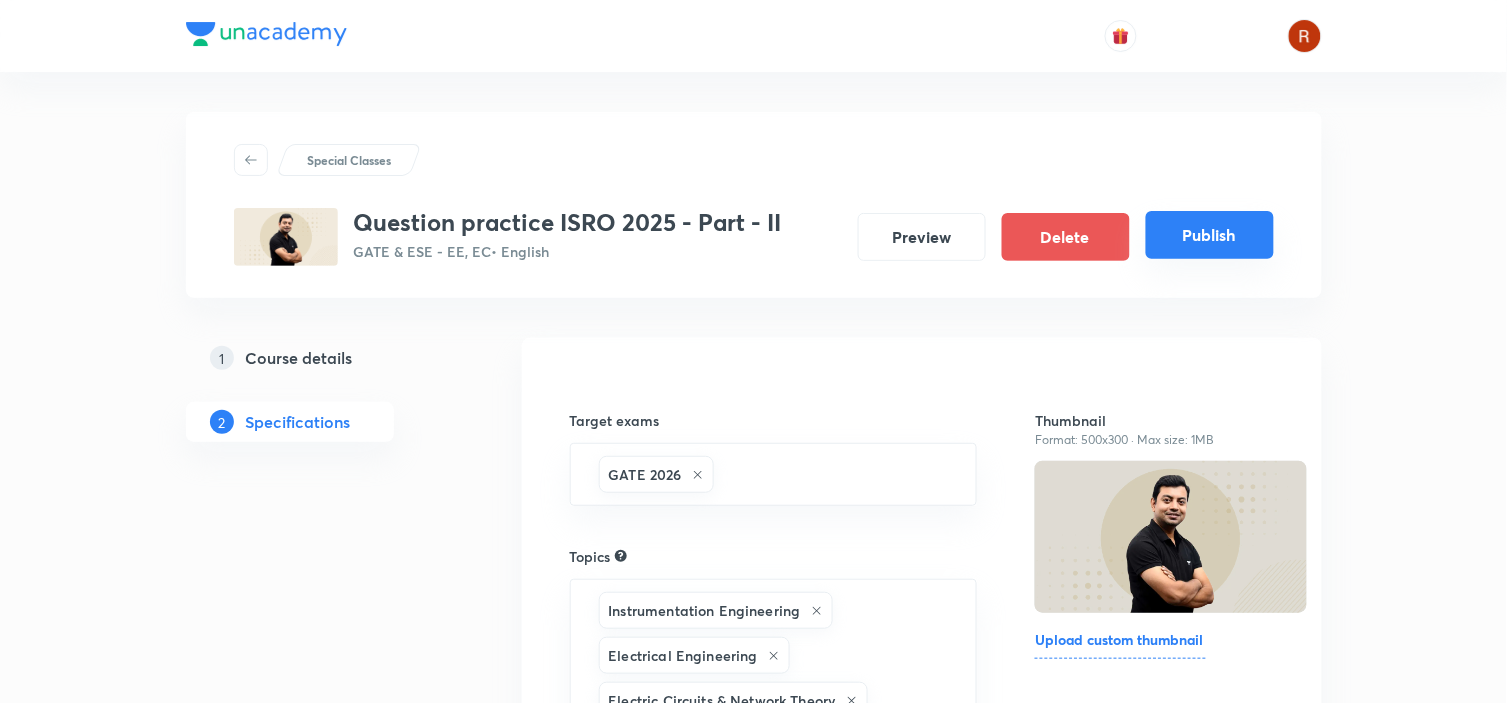 click on "Publish" at bounding box center (1210, 235) 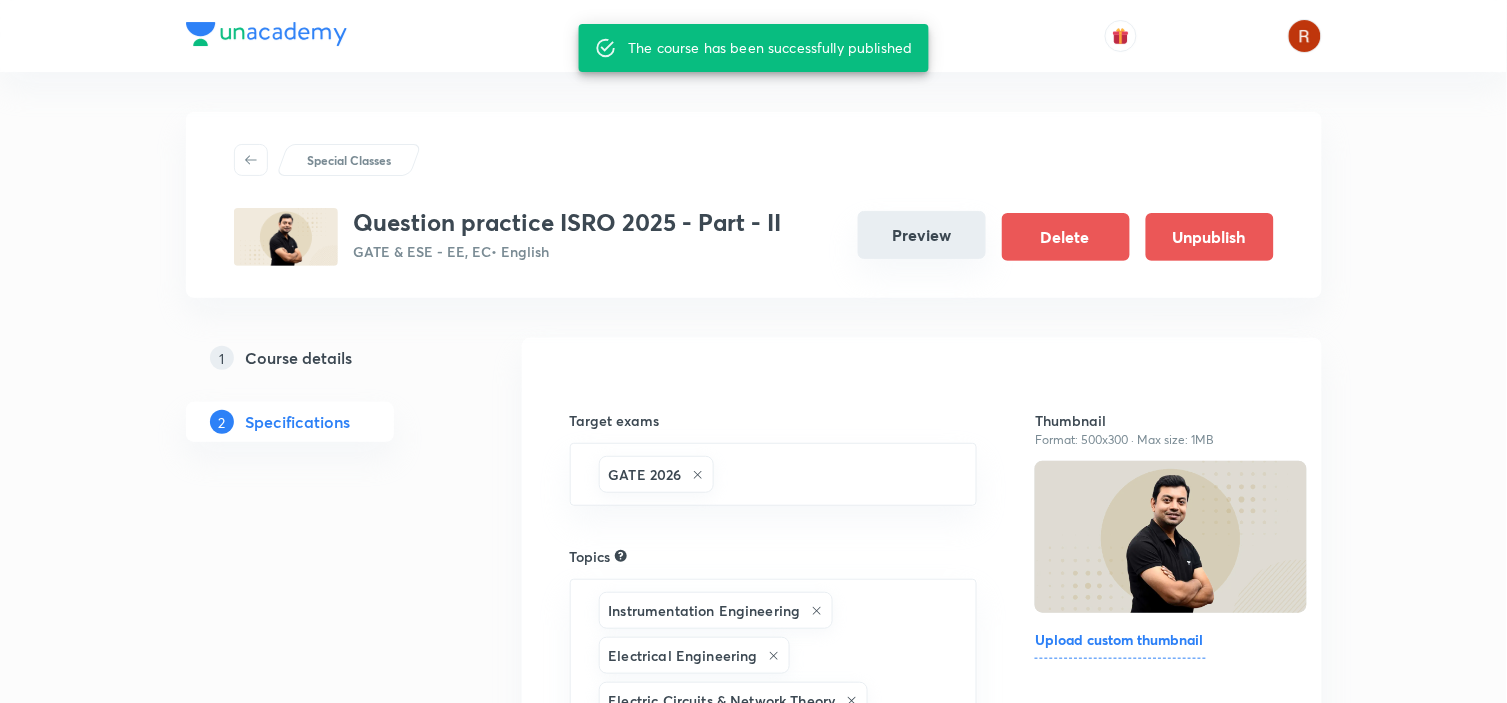 click on "Preview" at bounding box center (922, 235) 